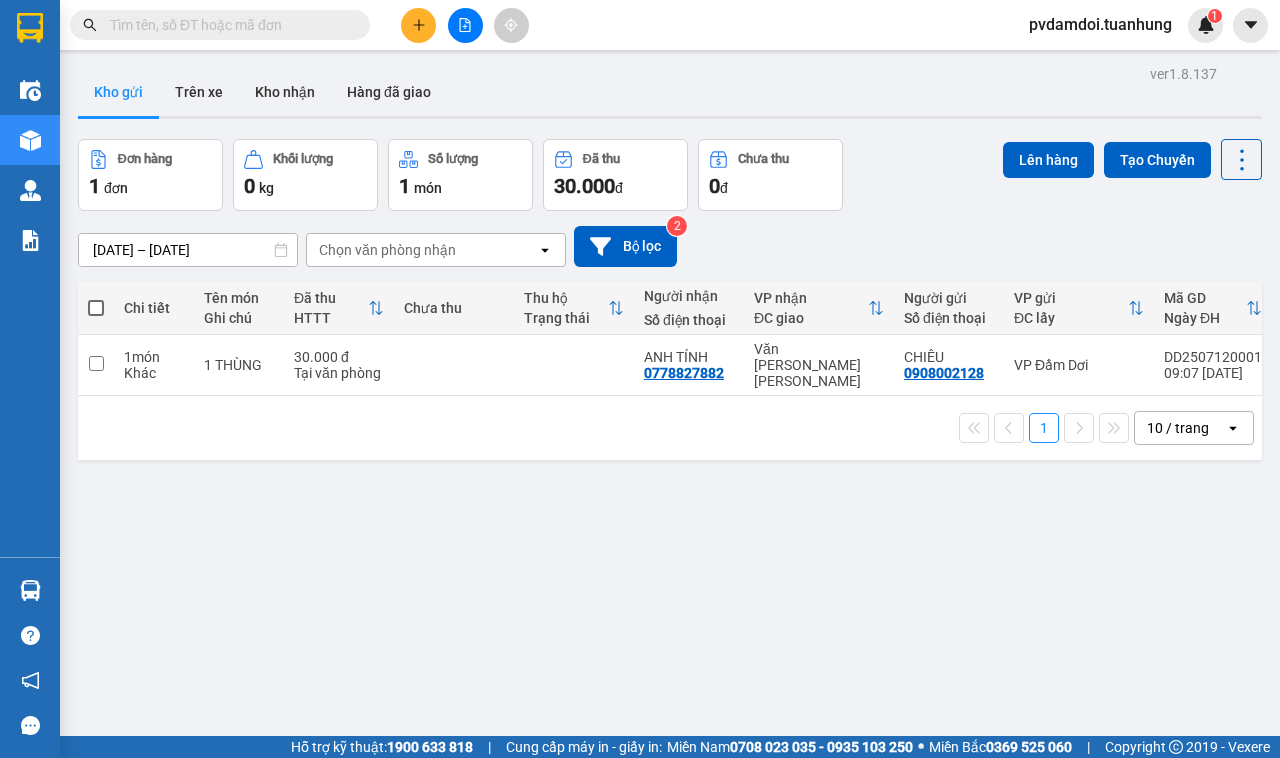 scroll, scrollTop: 0, scrollLeft: 0, axis: both 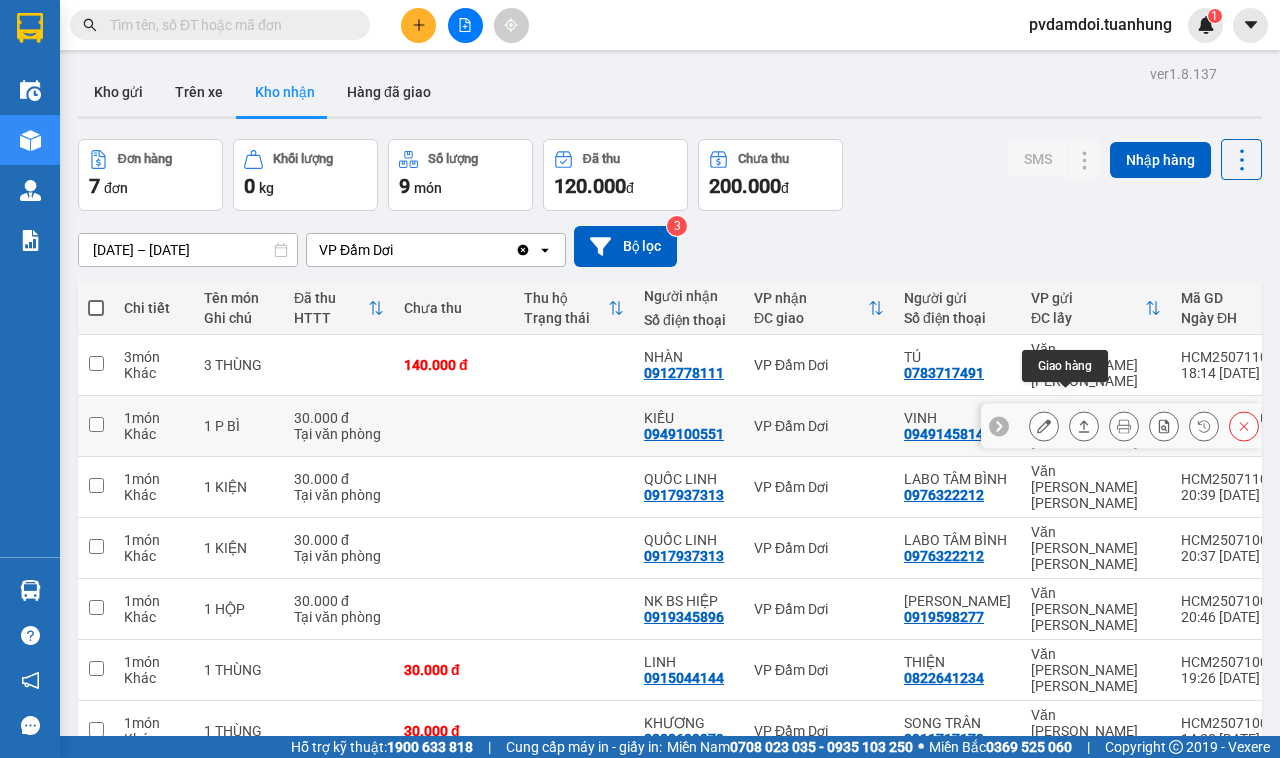 click at bounding box center [1084, 426] 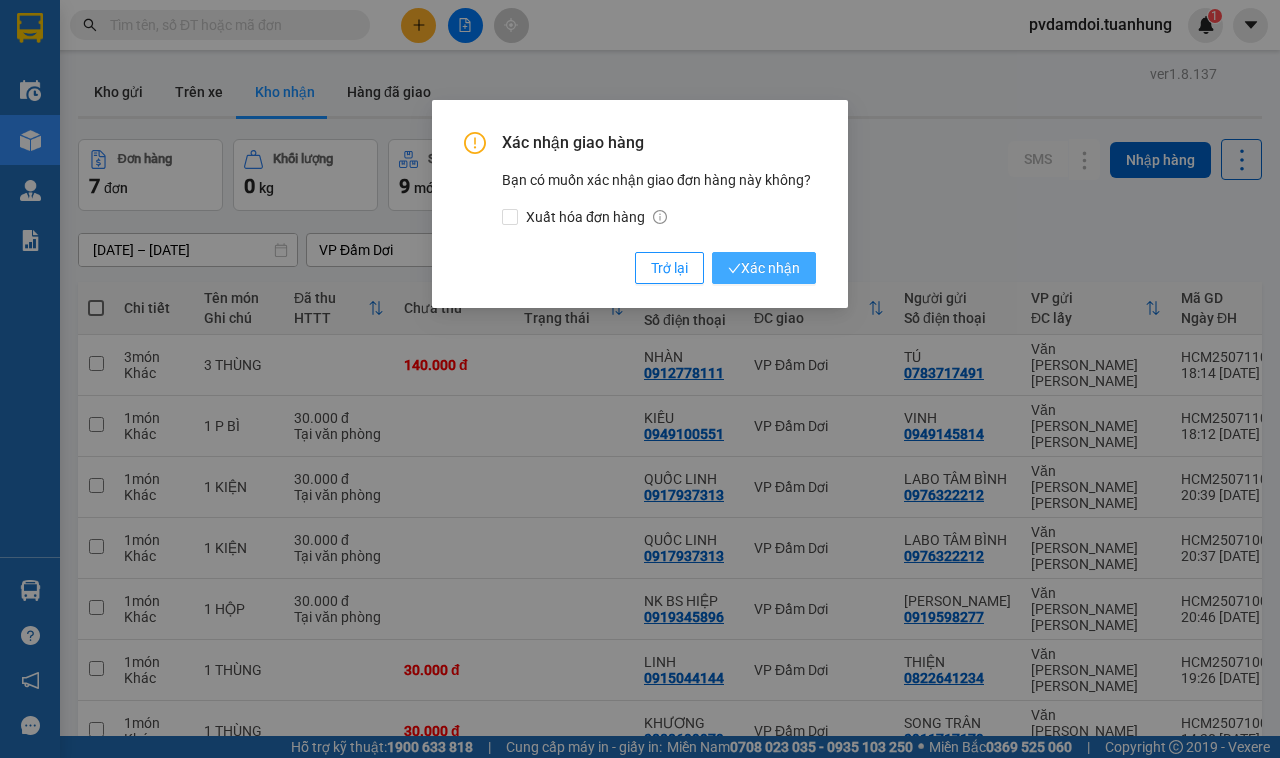 click on "Xác nhận" at bounding box center [764, 268] 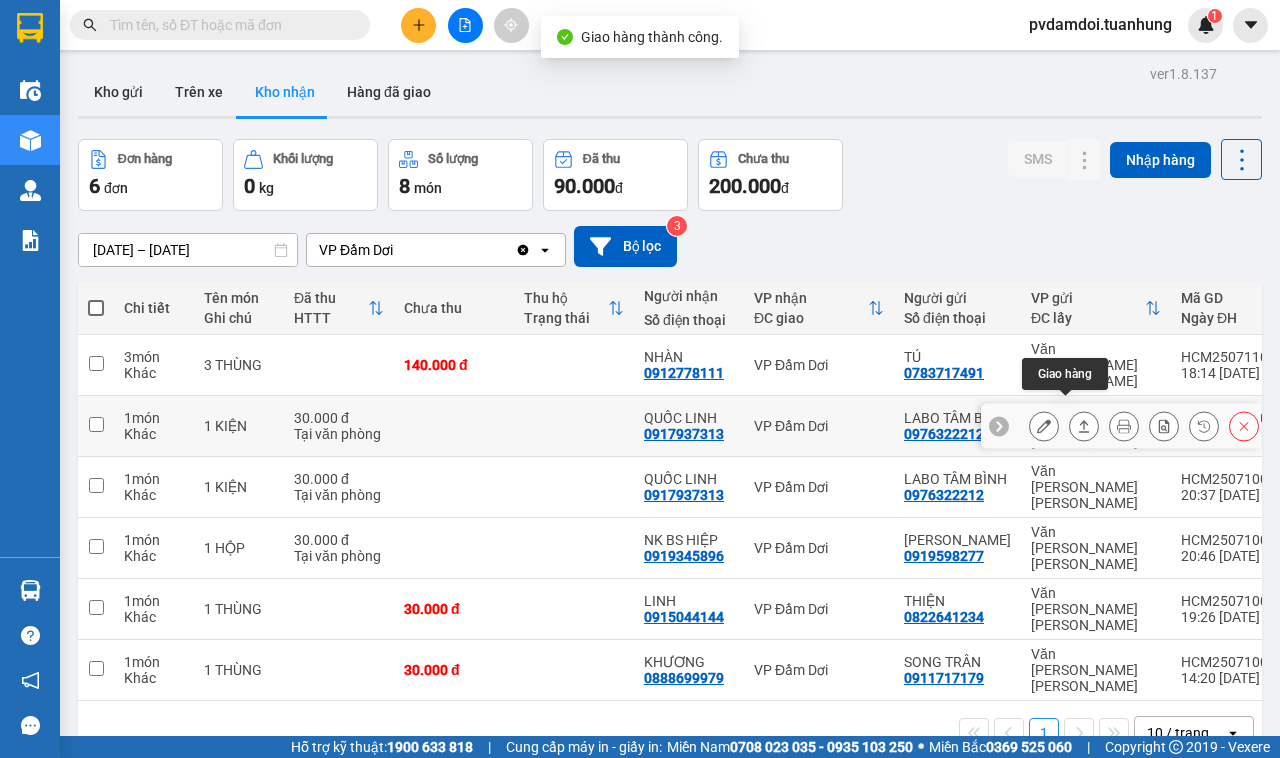 click at bounding box center (1084, 426) 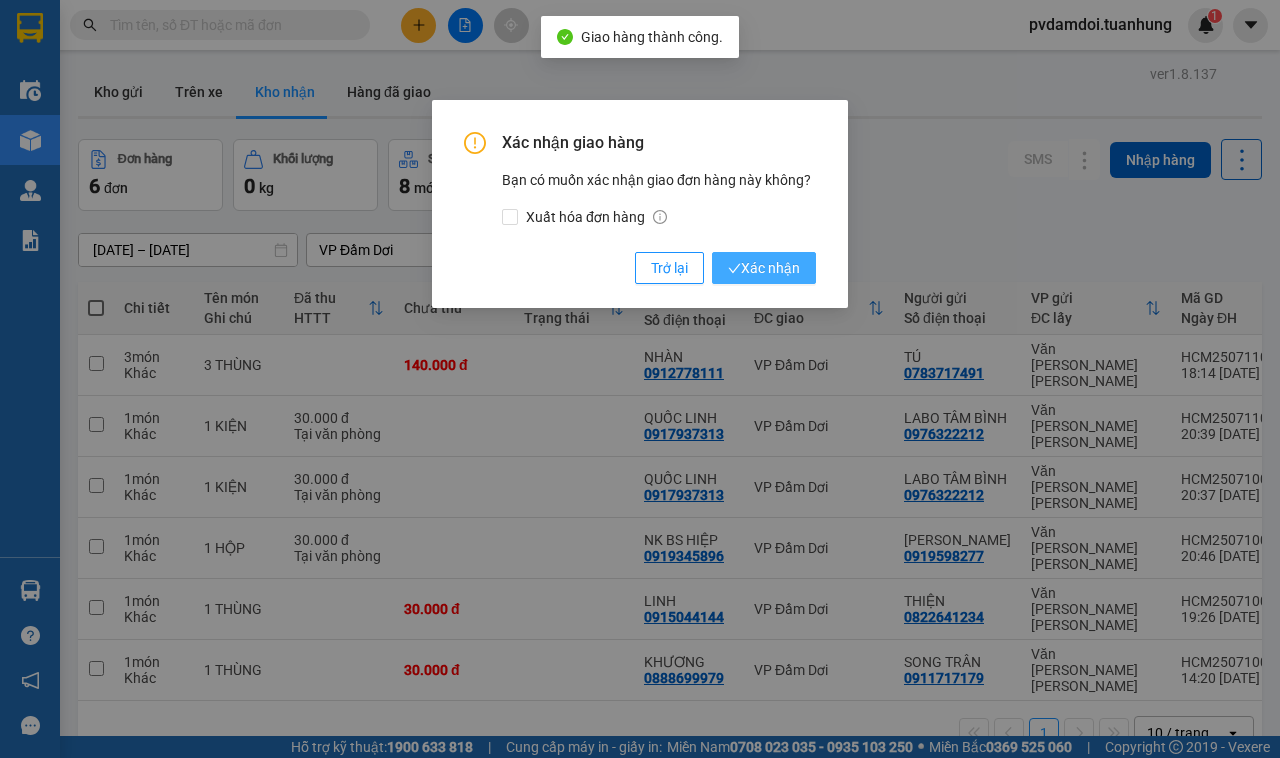 click on "Xác nhận" at bounding box center [764, 268] 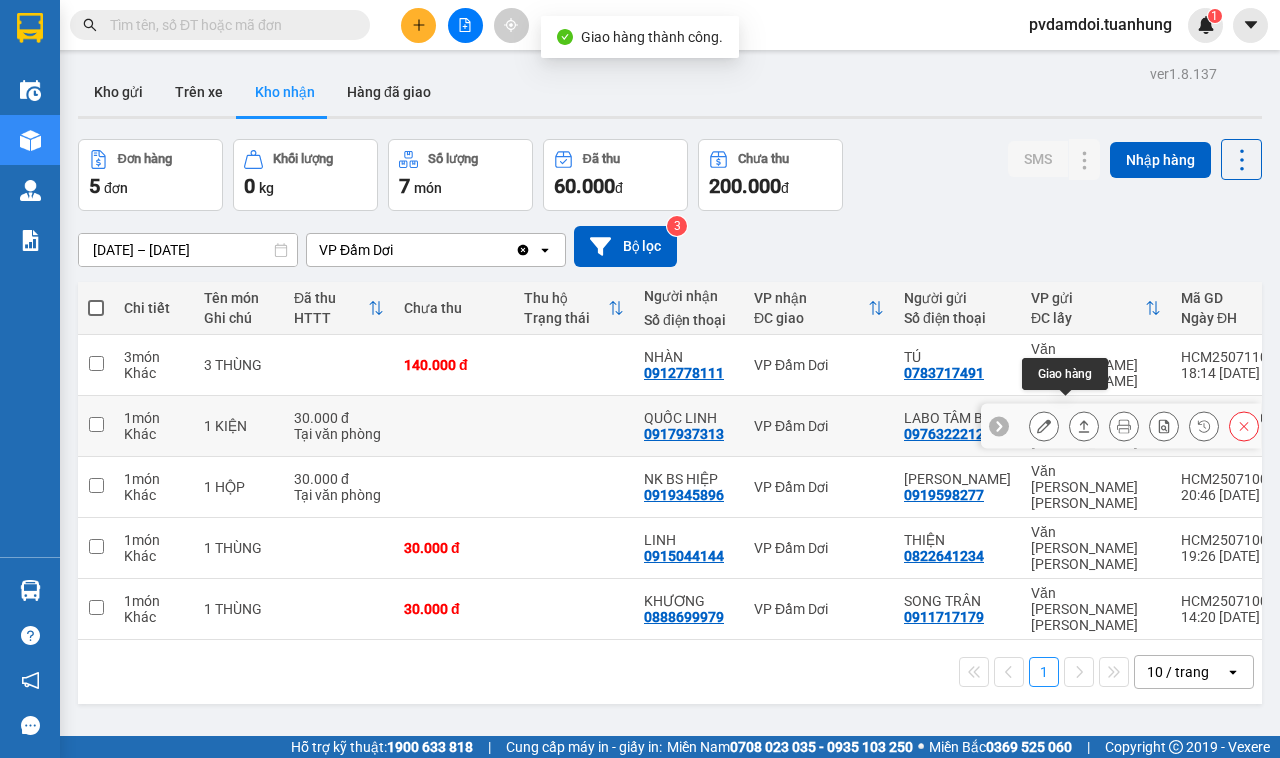 click 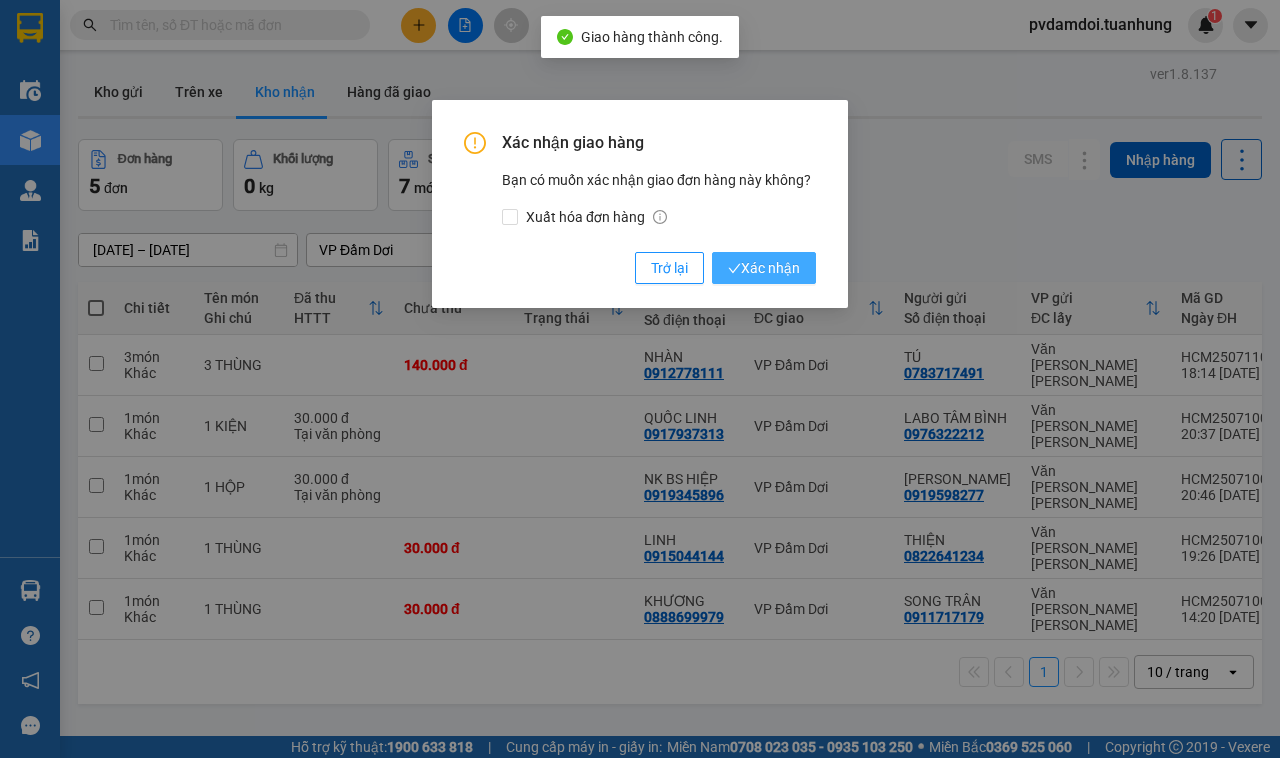 click on "Xác nhận" at bounding box center [764, 268] 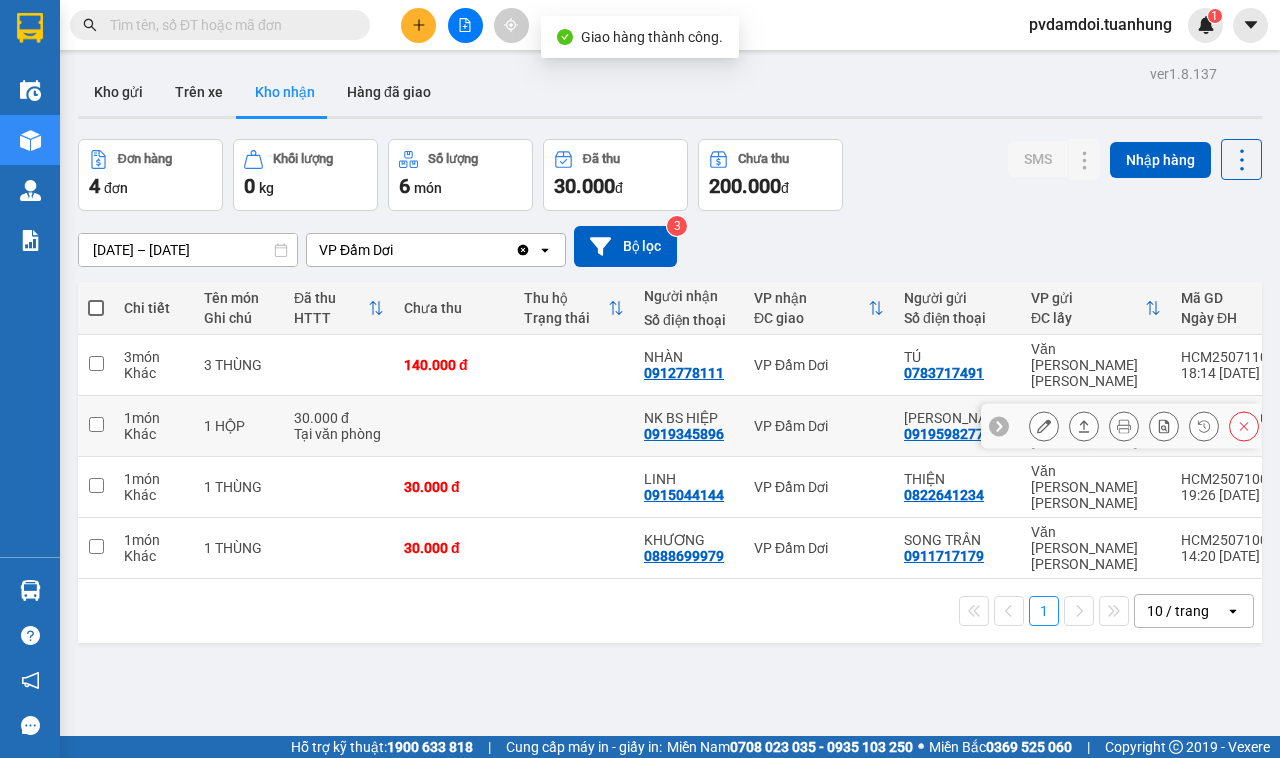 click at bounding box center [1084, 426] 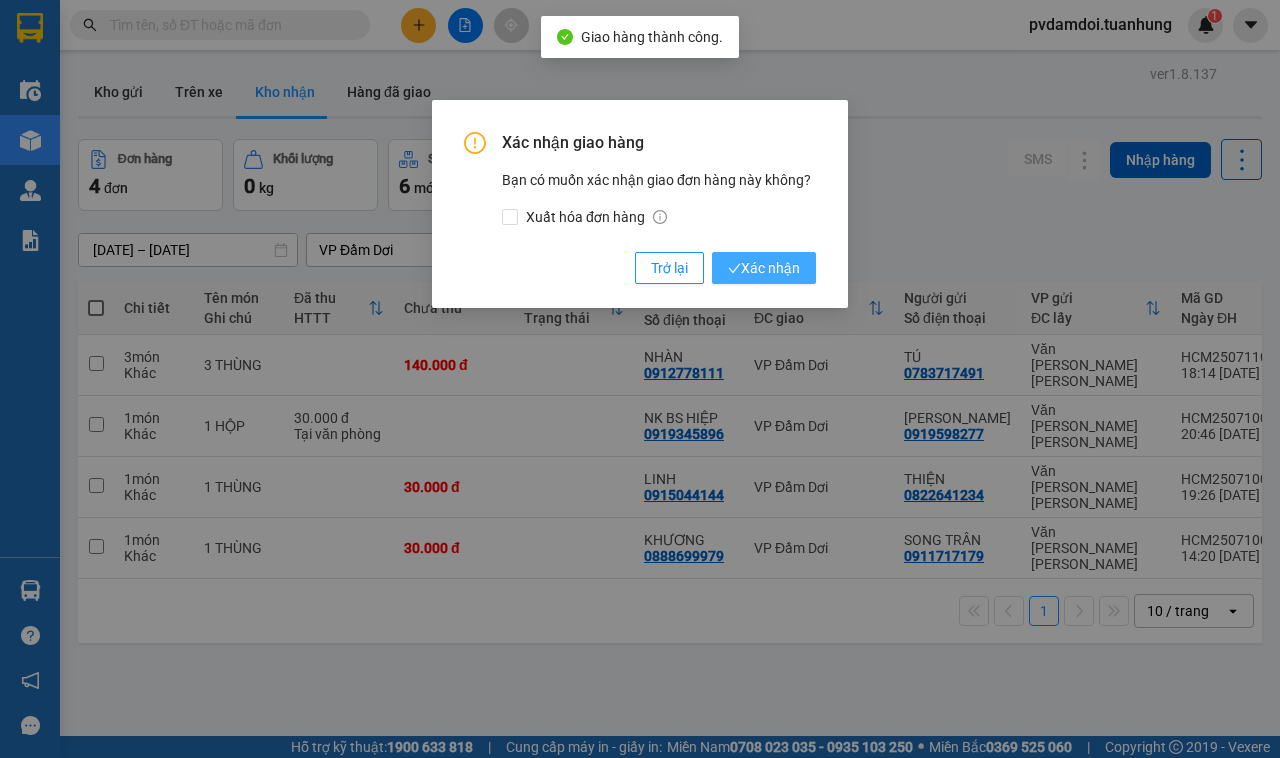 click on "Xác nhận" at bounding box center (764, 268) 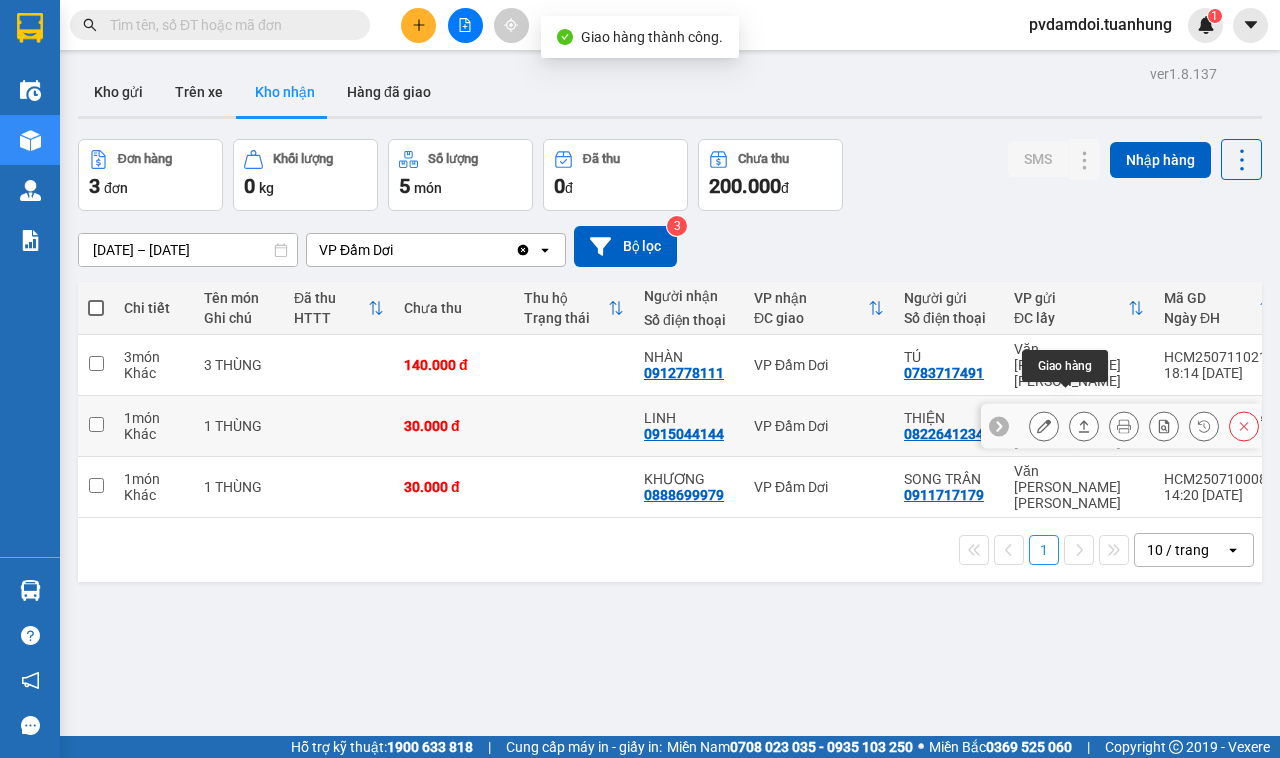 click 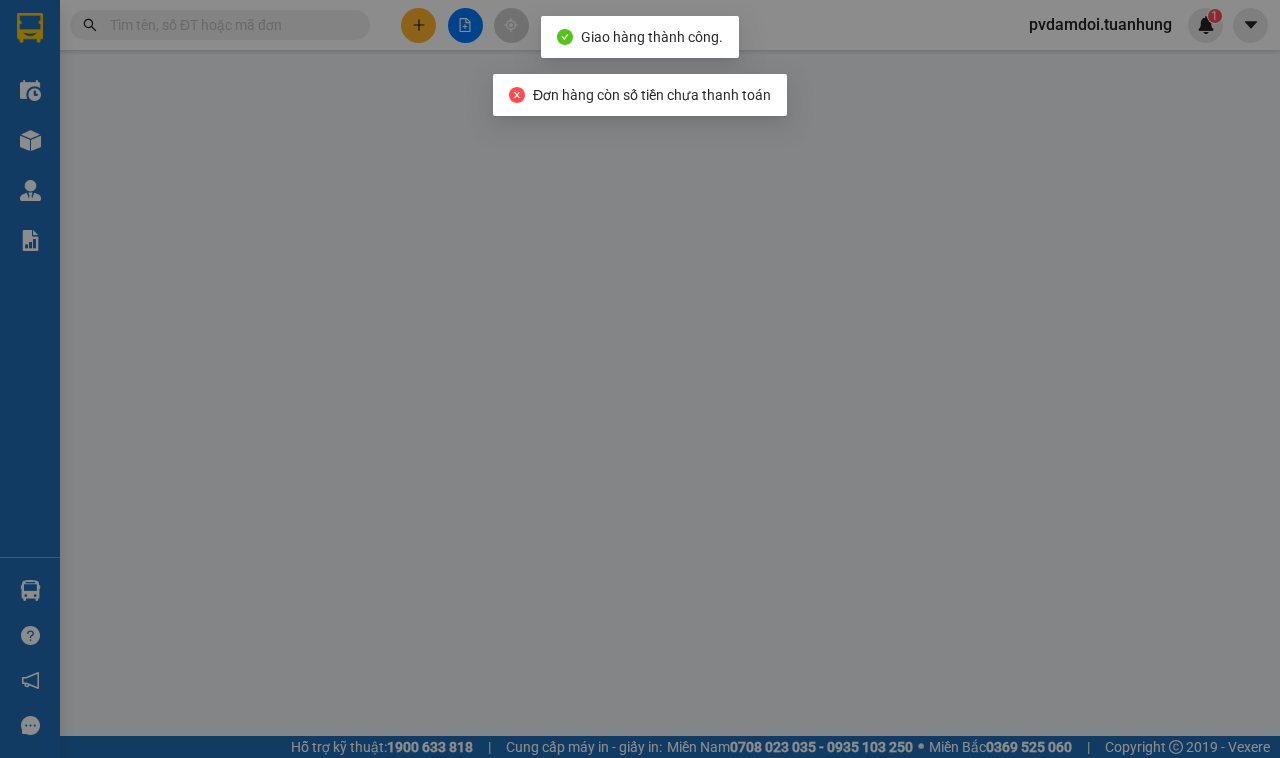type on "0822641234" 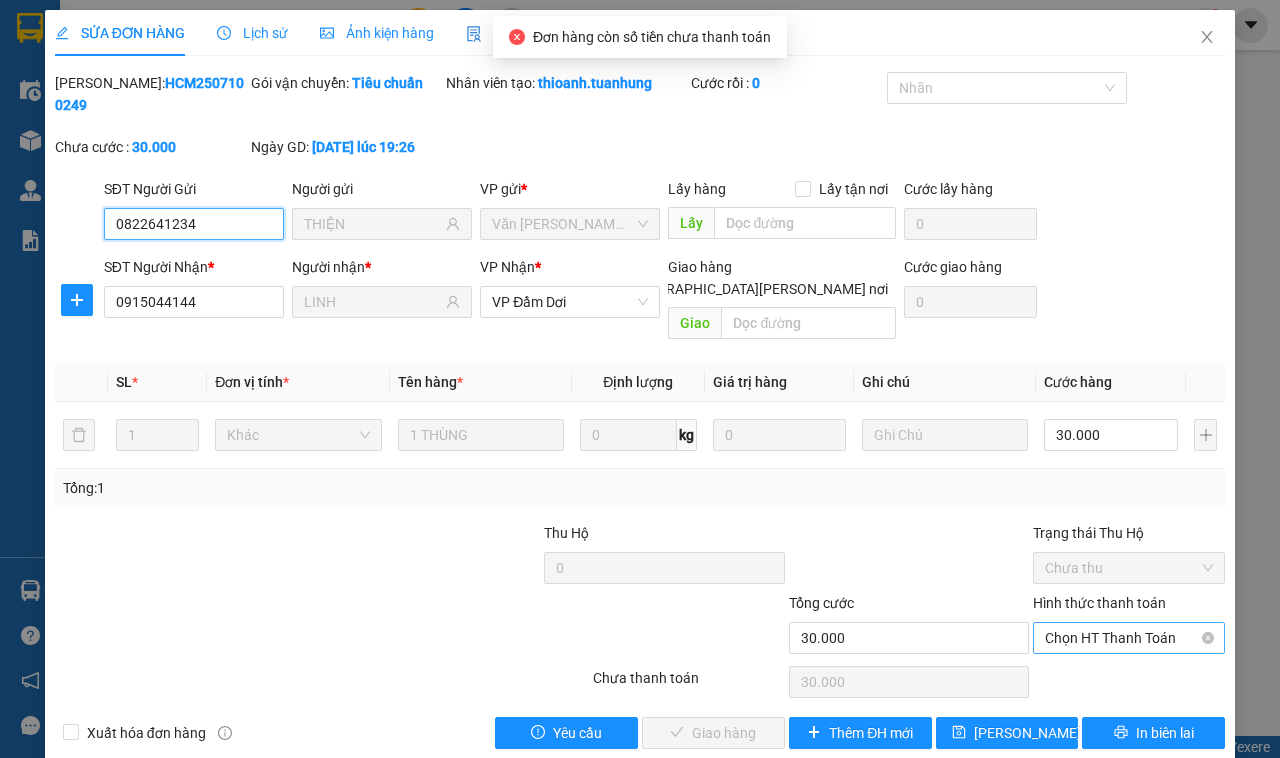 click on "Chọn HT Thanh Toán" at bounding box center (1129, 638) 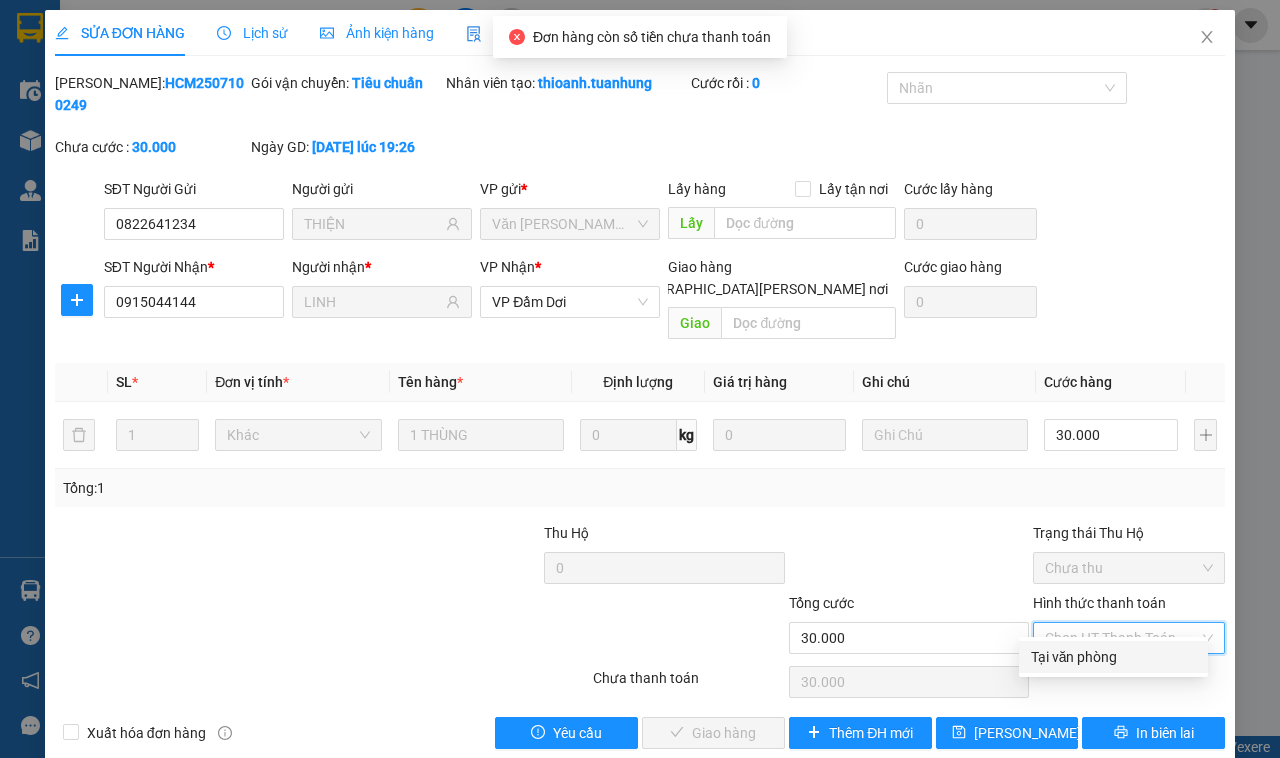 click on "Tại văn phòng" at bounding box center (1113, 657) 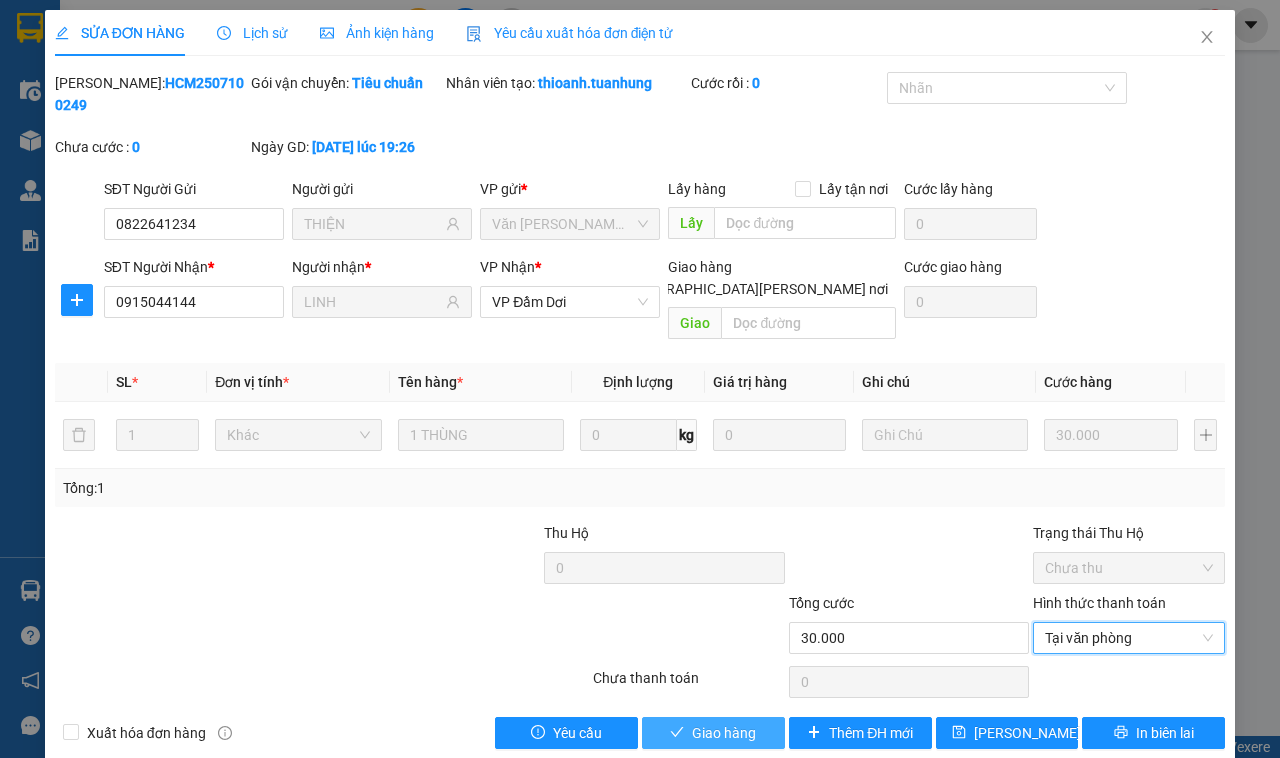 click on "Giao hàng" at bounding box center (724, 733) 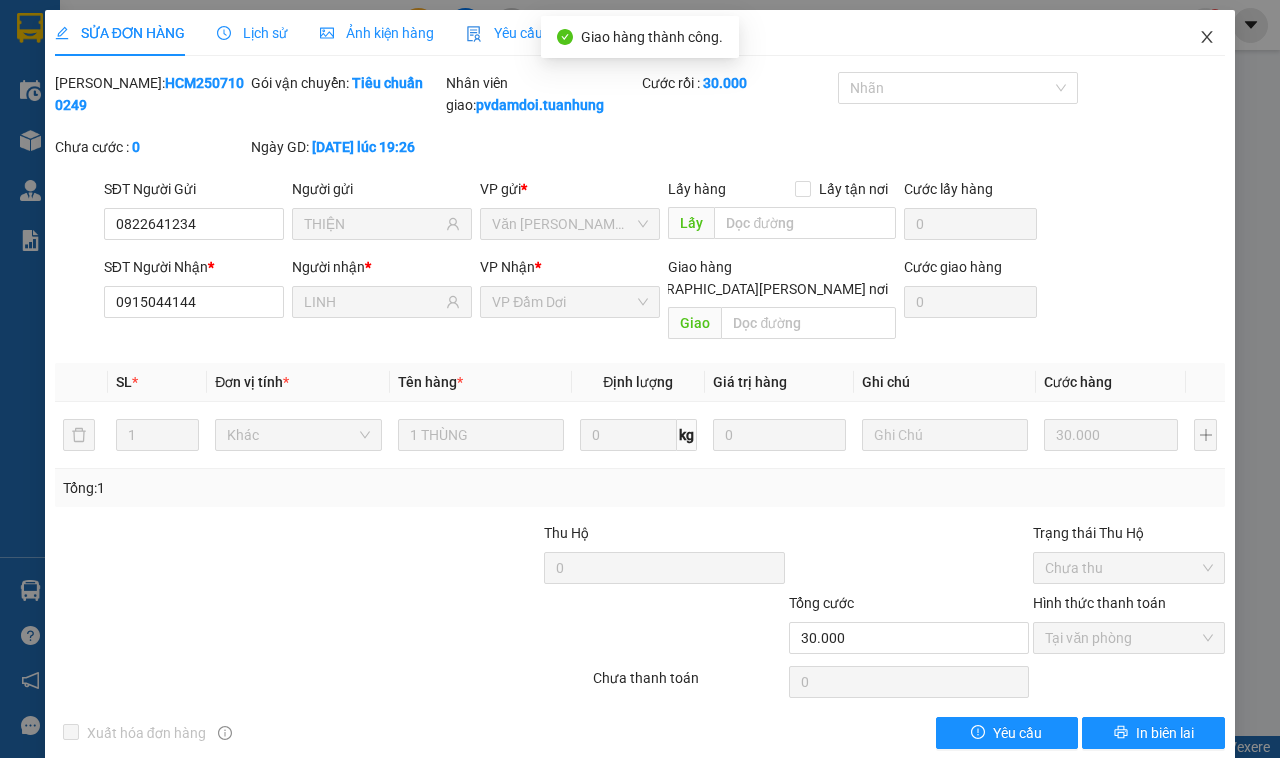 click 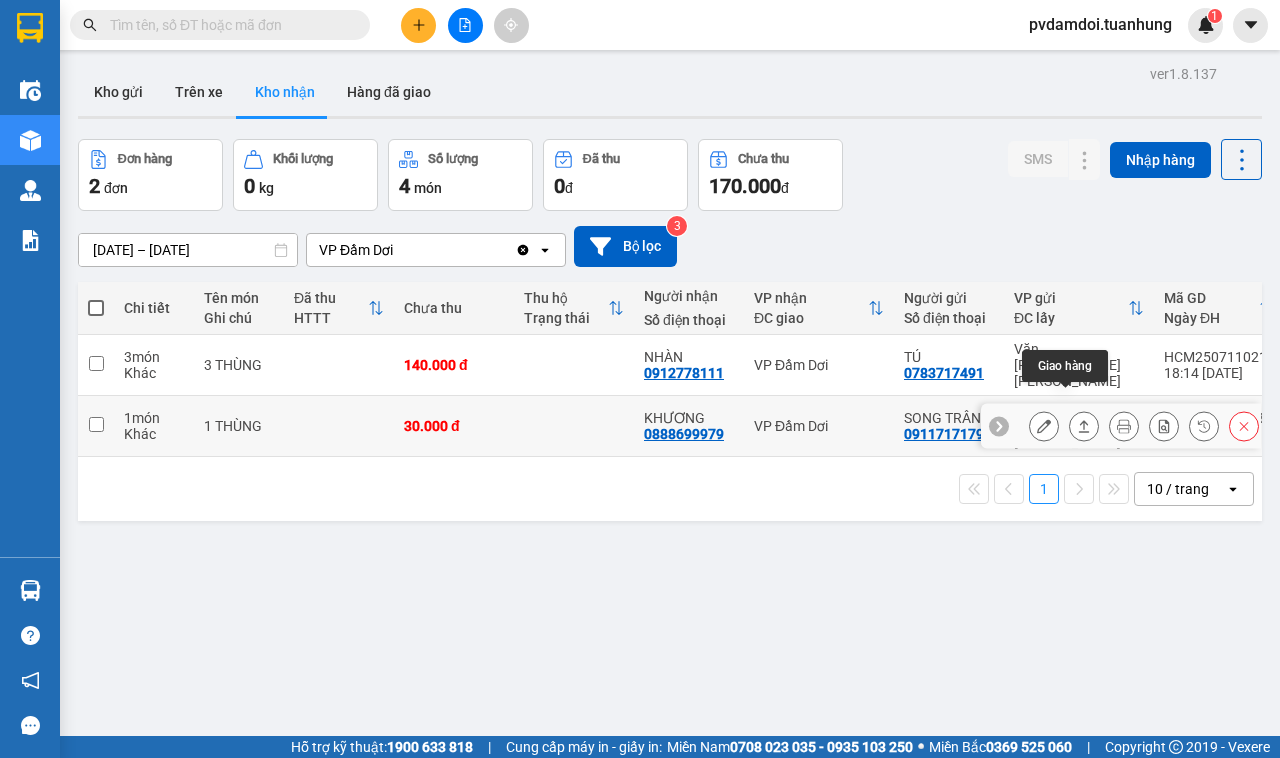 click 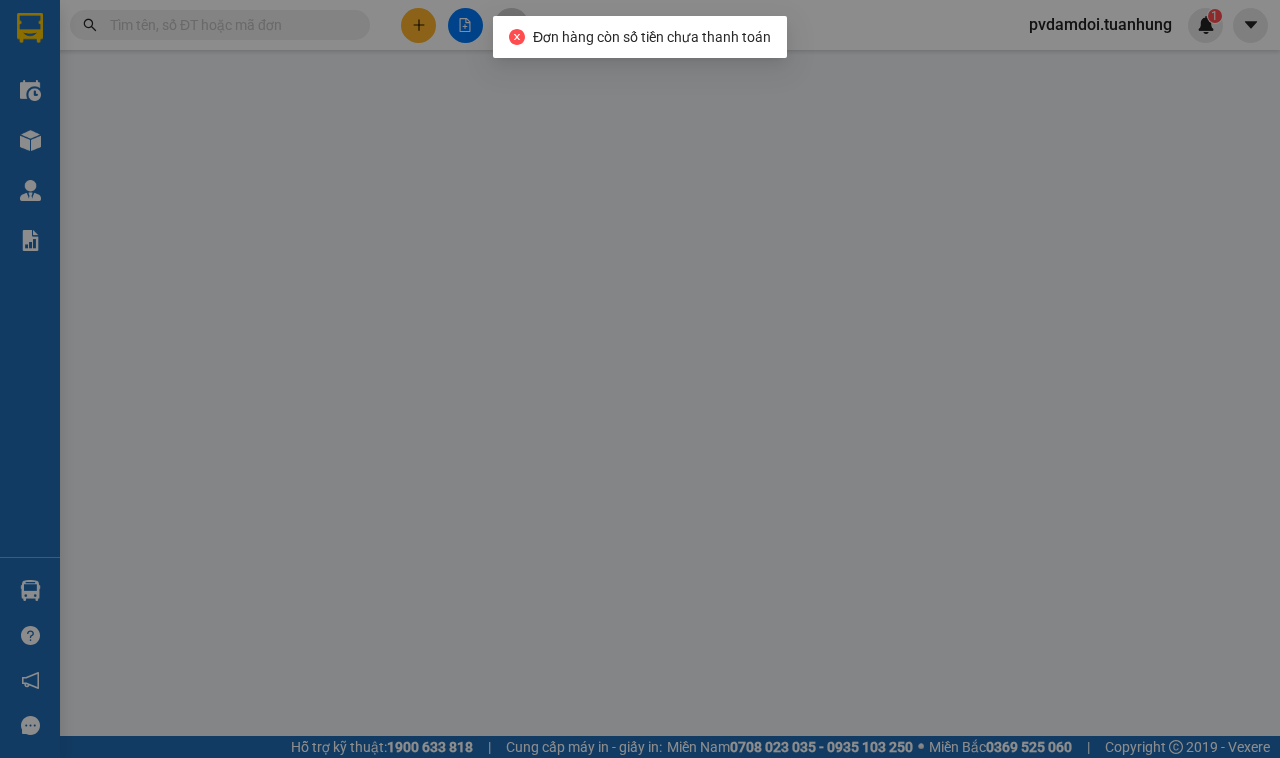 type on "0911717179" 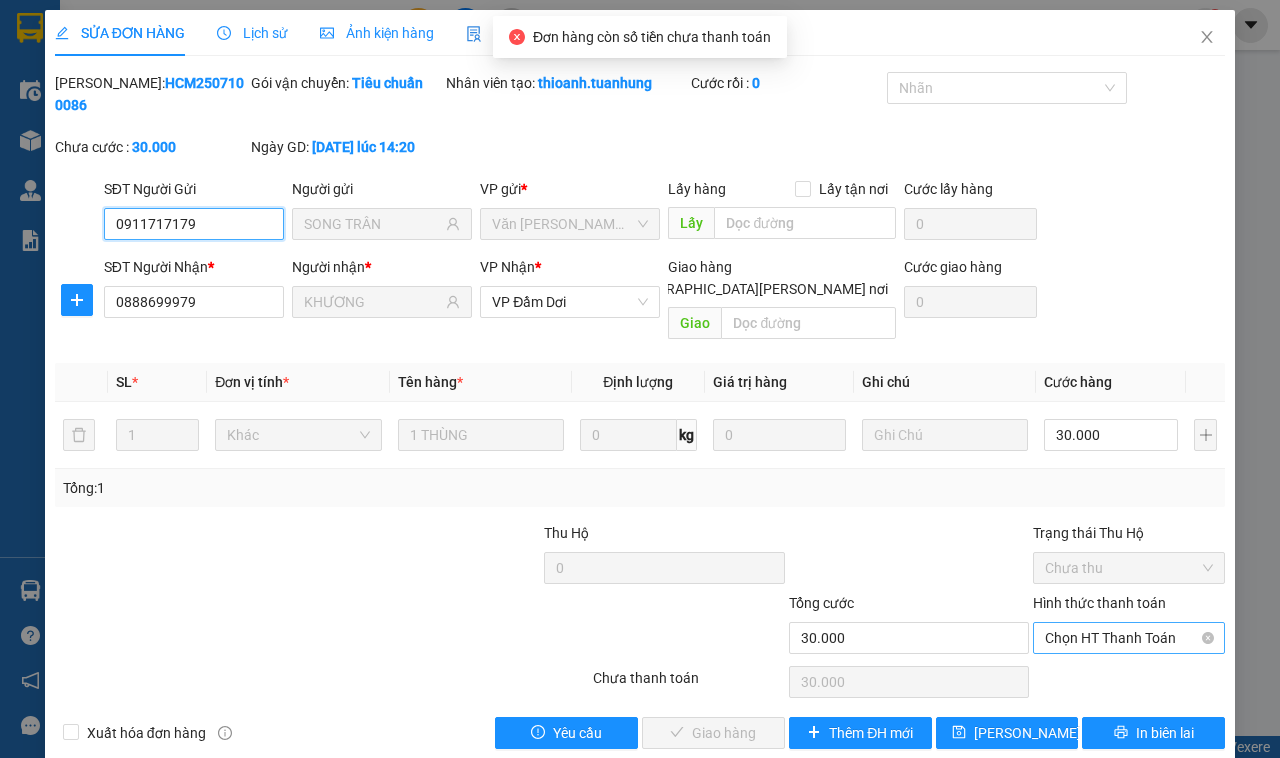 click on "Chọn HT Thanh Toán" at bounding box center [1129, 638] 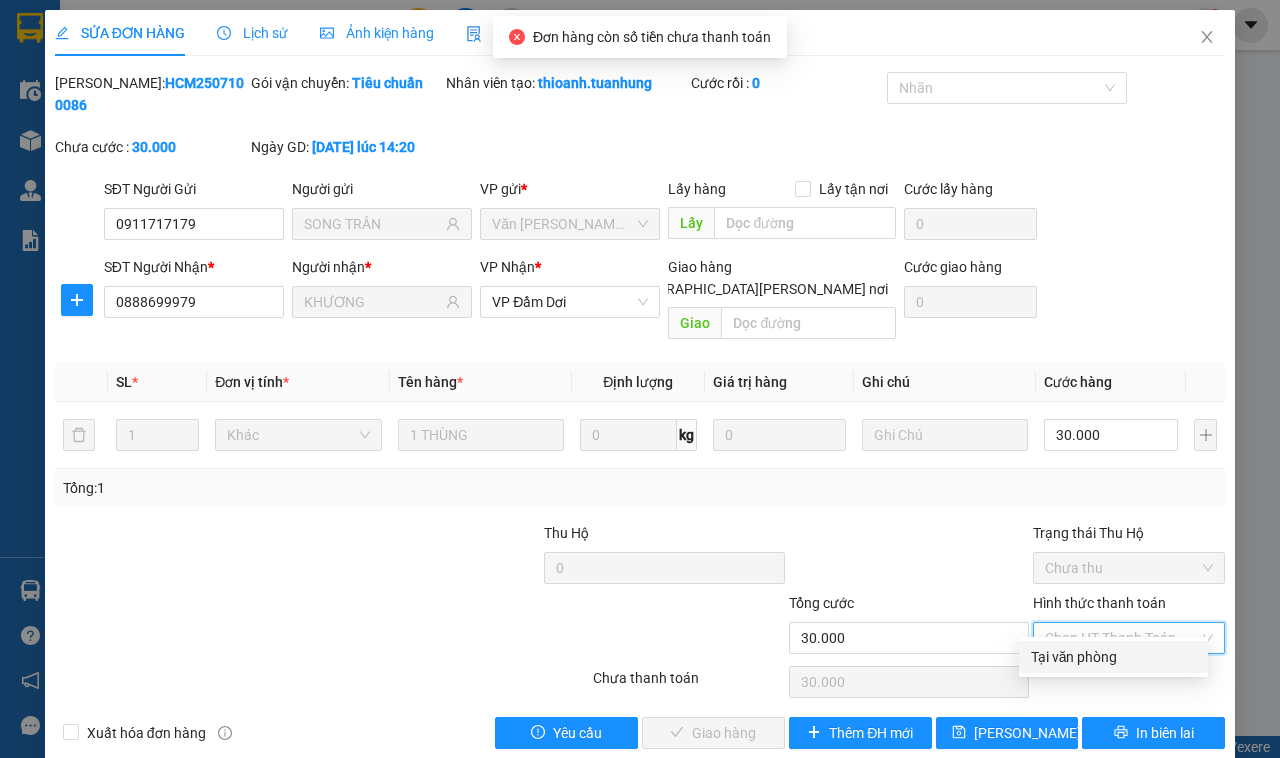 click on "Tại văn phòng" at bounding box center [1113, 657] 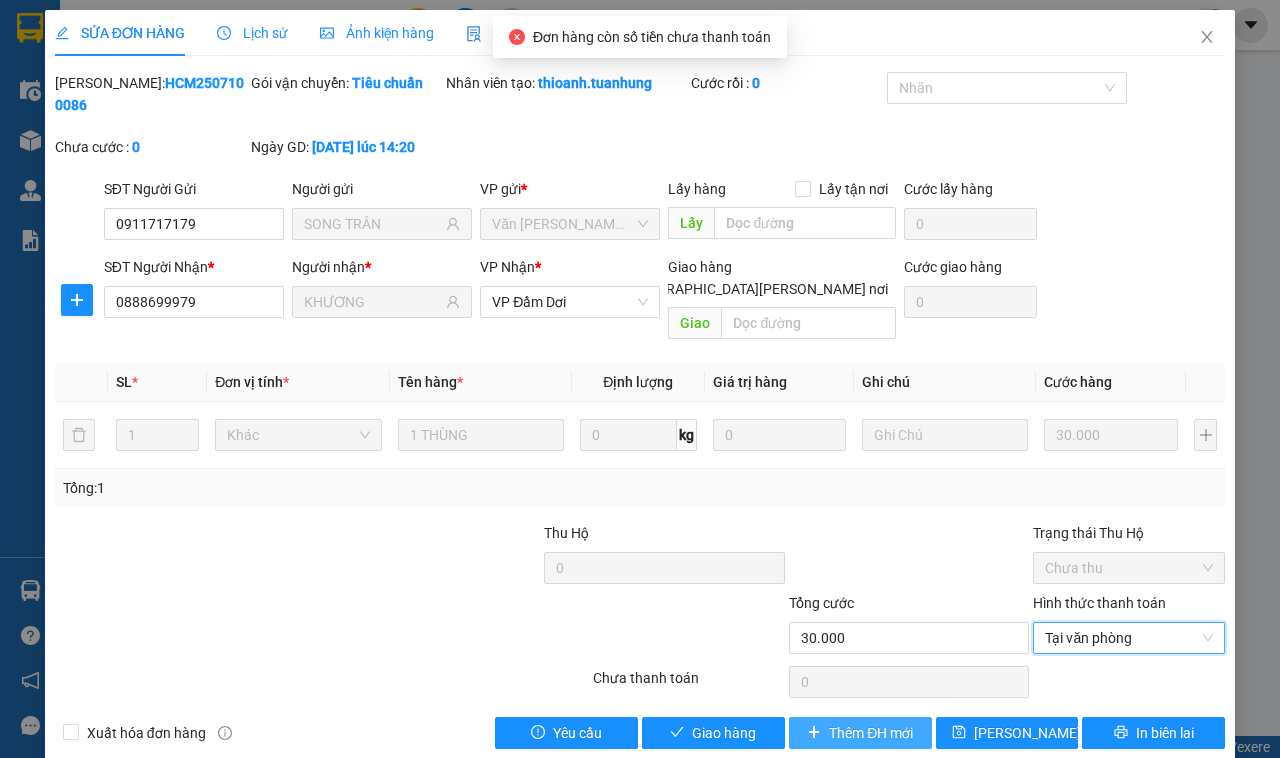 click on "Thêm ĐH mới" at bounding box center [871, 733] 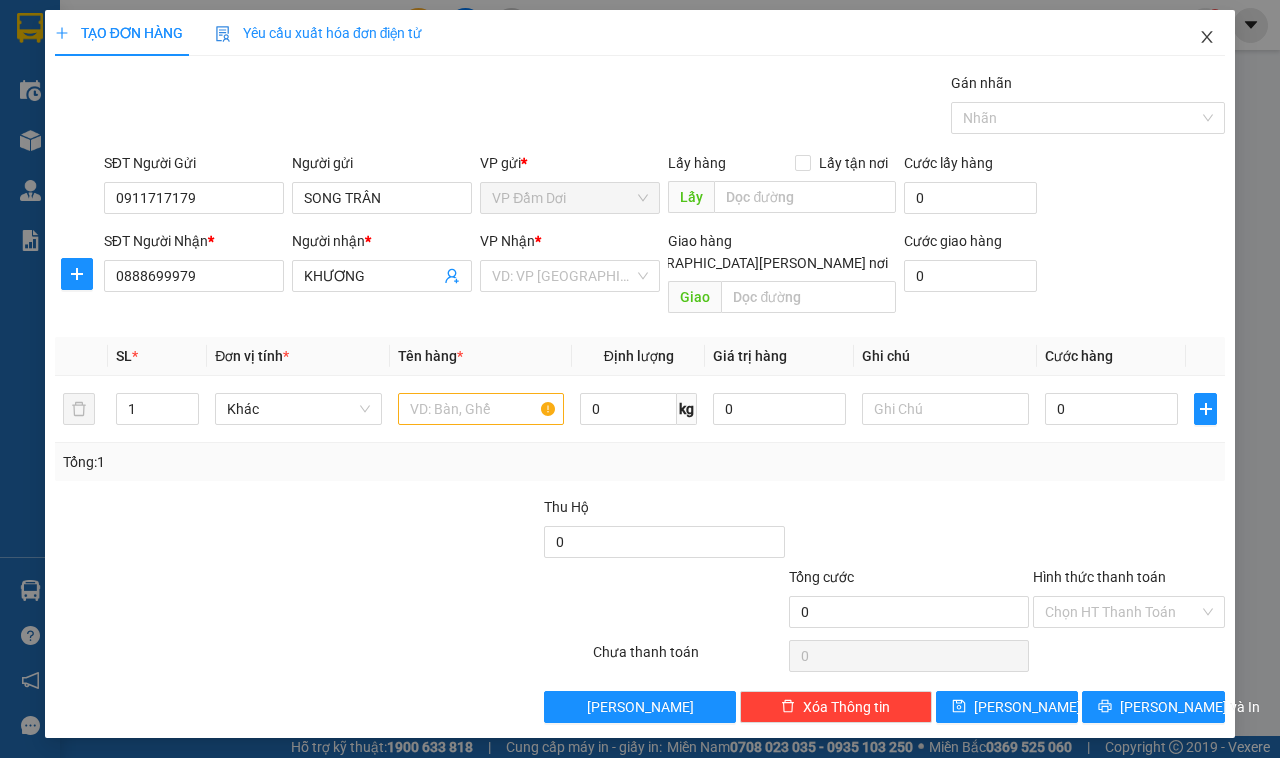 click 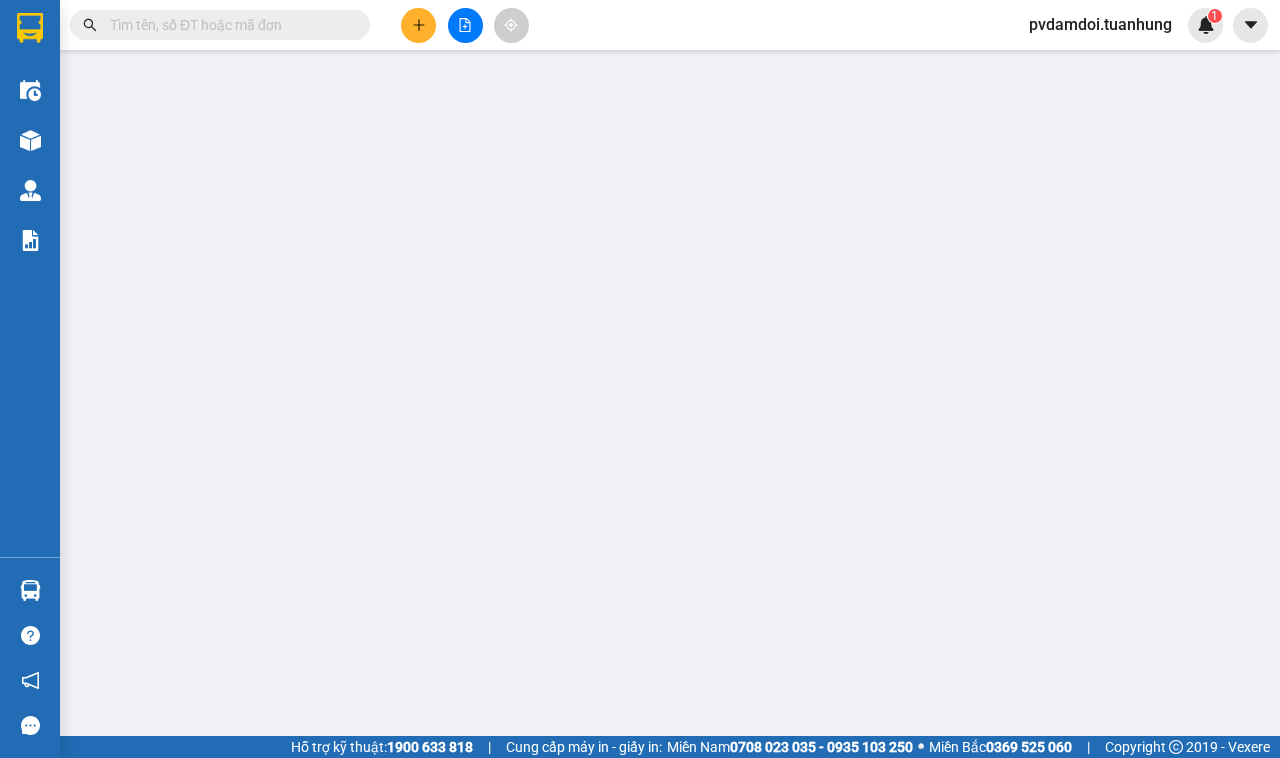 type on "0911717179" 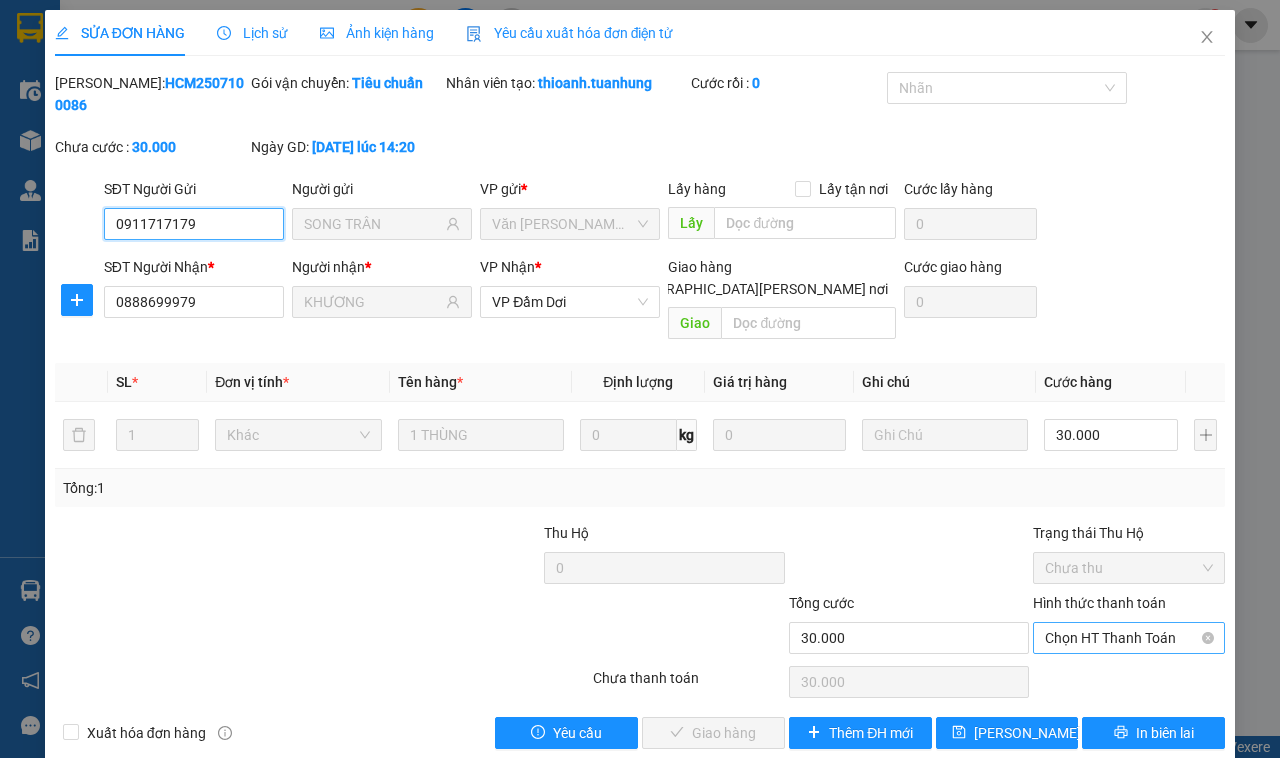 click on "Chọn HT Thanh Toán" at bounding box center (1129, 638) 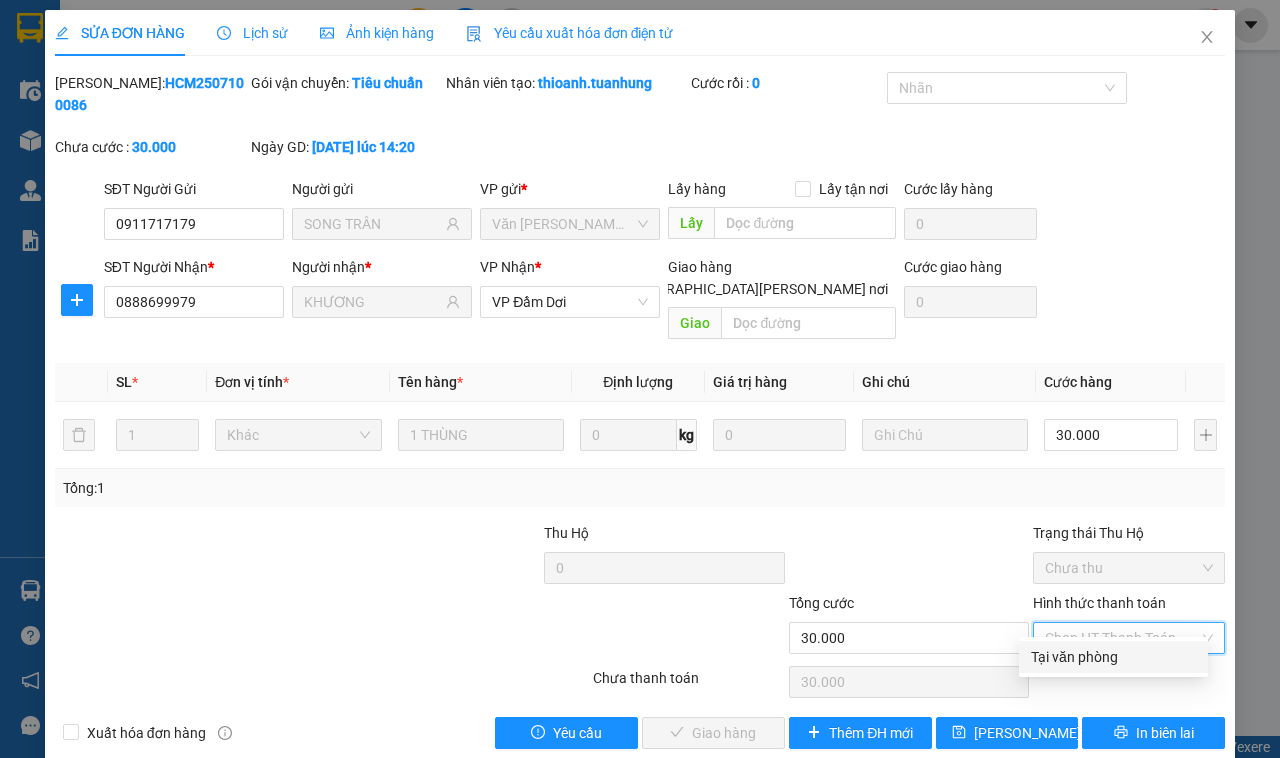 click on "Tại văn phòng" at bounding box center (1113, 657) 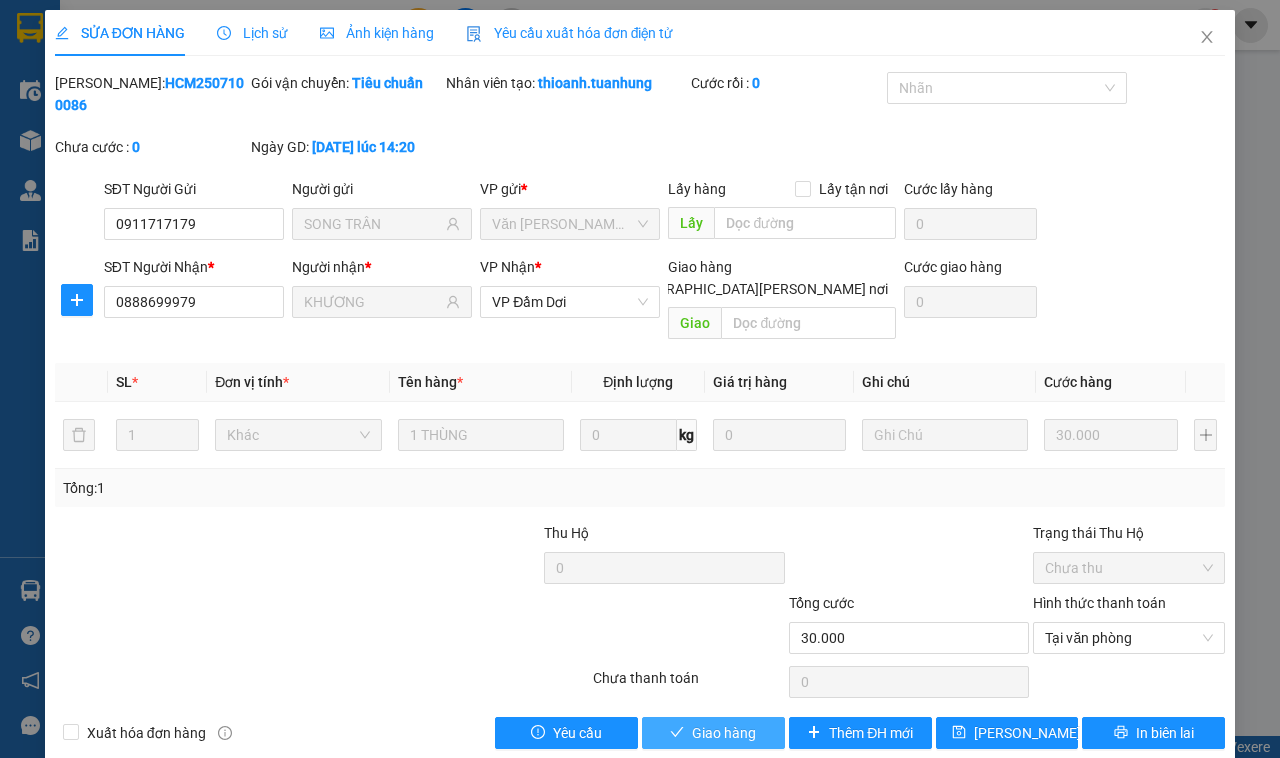 drag, startPoint x: 656, startPoint y: 702, endPoint x: 677, endPoint y: 708, distance: 21.84033 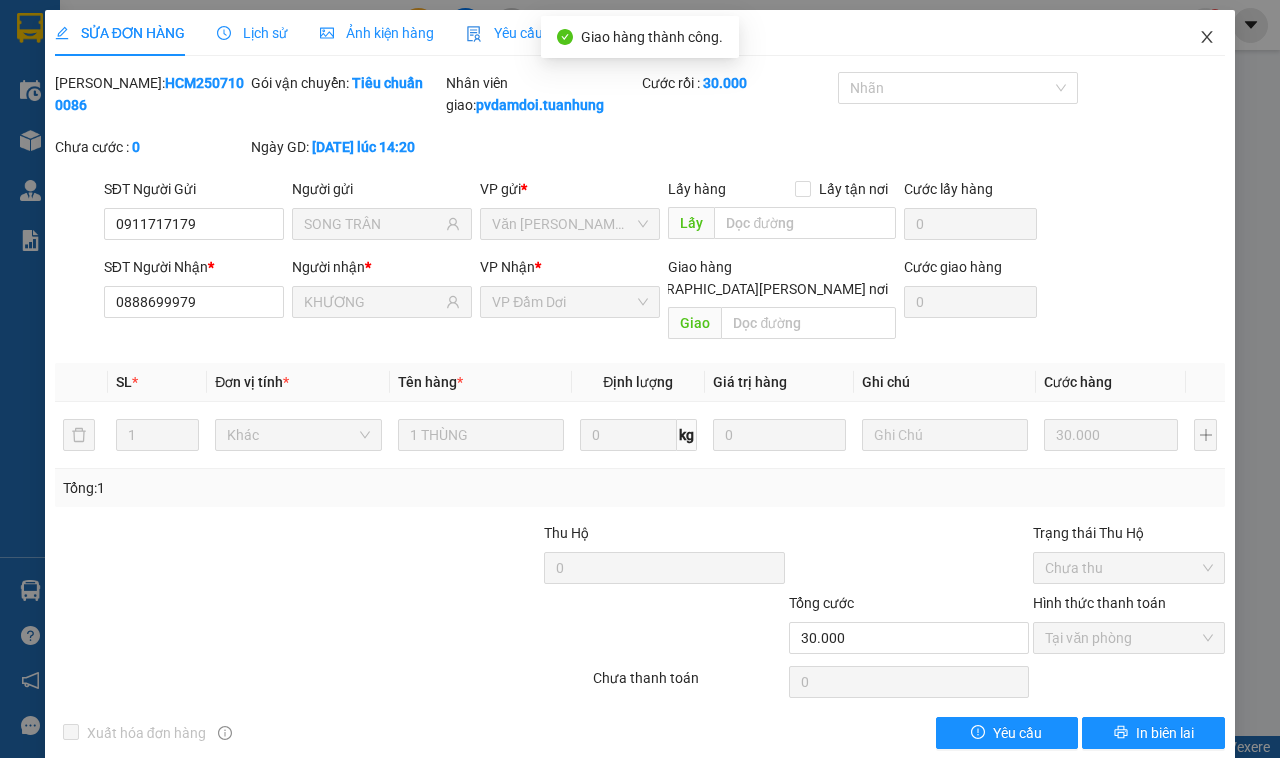 click 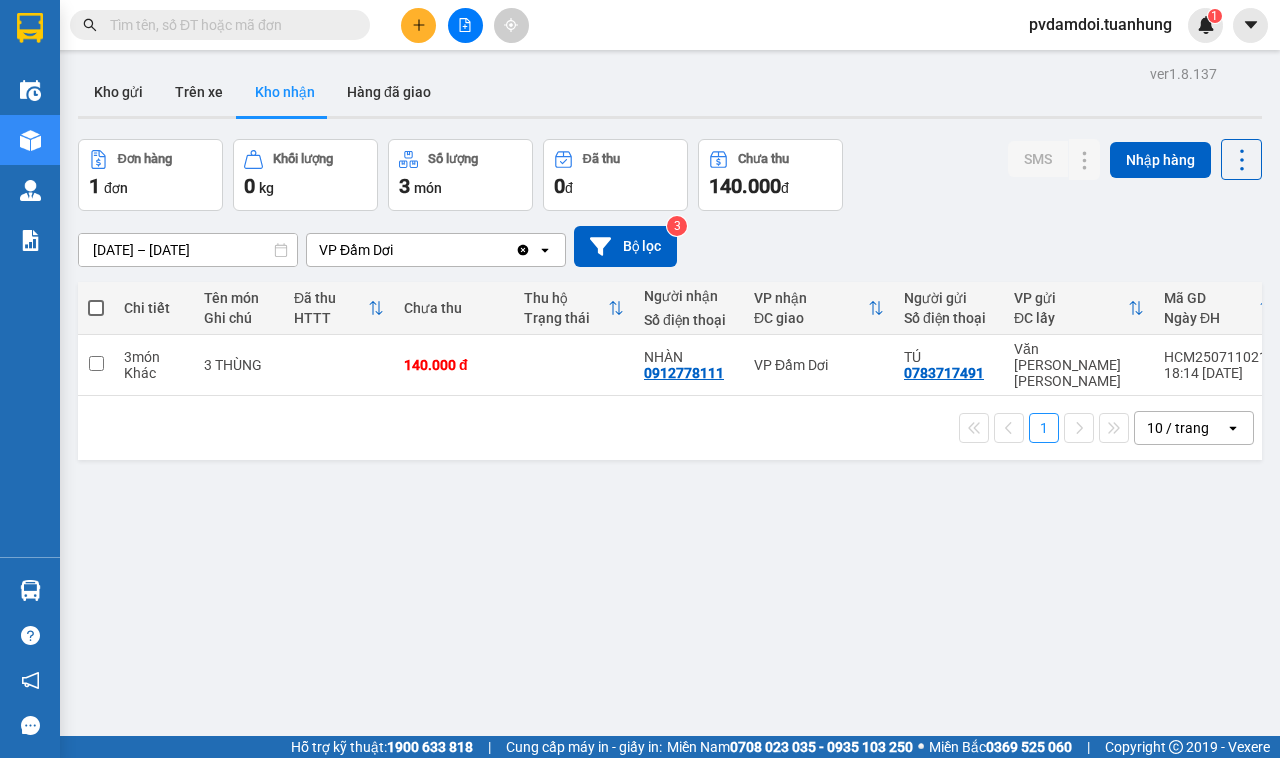 click on "[DATE] – [DATE]" at bounding box center (188, 250) 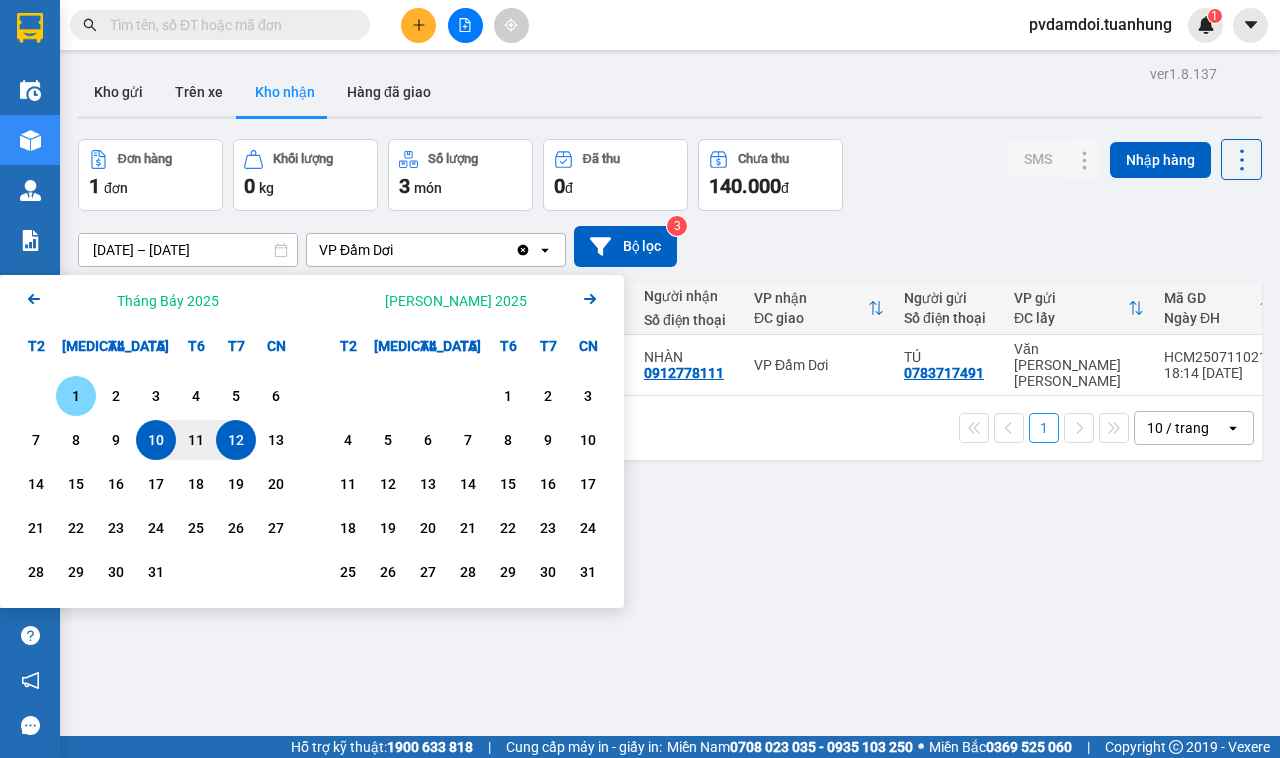 drag, startPoint x: 73, startPoint y: 385, endPoint x: 187, endPoint y: 416, distance: 118.13975 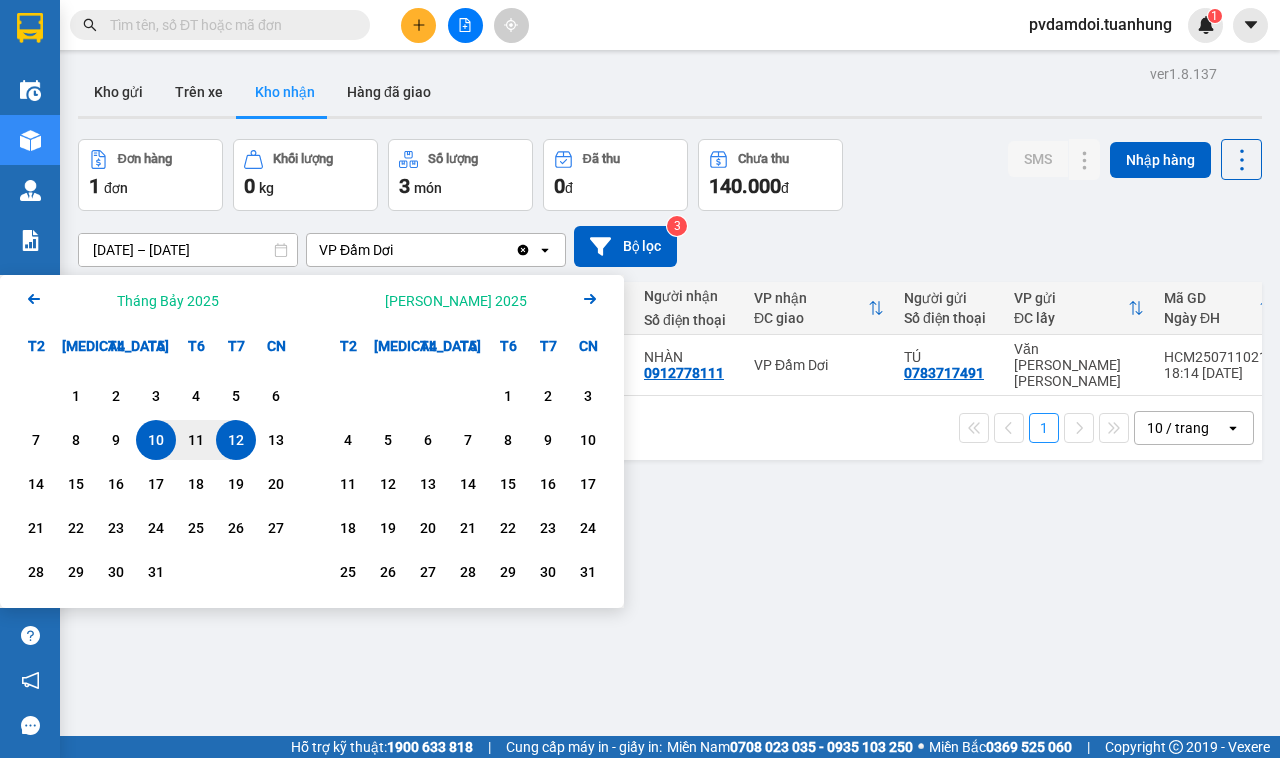 click on "12" at bounding box center (236, 440) 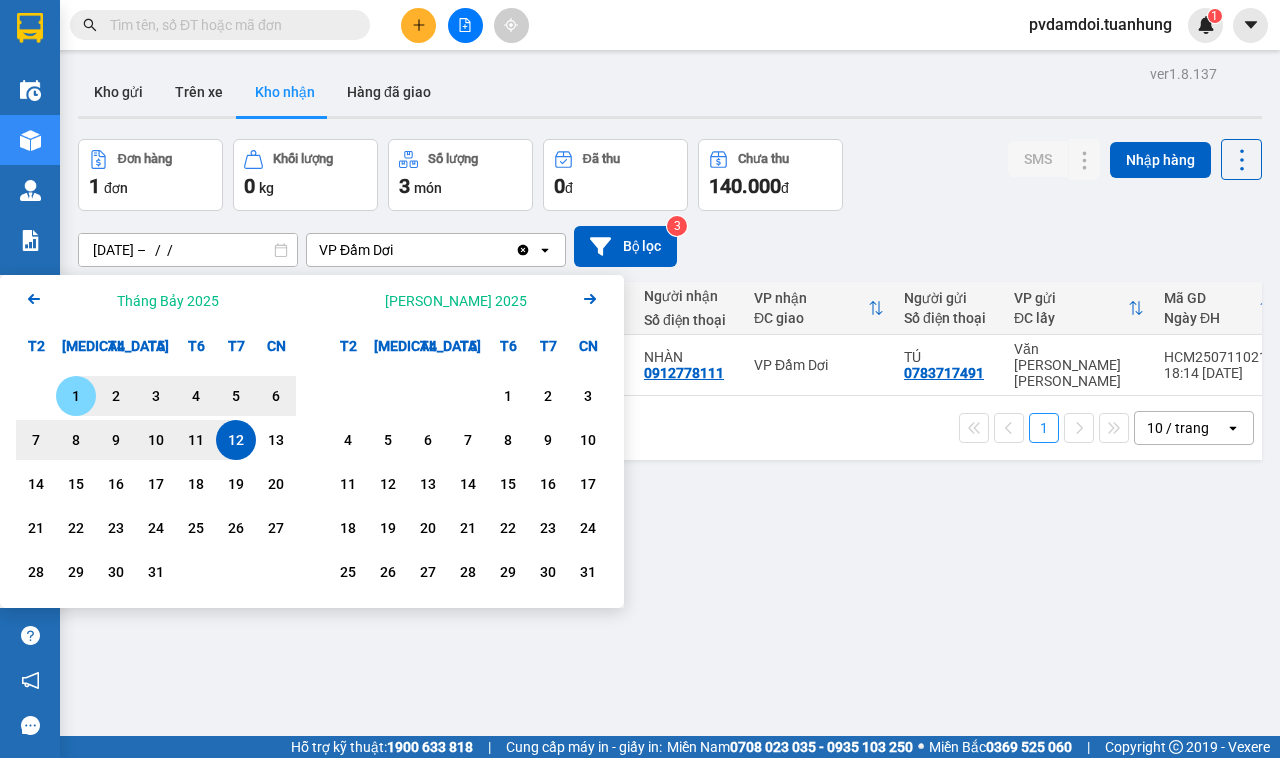 click on "1" at bounding box center [76, 396] 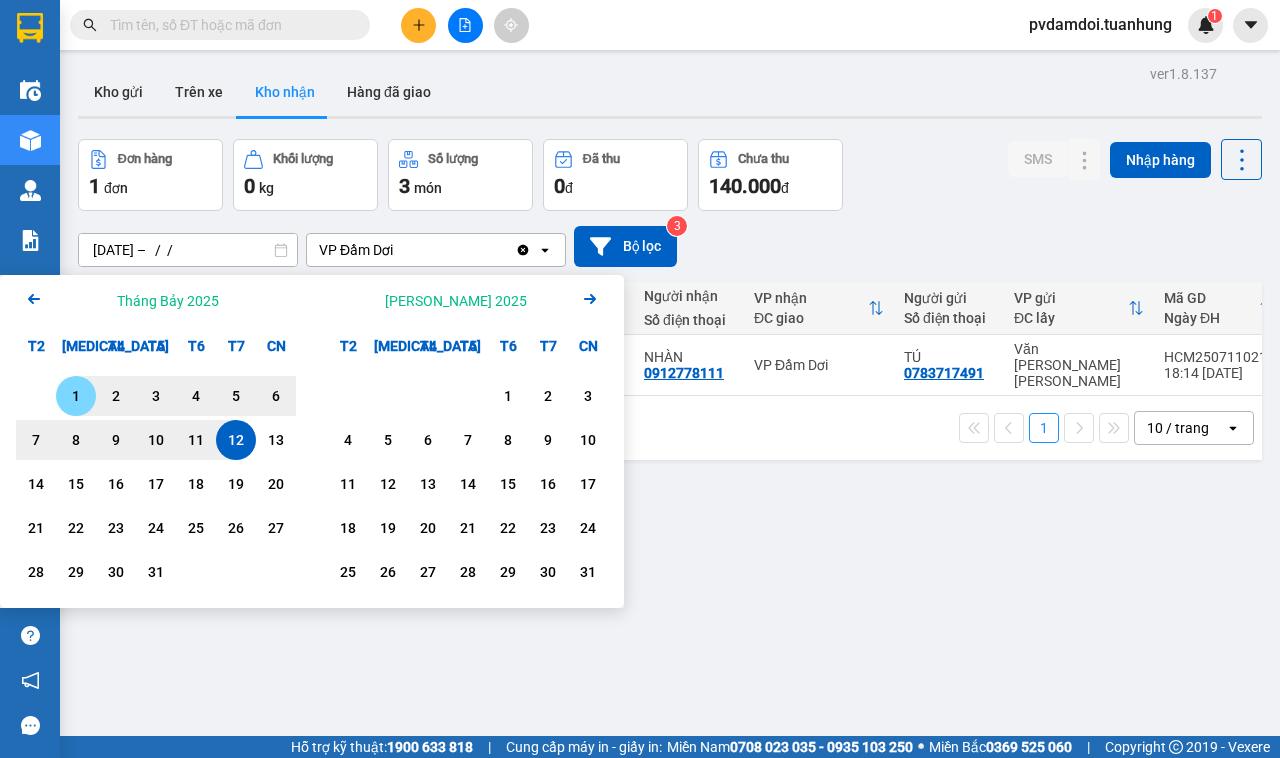 type on "[DATE] – [DATE]" 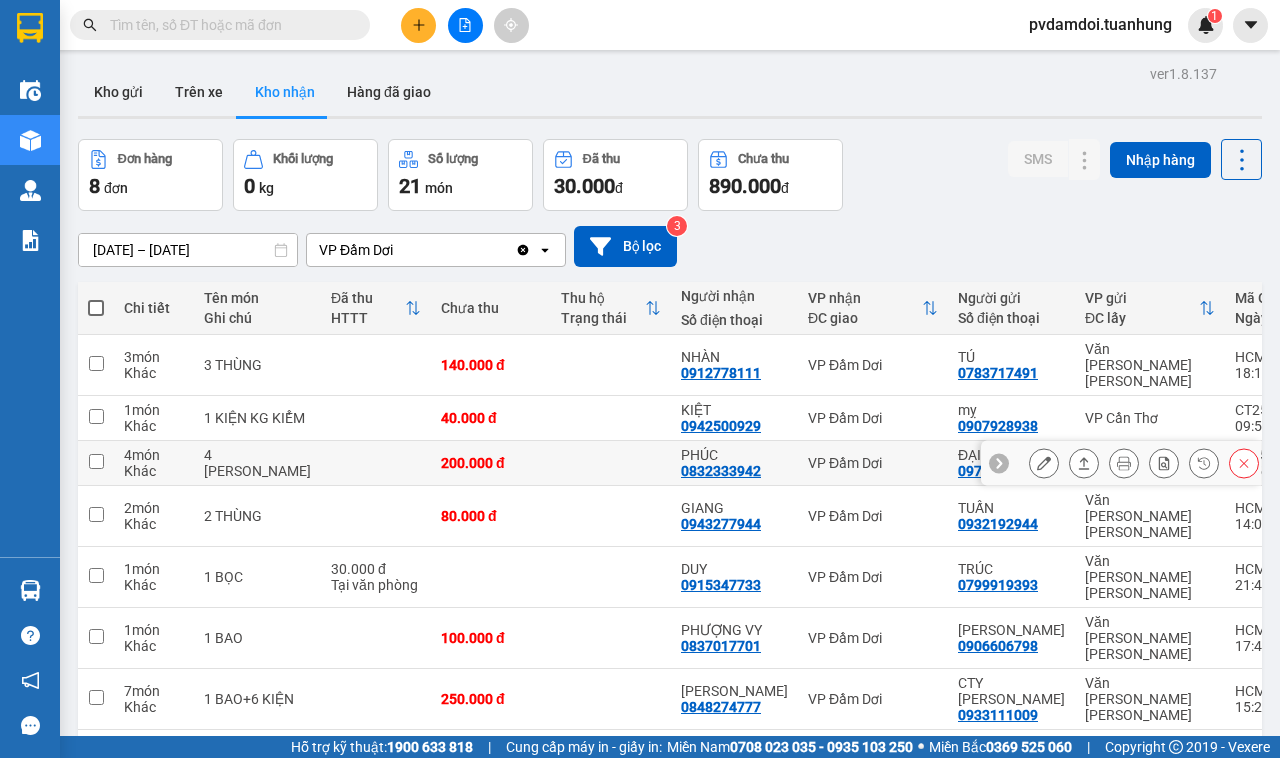 scroll, scrollTop: 92, scrollLeft: 0, axis: vertical 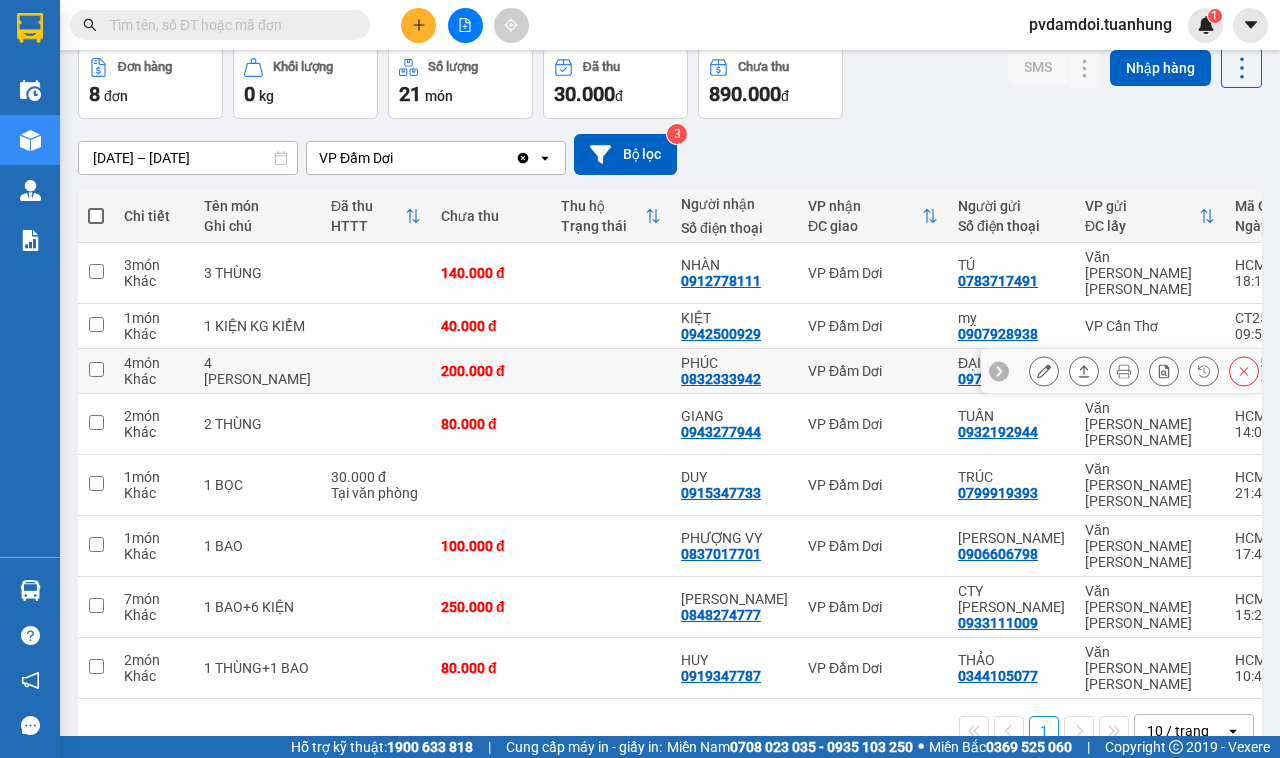 click 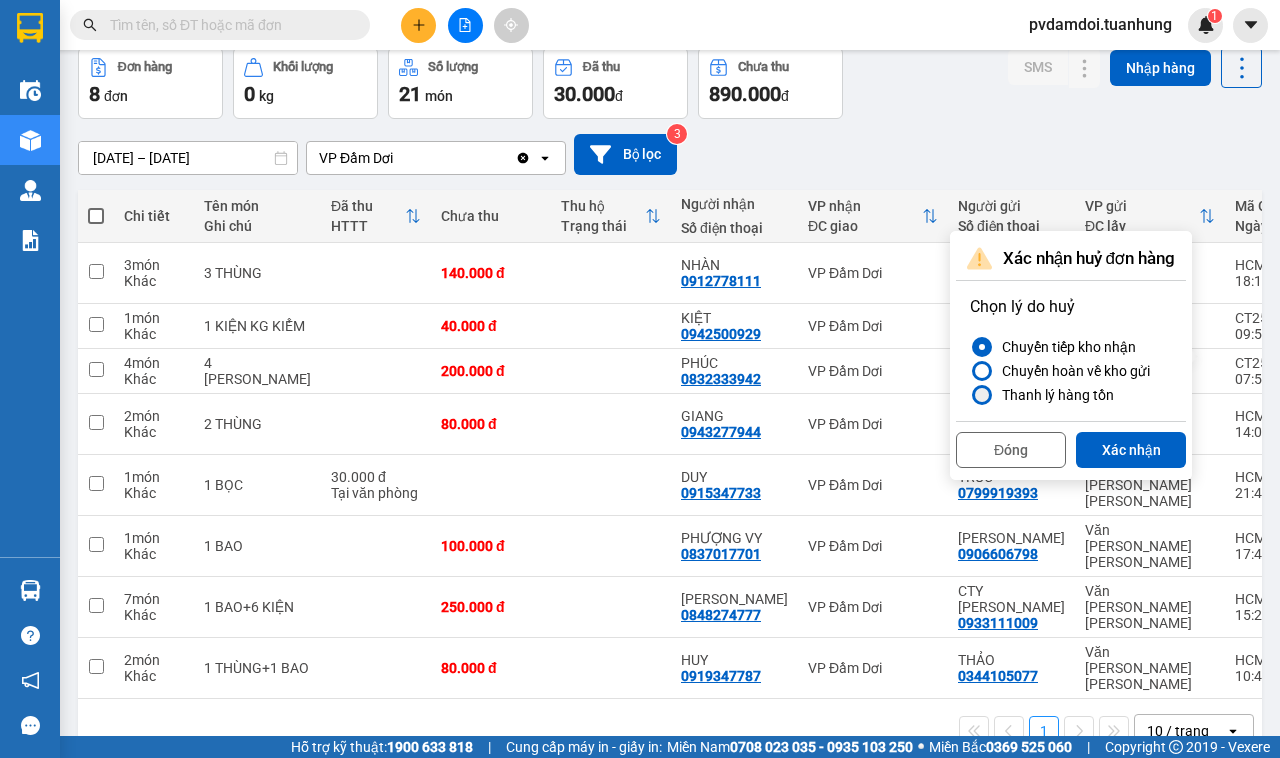 drag, startPoint x: 1041, startPoint y: 388, endPoint x: 1102, endPoint y: 426, distance: 71.867935 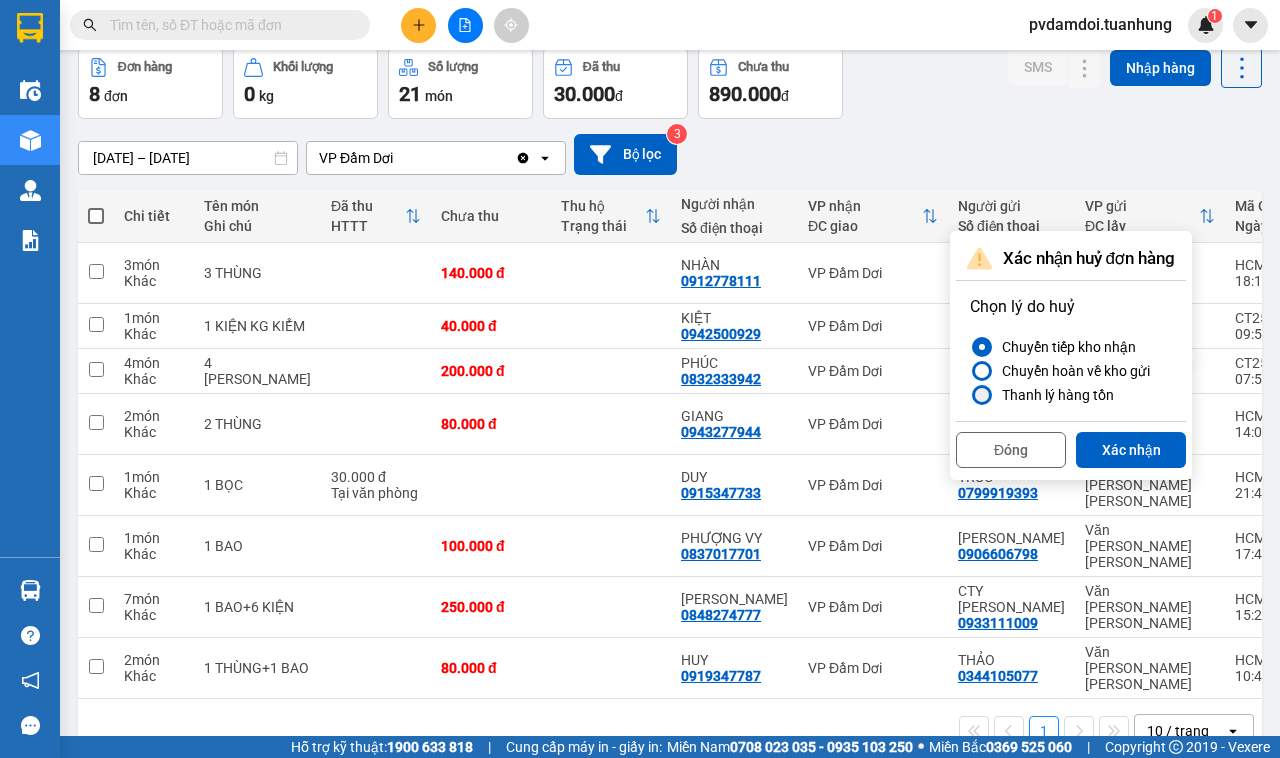 click on "Thanh lý hàng tồn" at bounding box center [1054, 395] 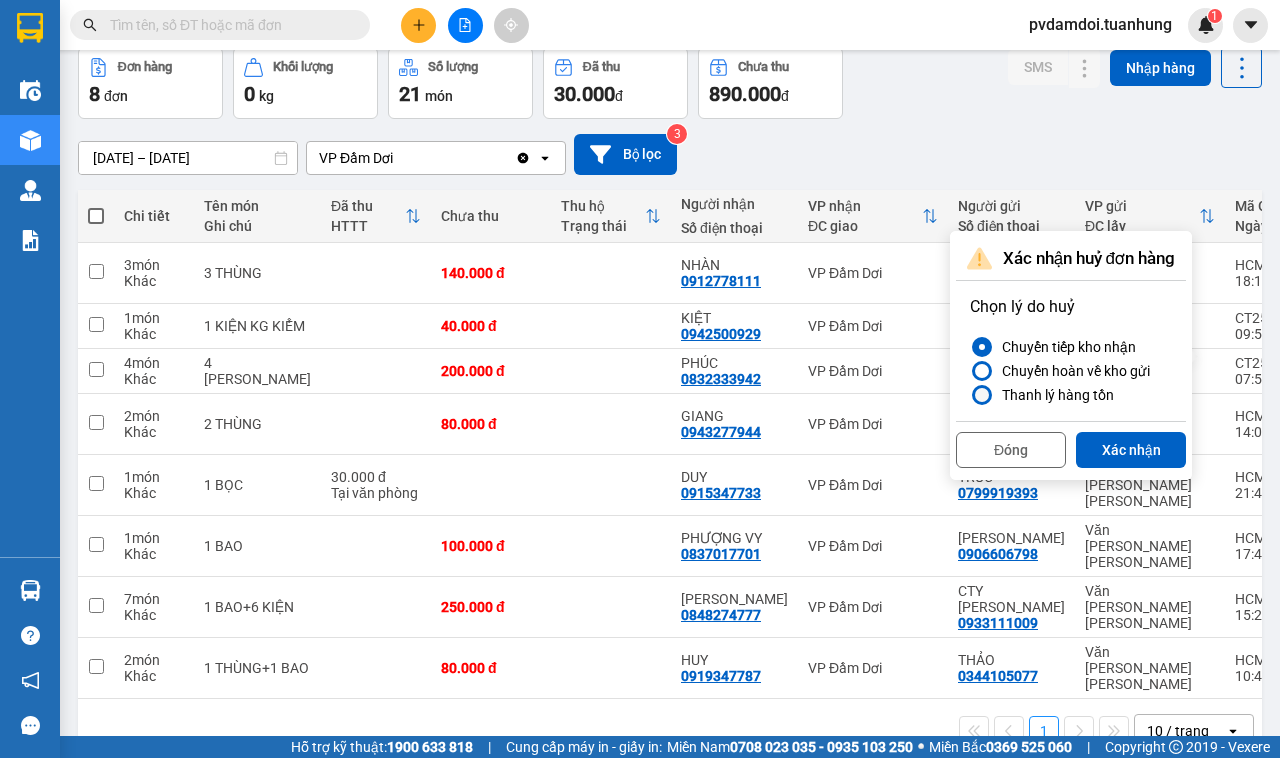 click at bounding box center [982, 395] 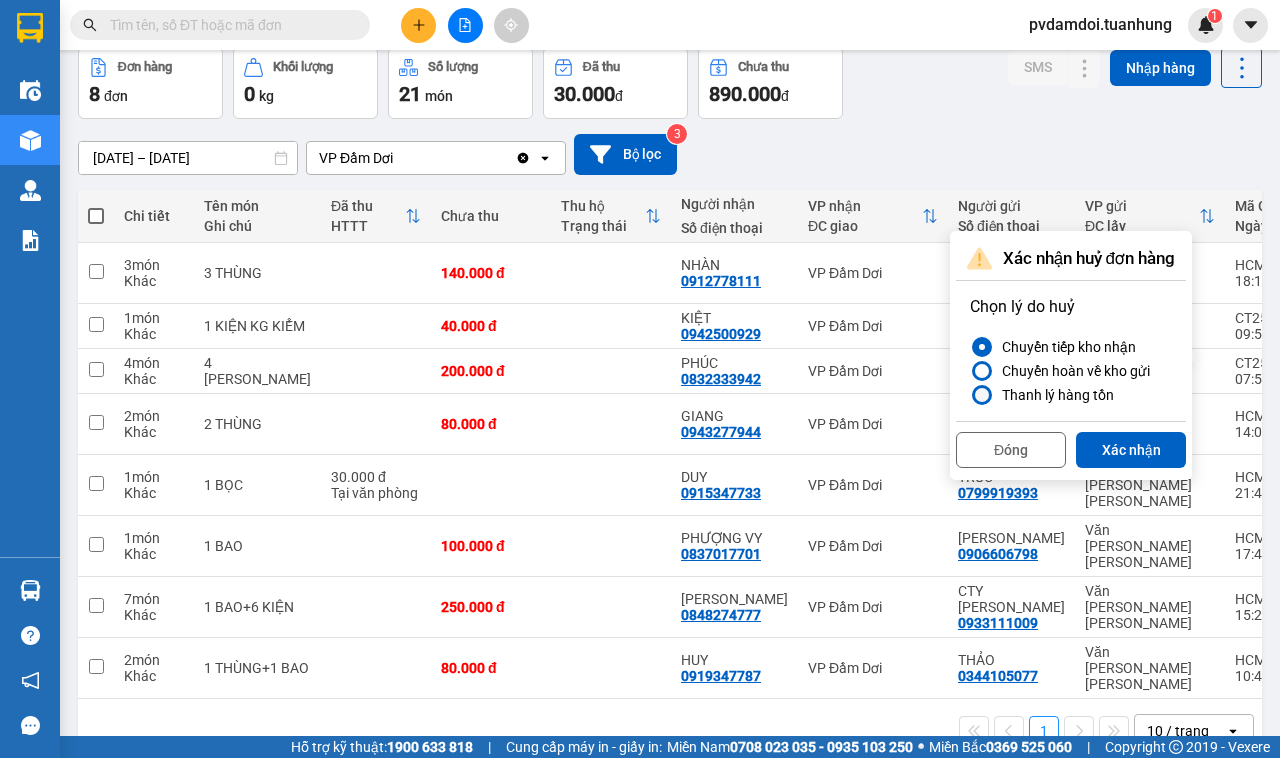 click on "Thanh lý hàng tồn" at bounding box center [970, 395] 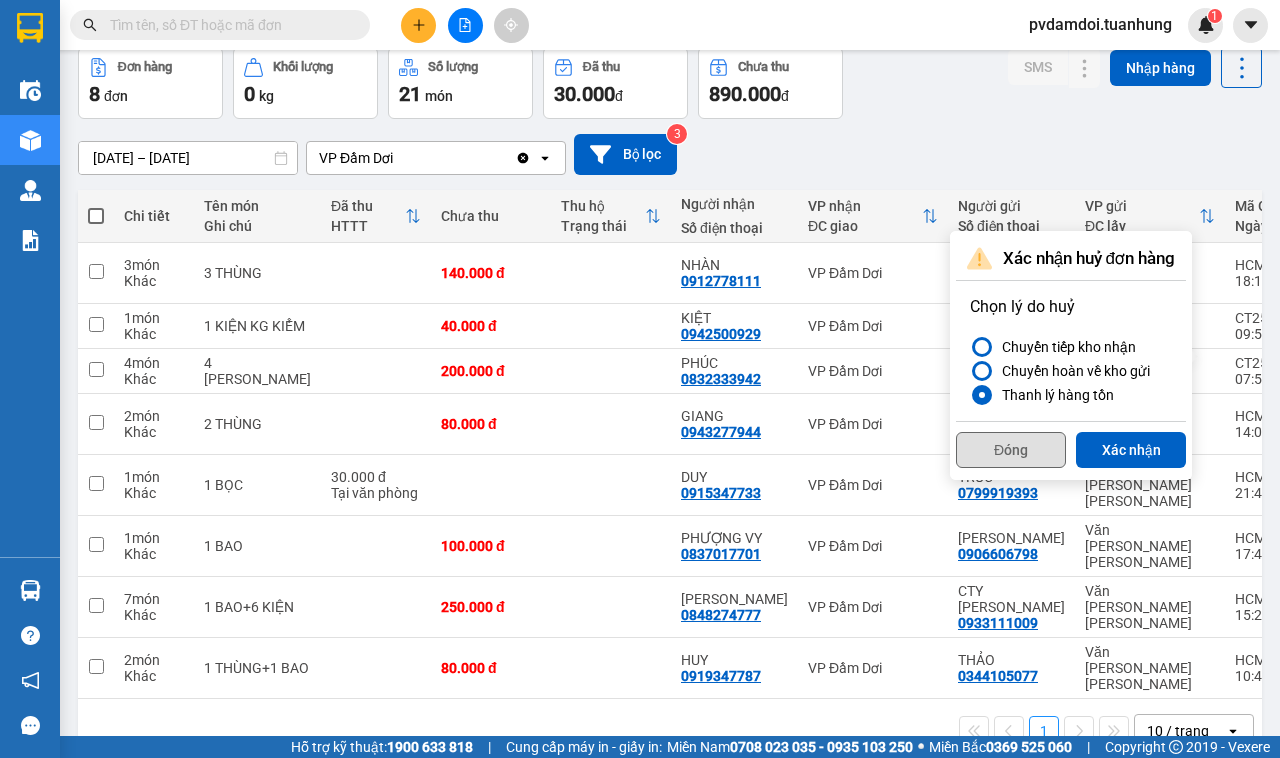 click on "Đóng" at bounding box center (1011, 450) 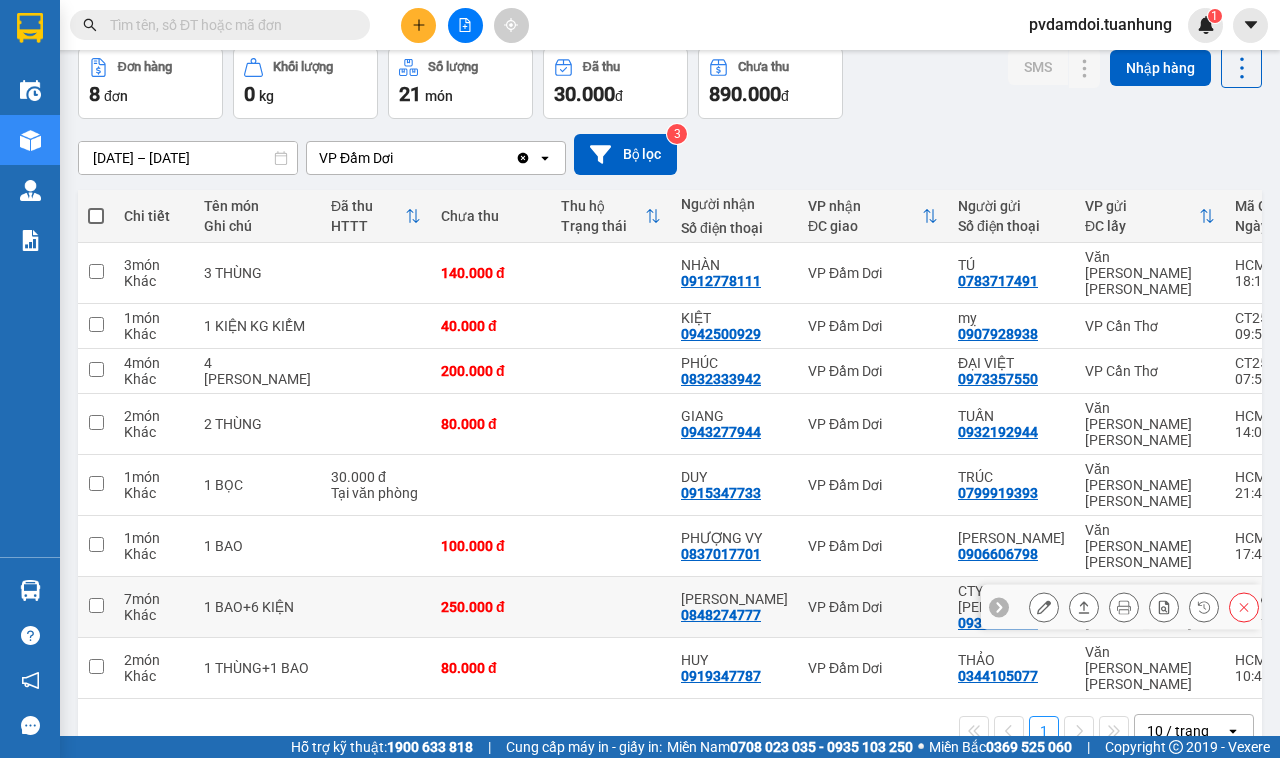click 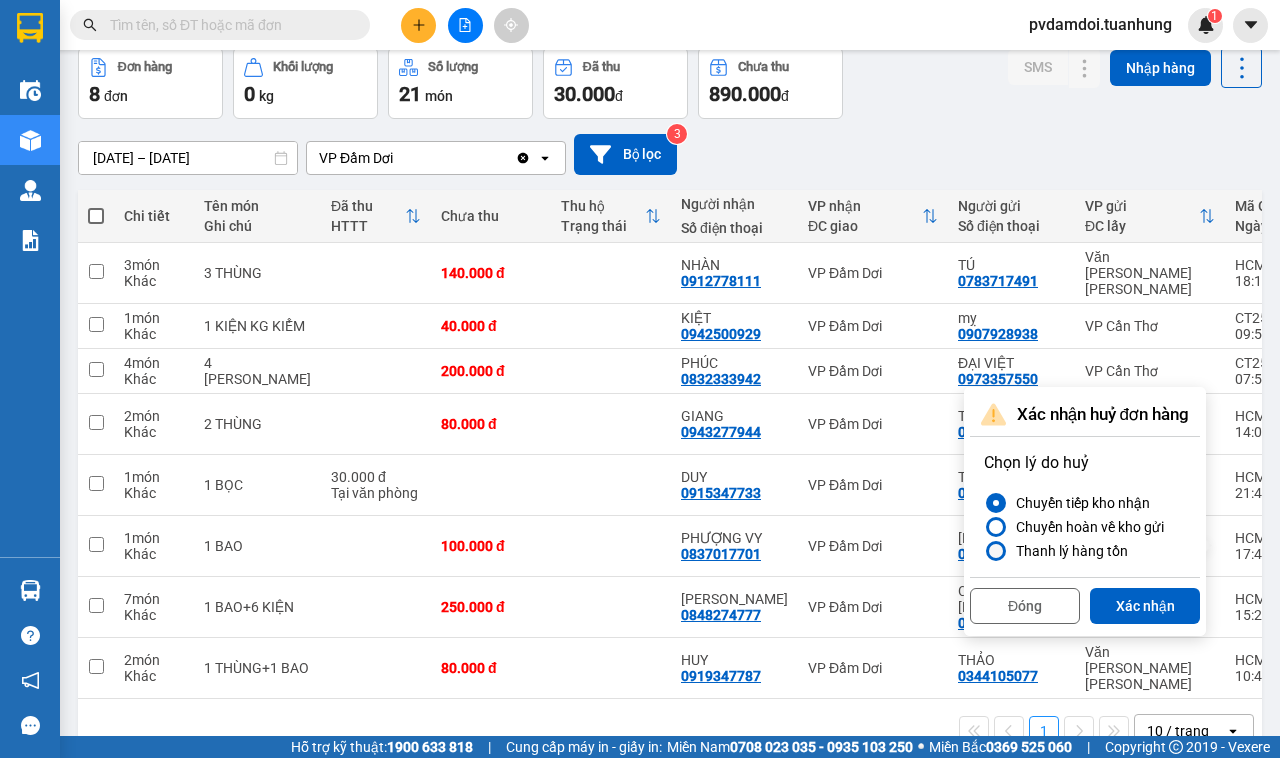 drag, startPoint x: 1057, startPoint y: 541, endPoint x: 1132, endPoint y: 572, distance: 81.154175 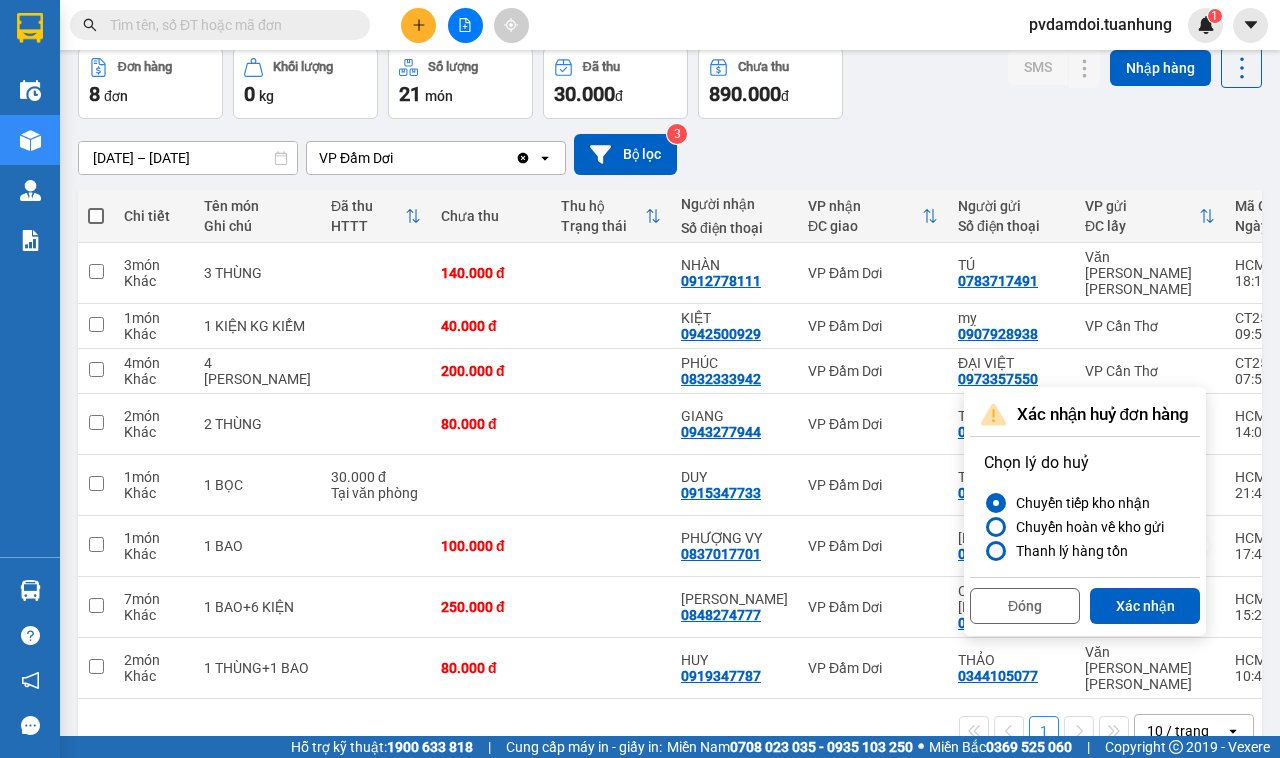 click on "Thanh lý hàng tồn" at bounding box center [1068, 551] 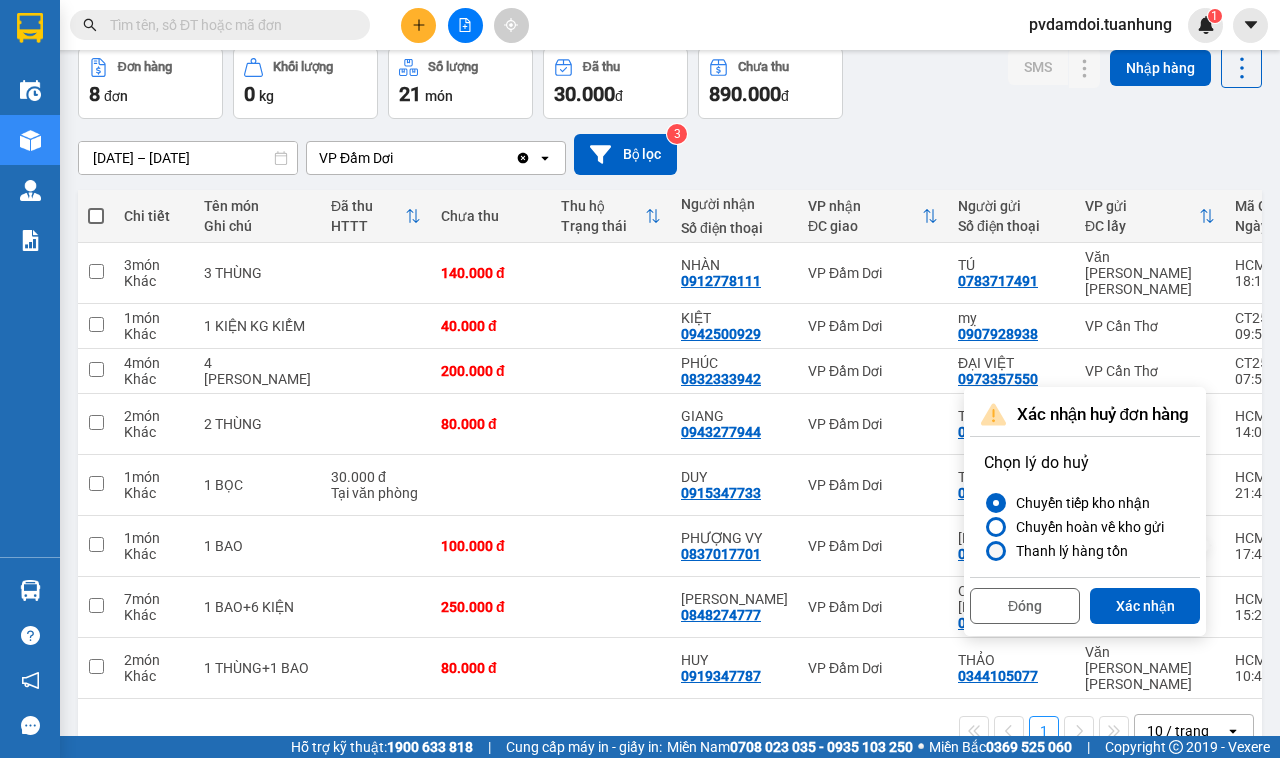 click at bounding box center [996, 551] 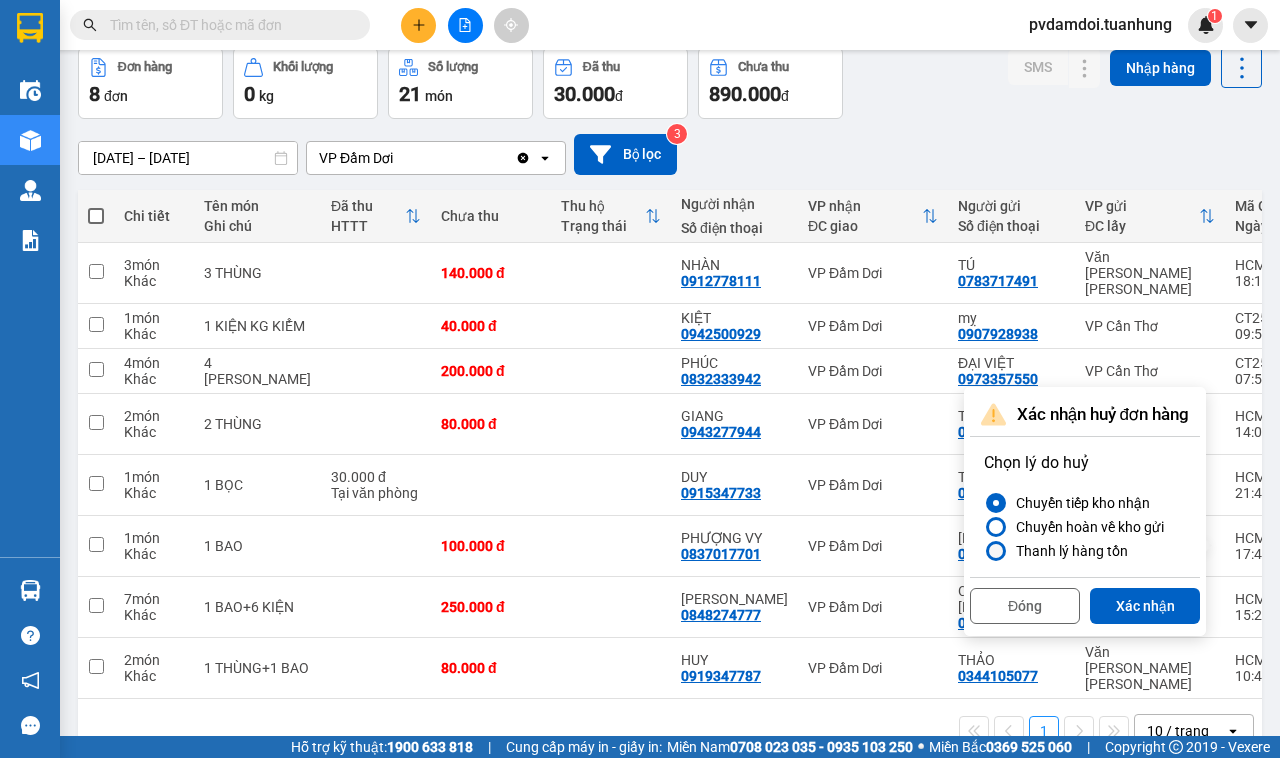 click on "Thanh lý hàng tồn" at bounding box center [984, 551] 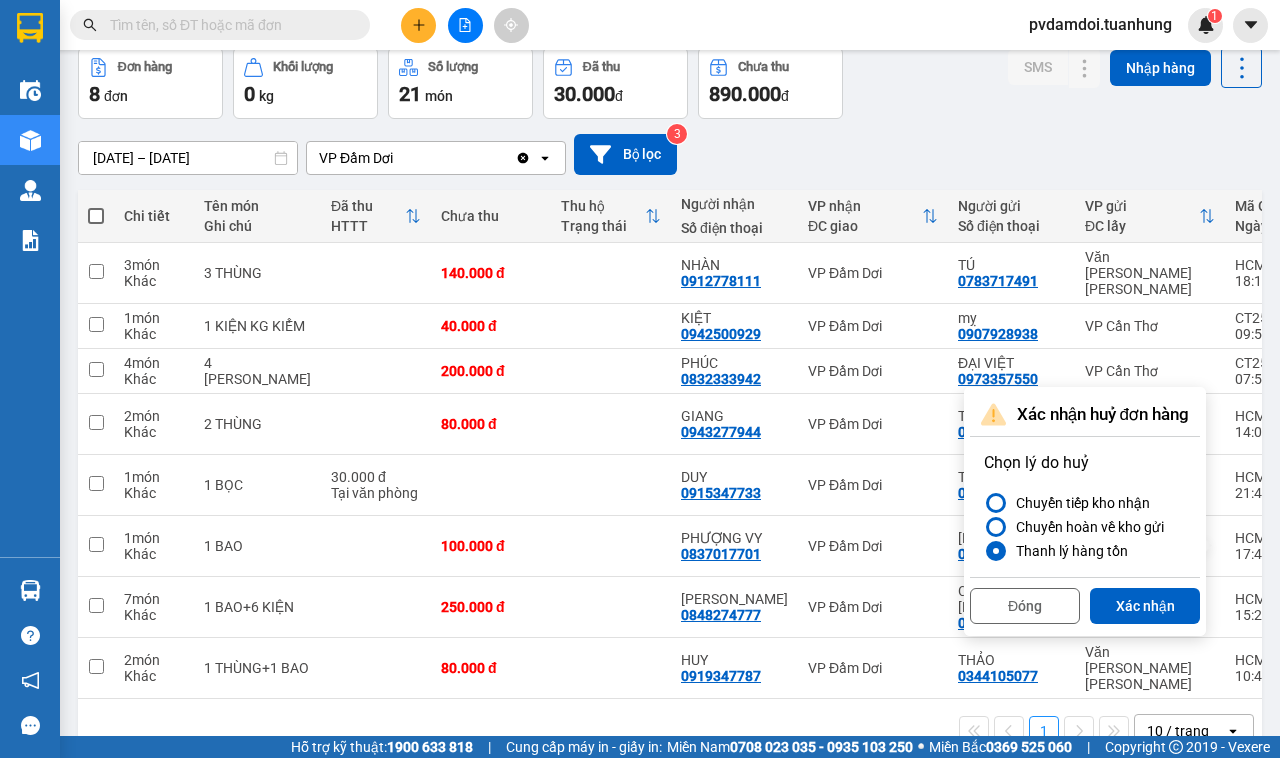 drag, startPoint x: 1141, startPoint y: 623, endPoint x: 1133, endPoint y: 601, distance: 23.409399 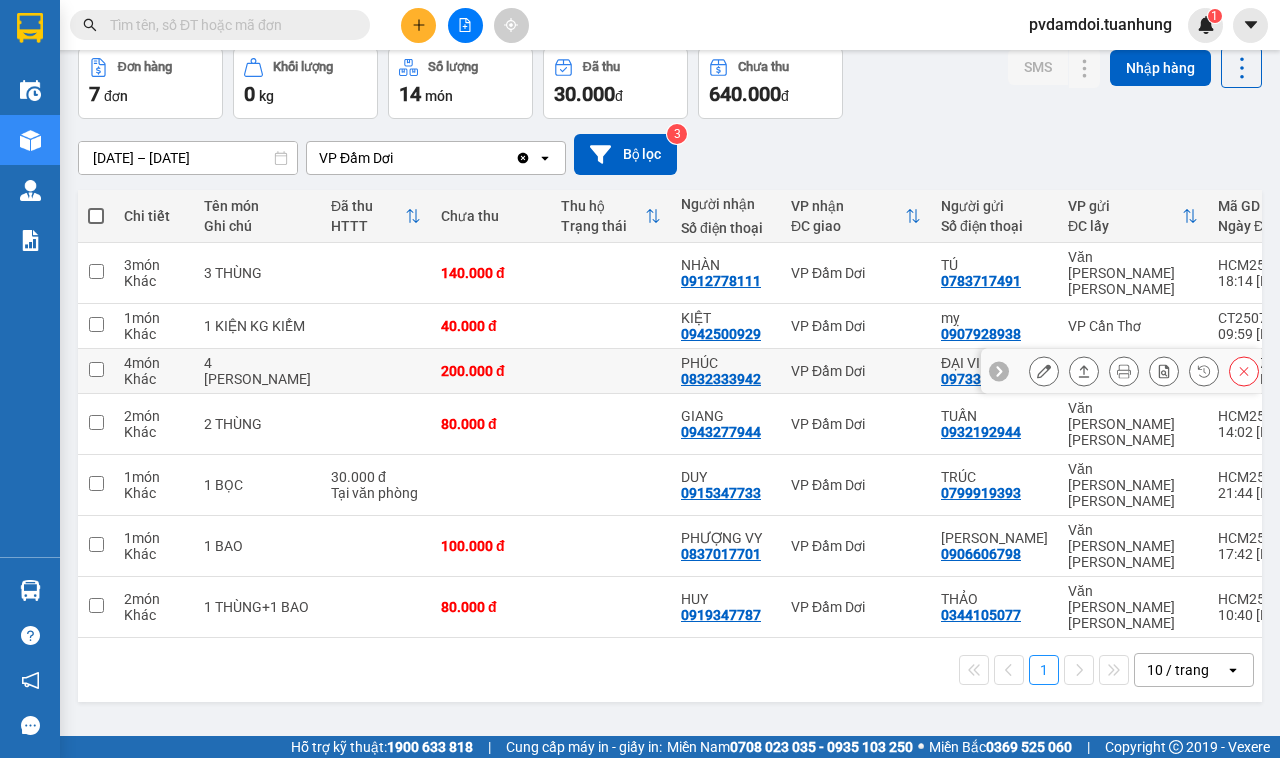 click at bounding box center (1244, 371) 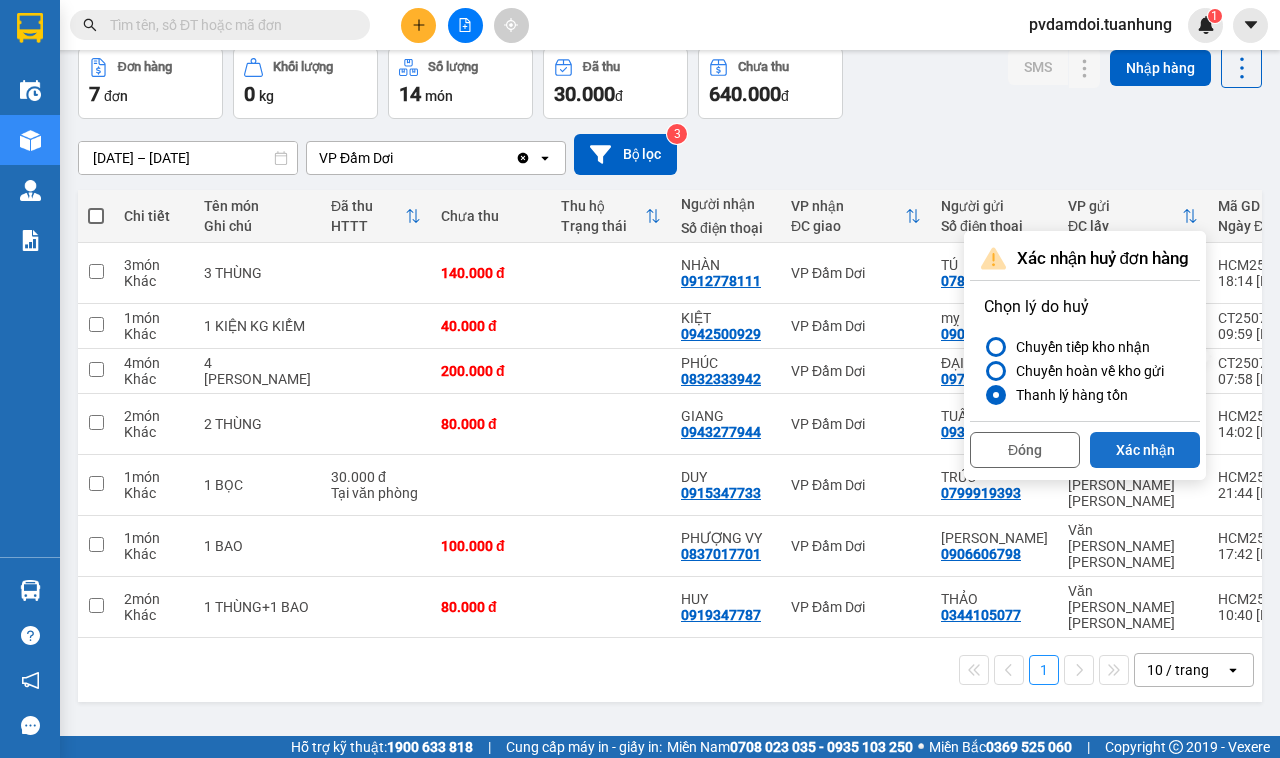 click on "Xác nhận" at bounding box center (1145, 450) 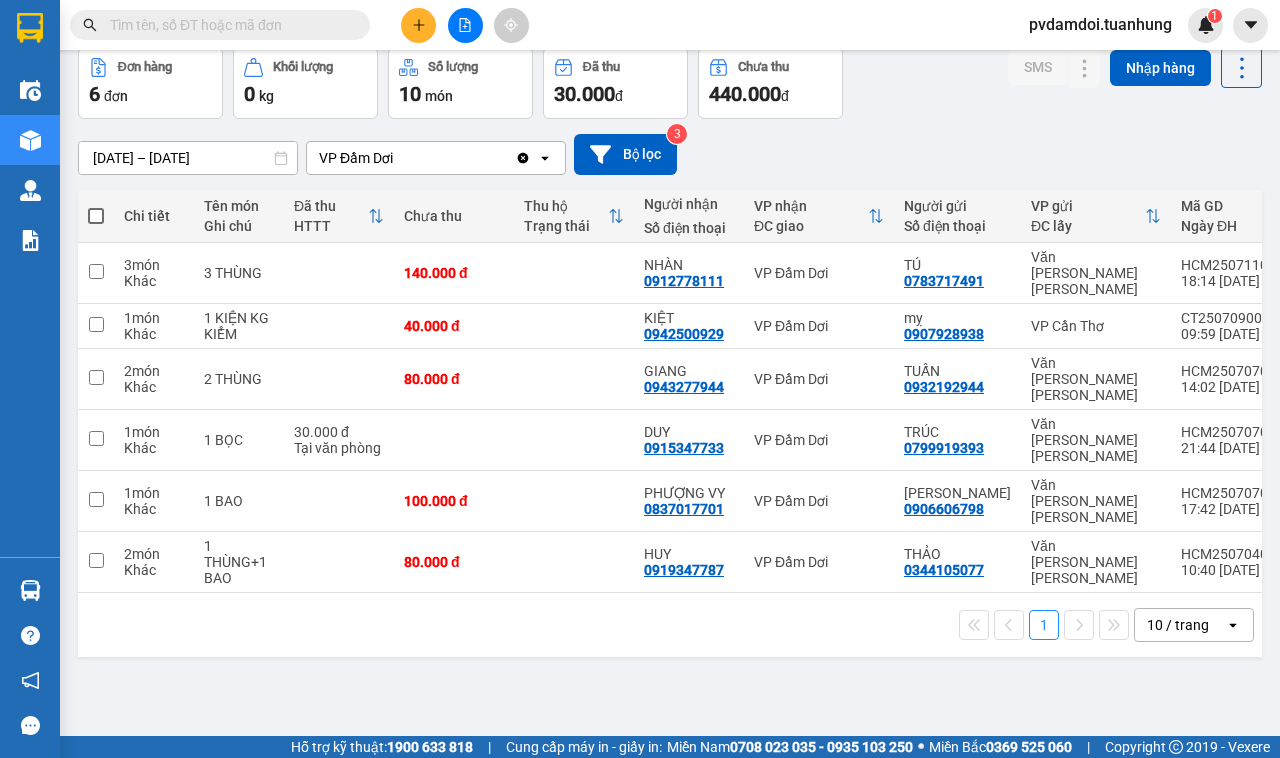 scroll, scrollTop: 0, scrollLeft: 0, axis: both 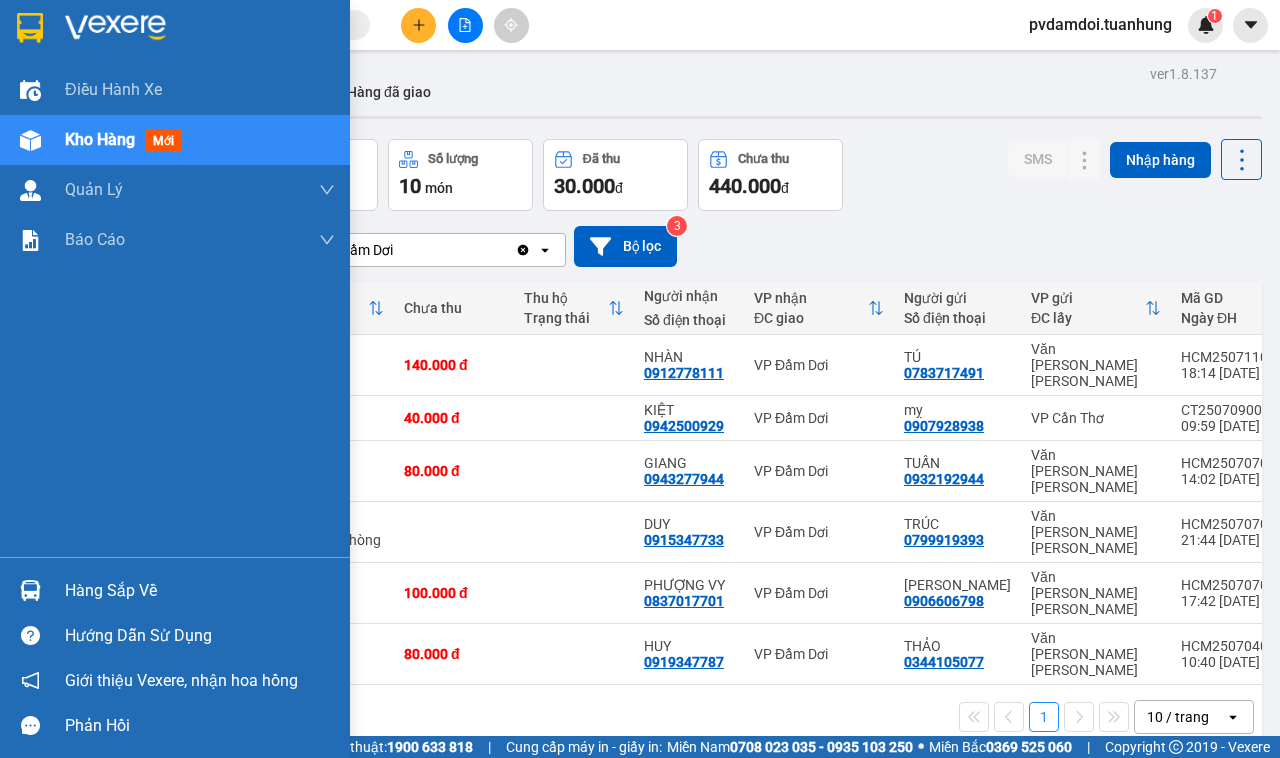 click at bounding box center (30, 590) 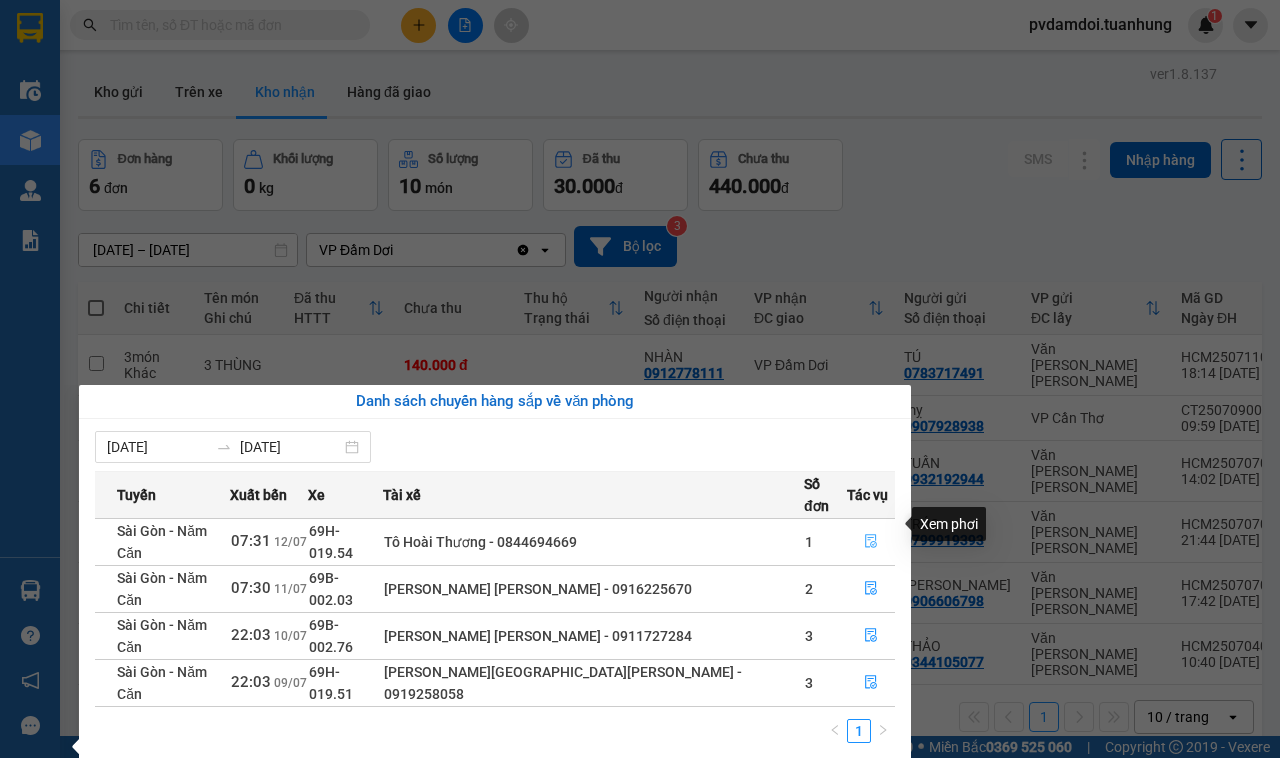 click 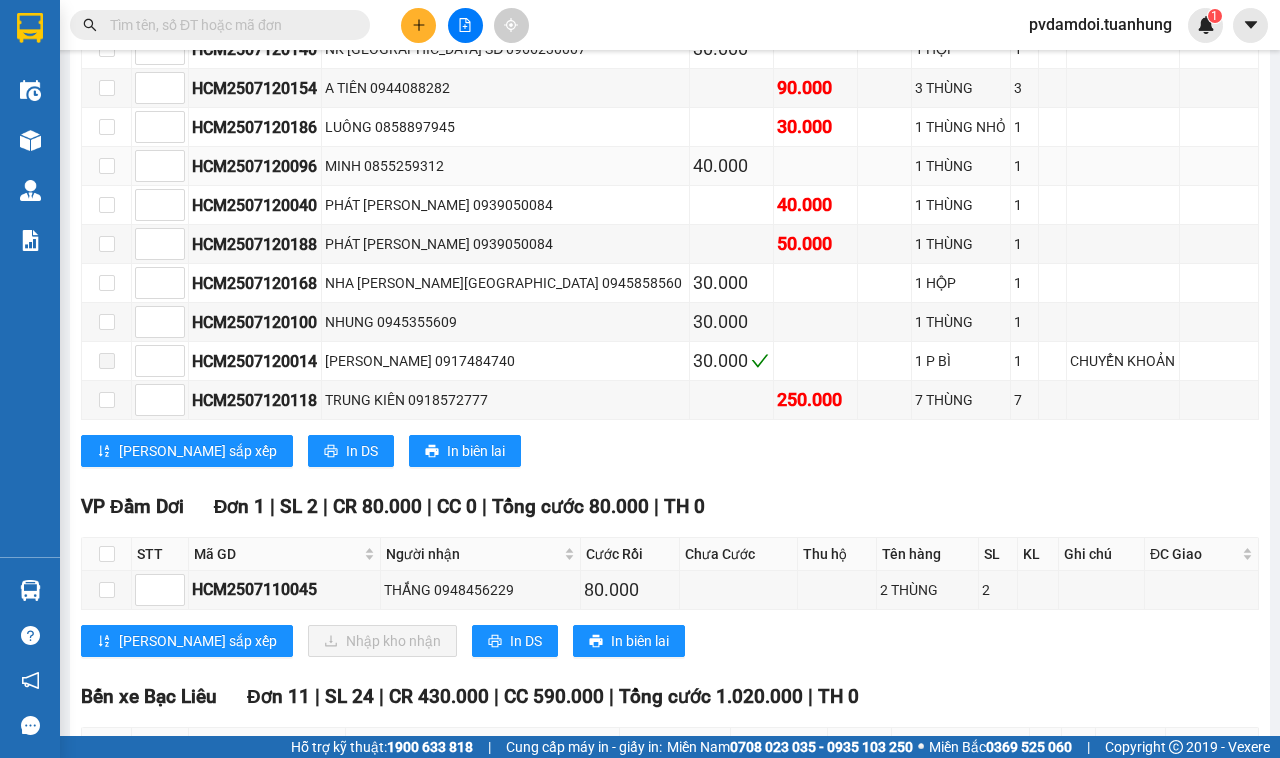 scroll, scrollTop: 1750, scrollLeft: 0, axis: vertical 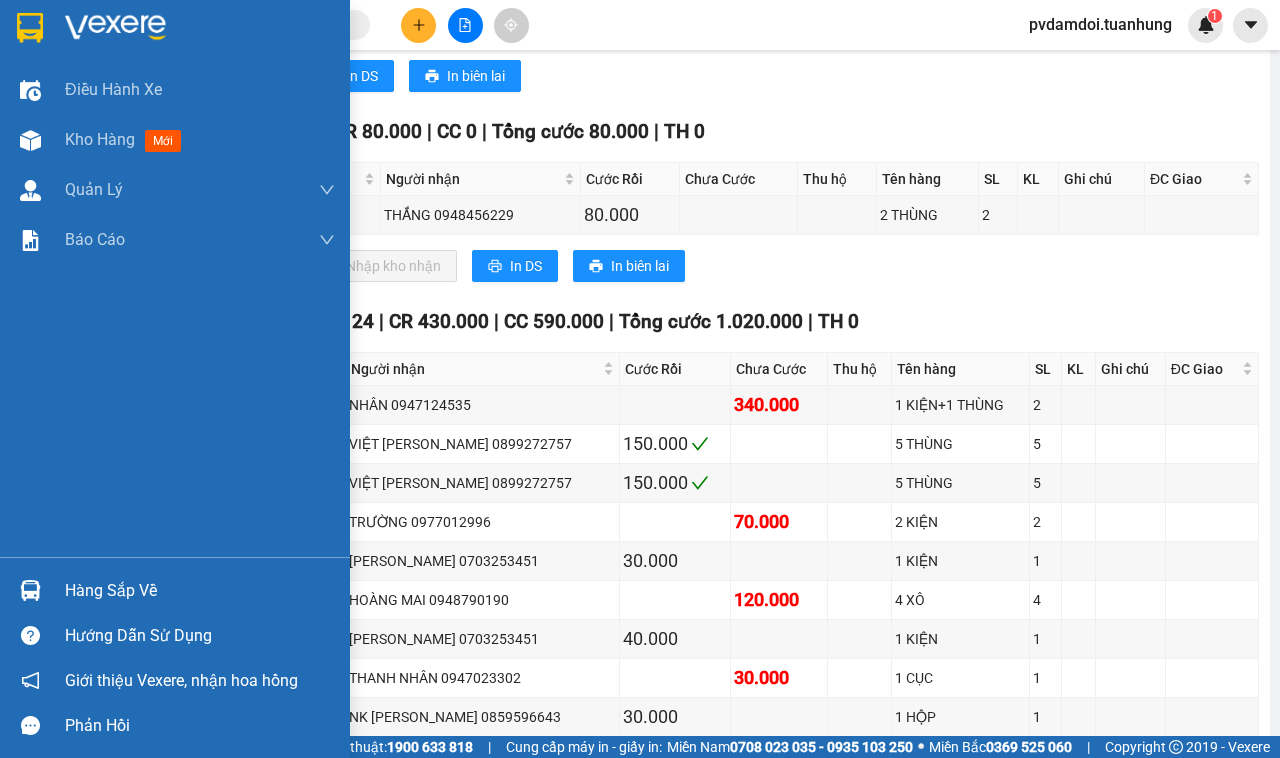 click on "Hàng sắp về" at bounding box center [200, 591] 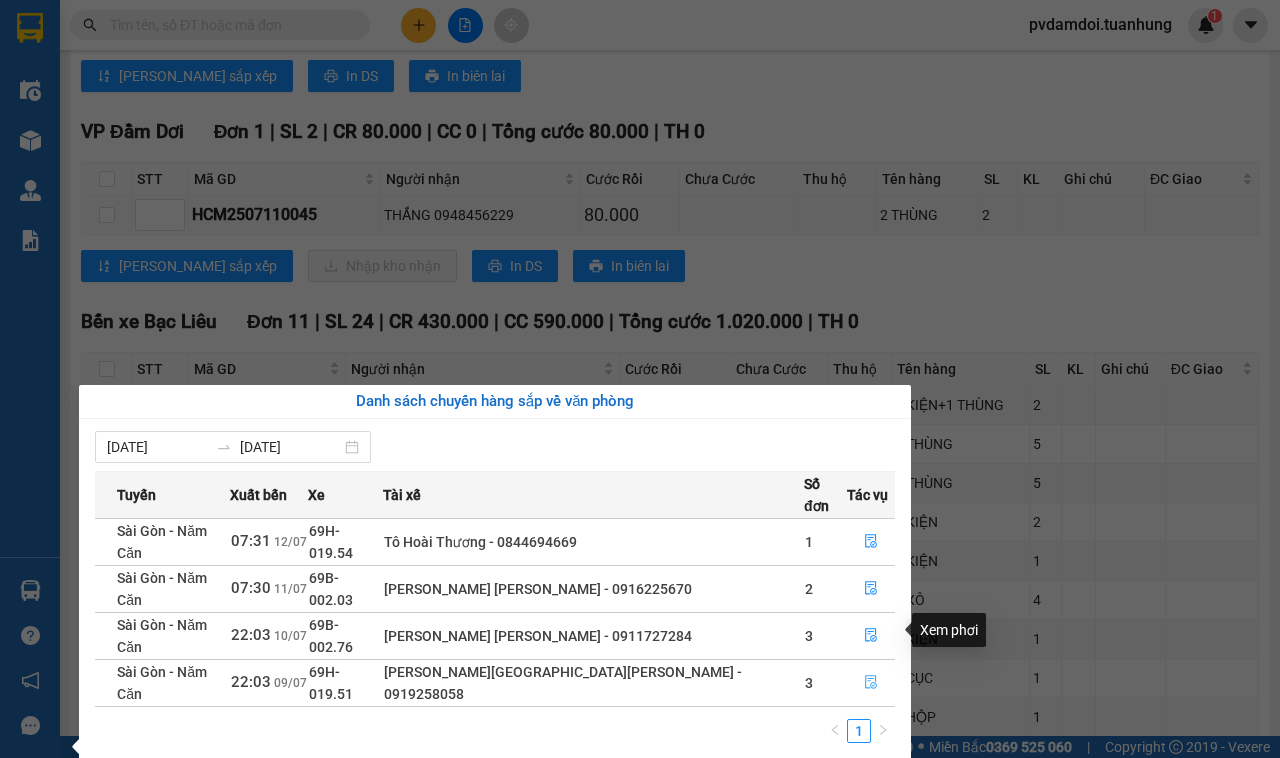 click at bounding box center (871, 683) 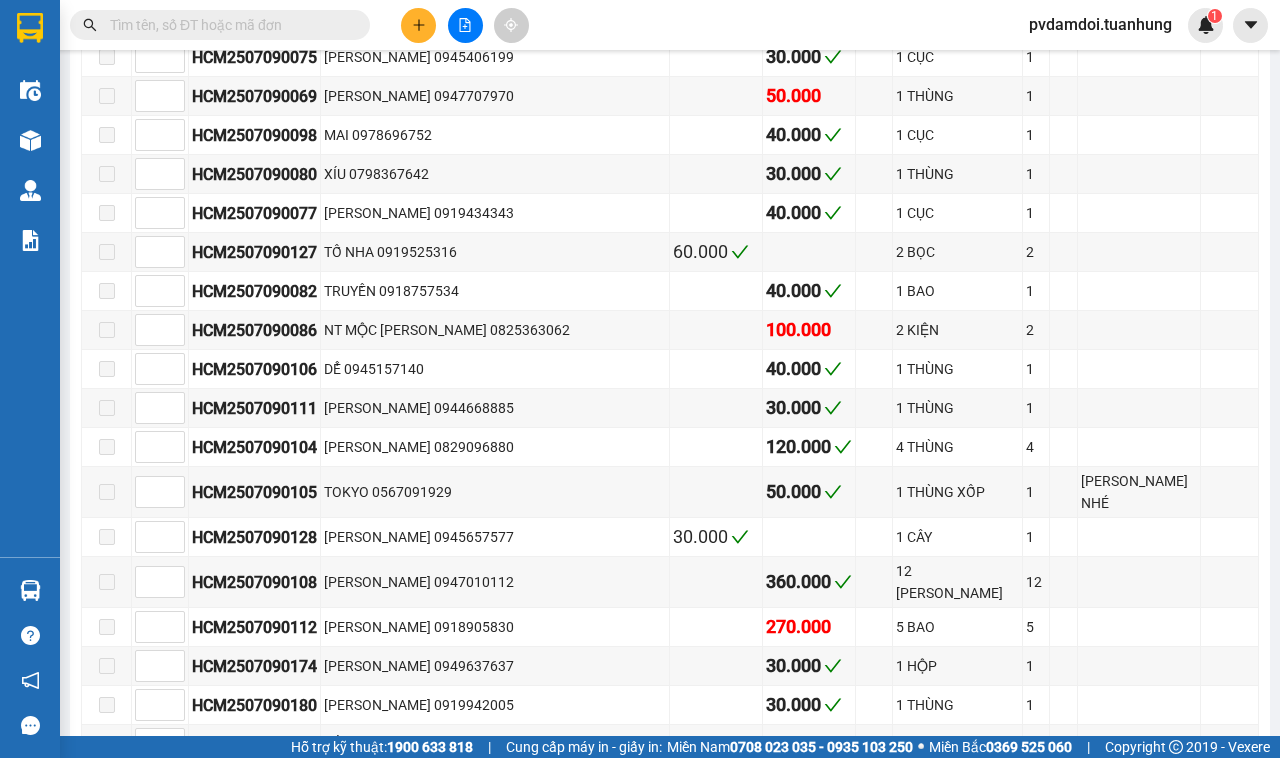 type on "[DATE]" 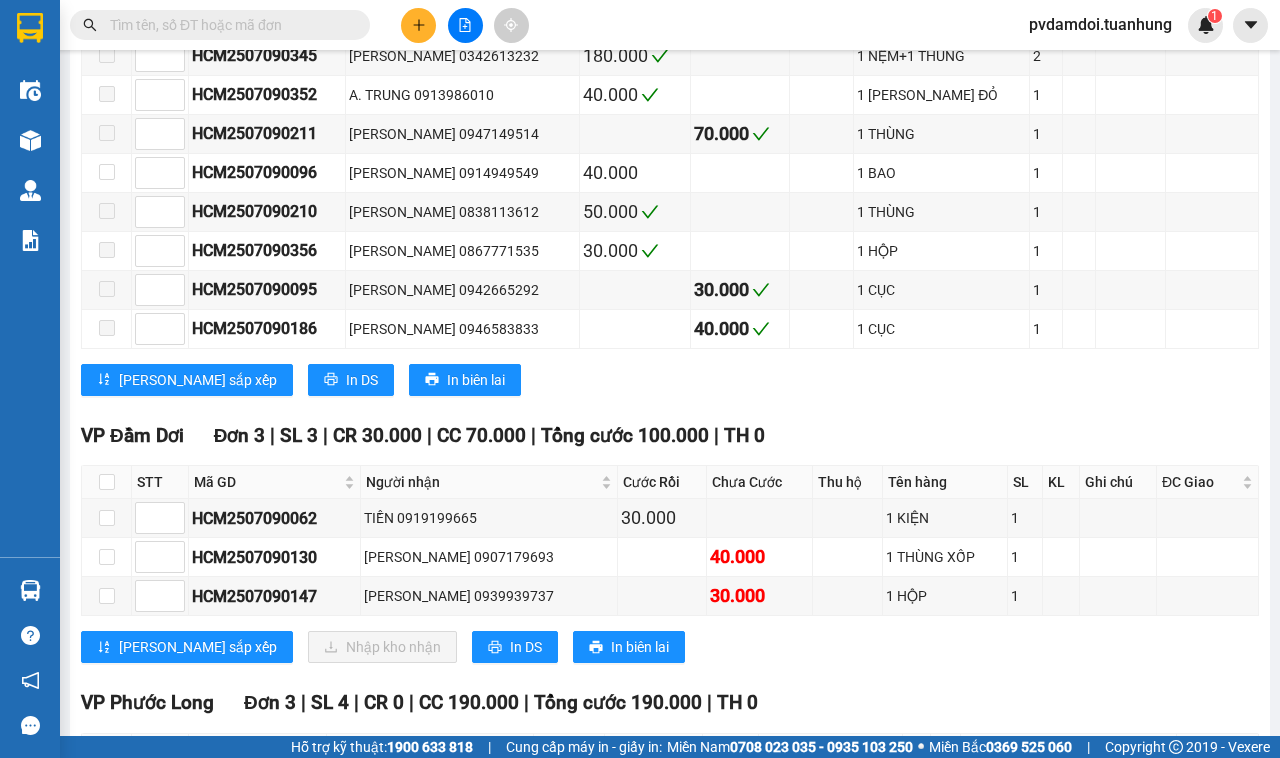scroll, scrollTop: 12436, scrollLeft: 0, axis: vertical 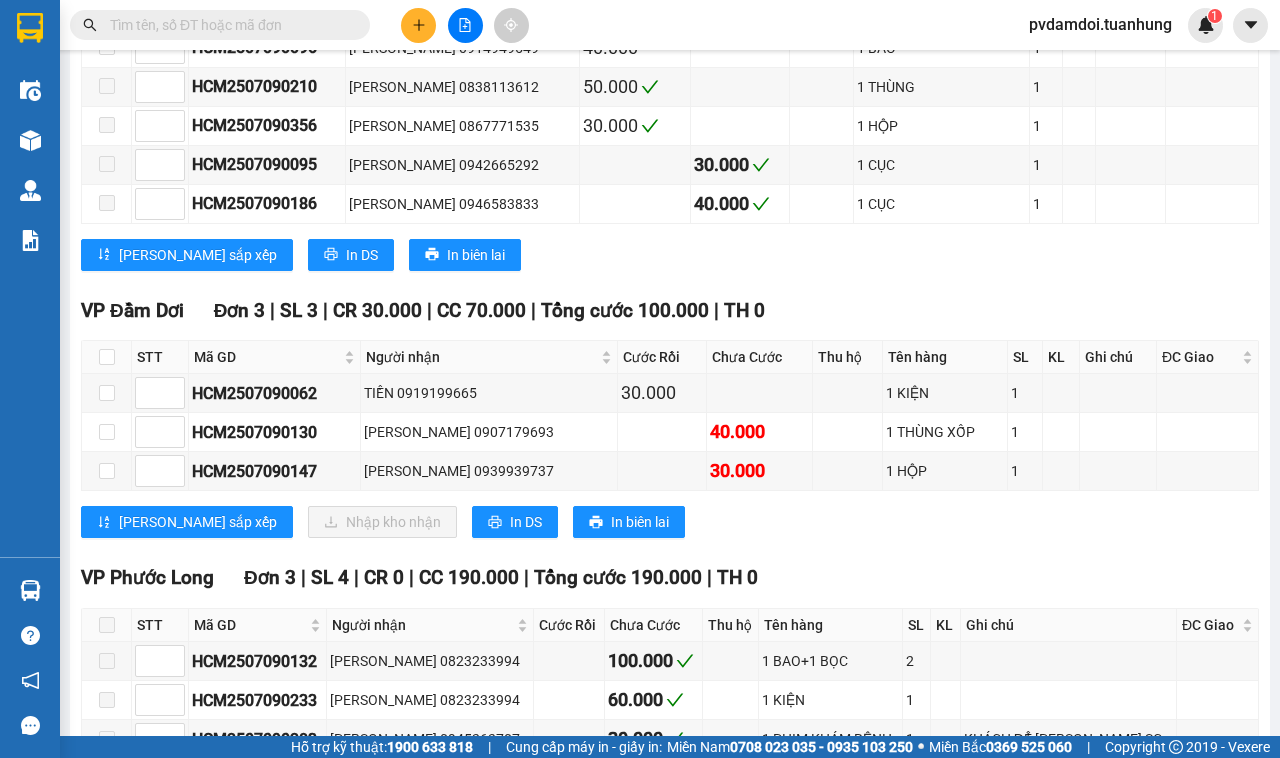 click at bounding box center (107, 357) 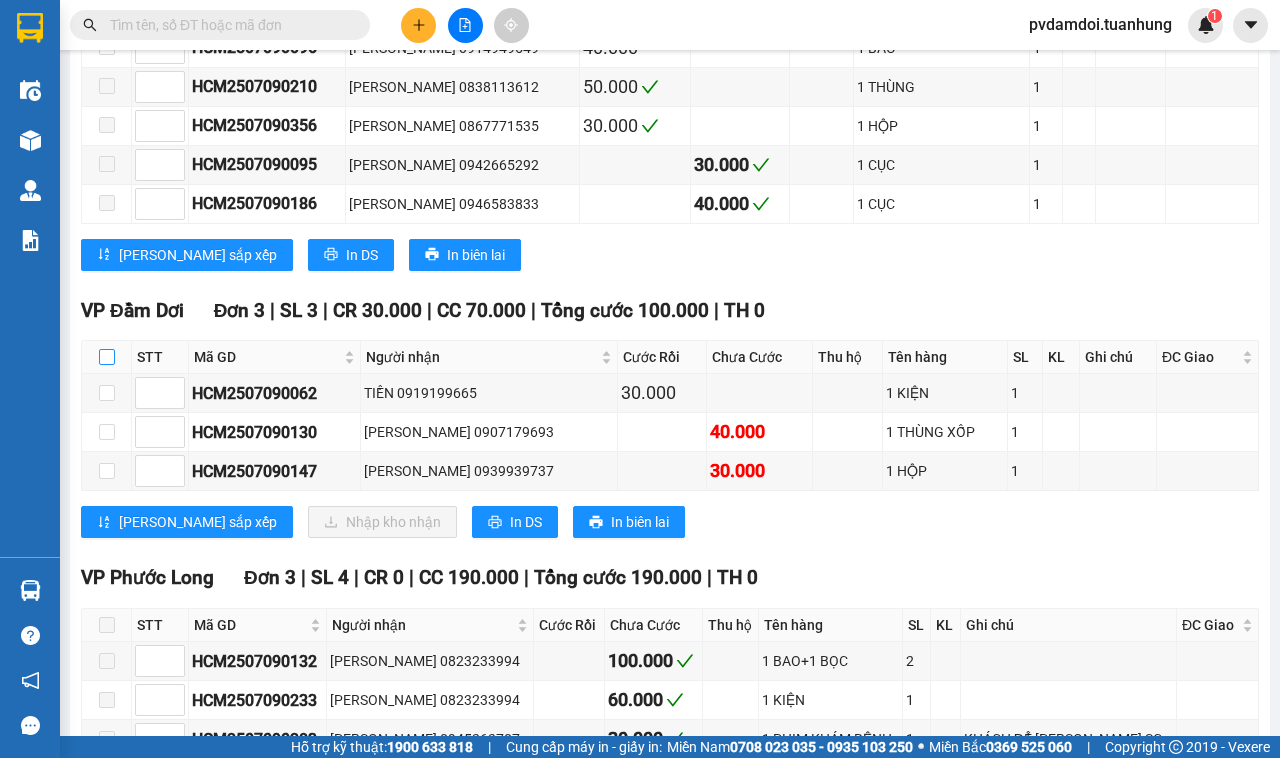 click at bounding box center (107, 357) 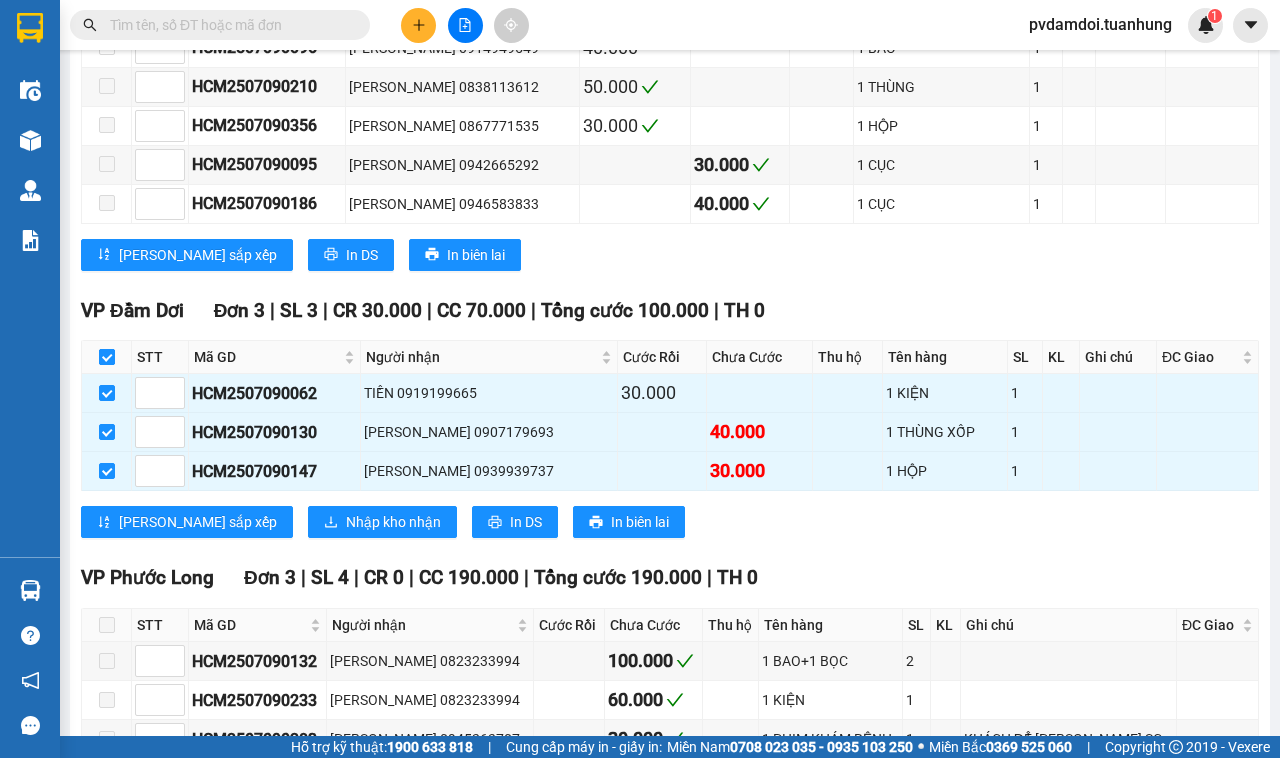 checkbox on "true" 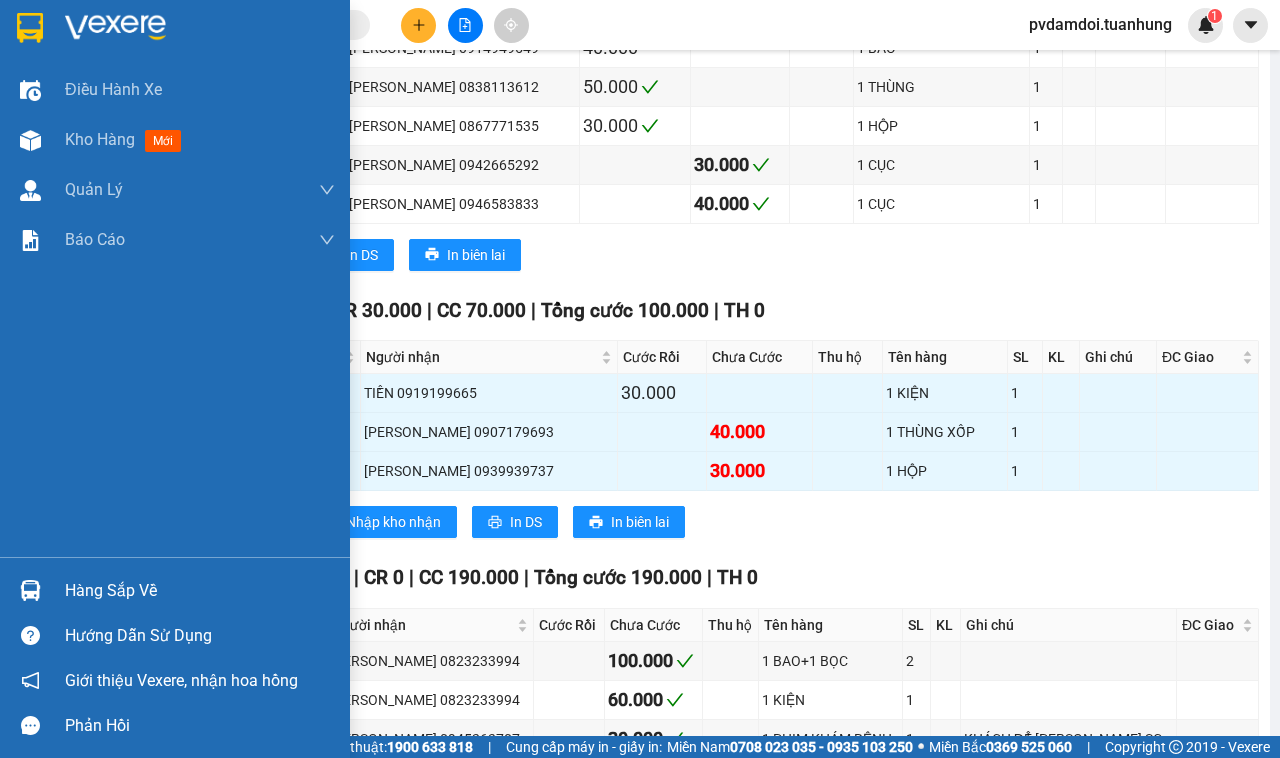 click at bounding box center (30, 590) 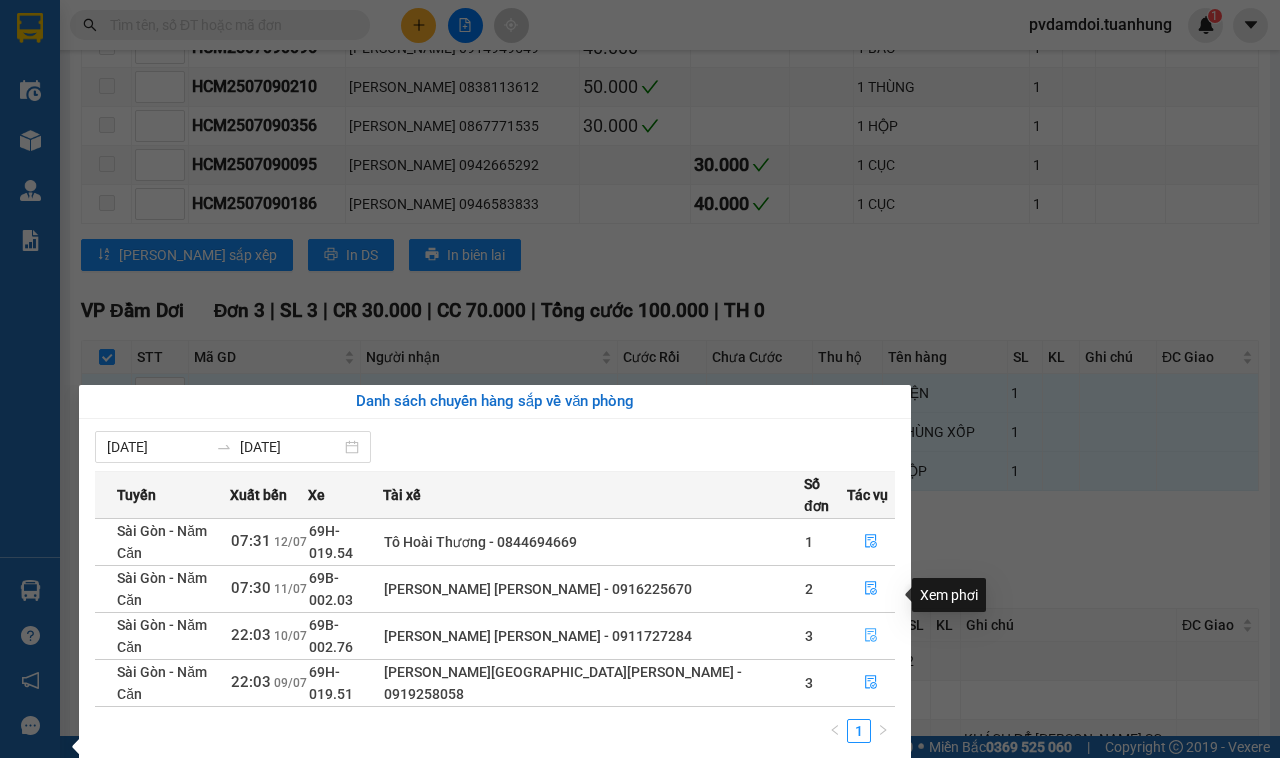 click at bounding box center (871, 636) 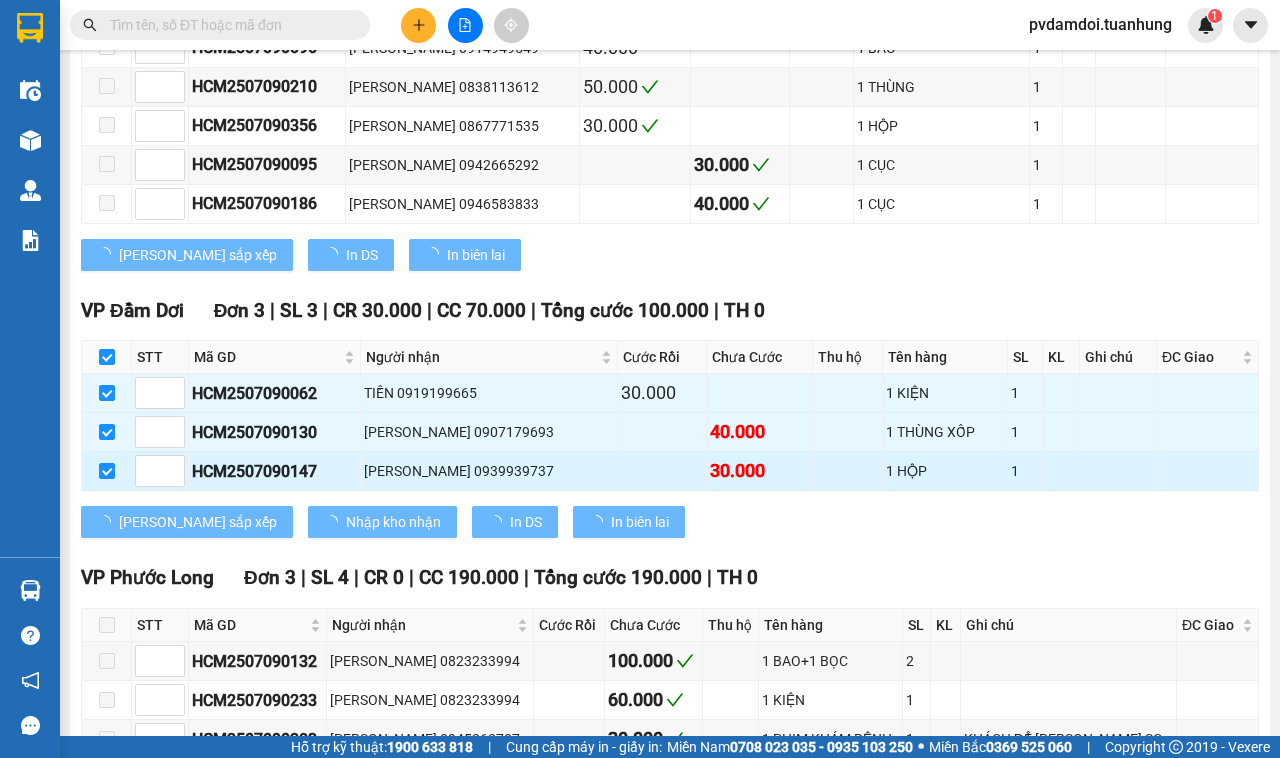 click on "1 HỘP" at bounding box center (945, 471) 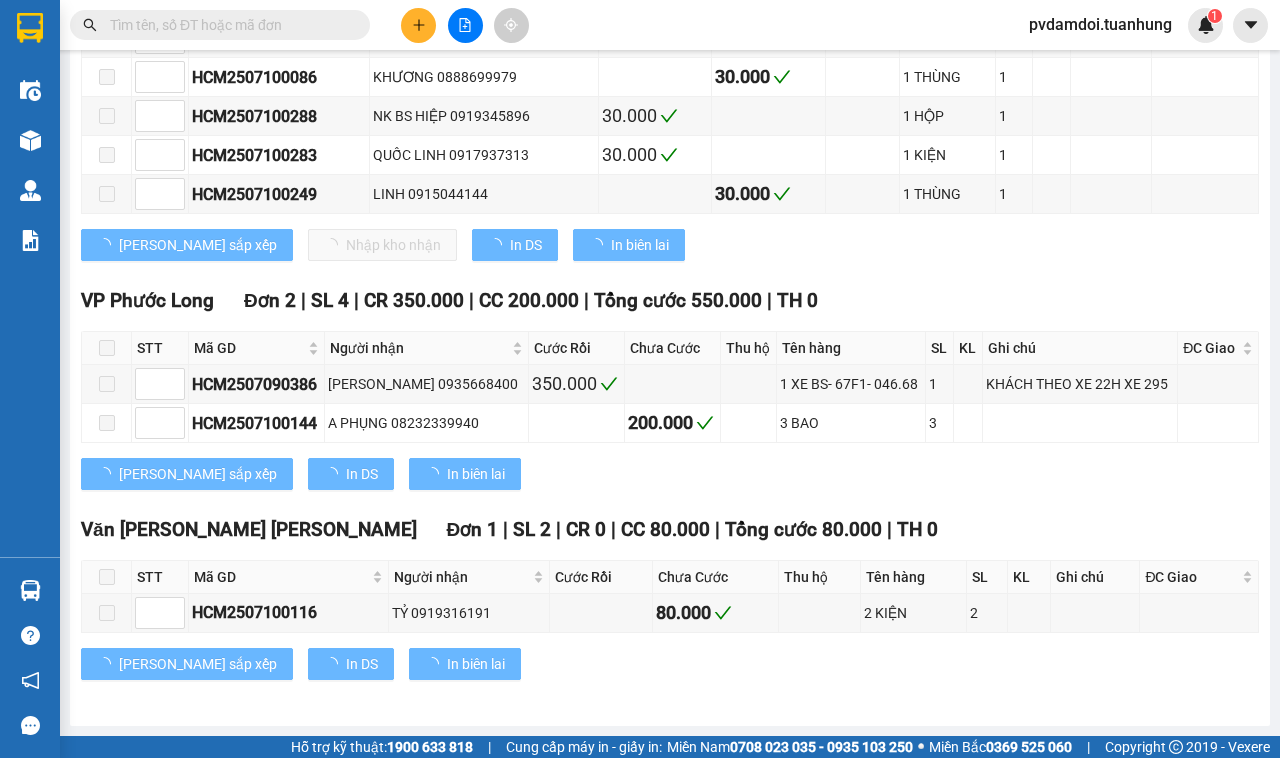 type on "[DATE]" 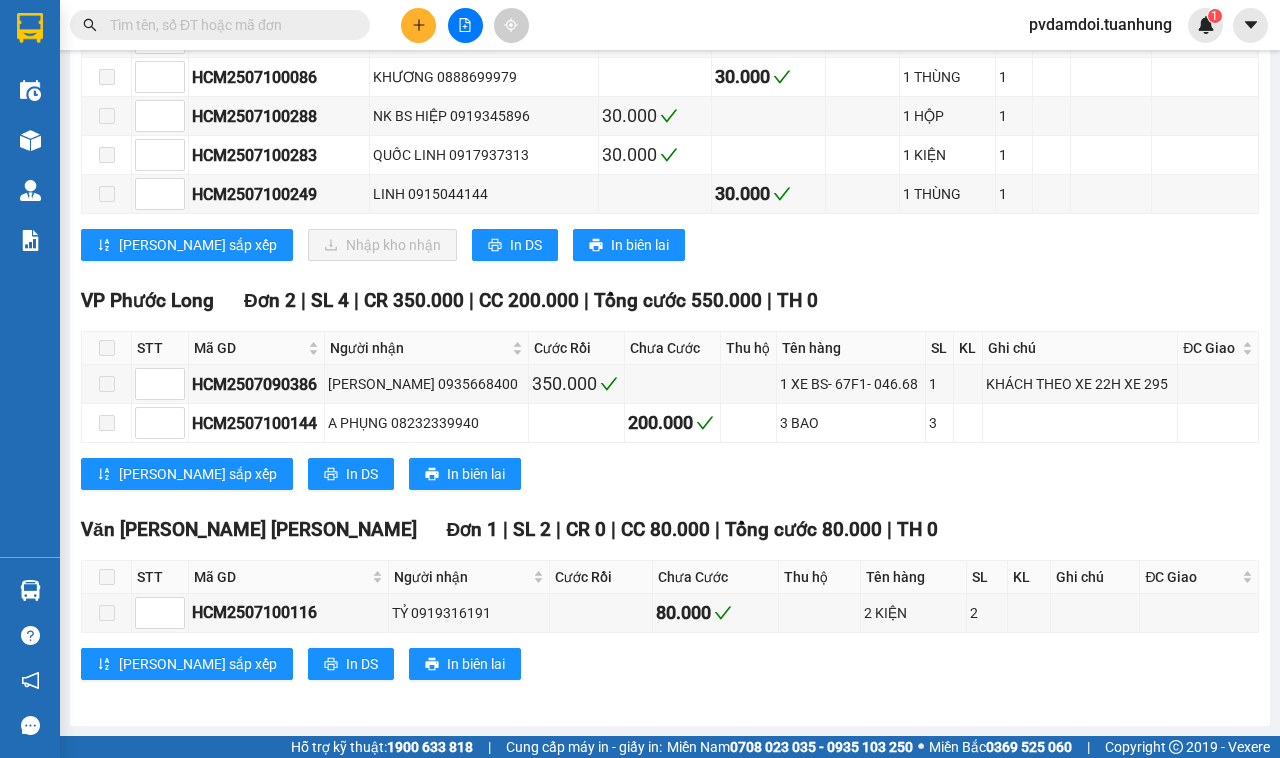 scroll, scrollTop: 11005, scrollLeft: 0, axis: vertical 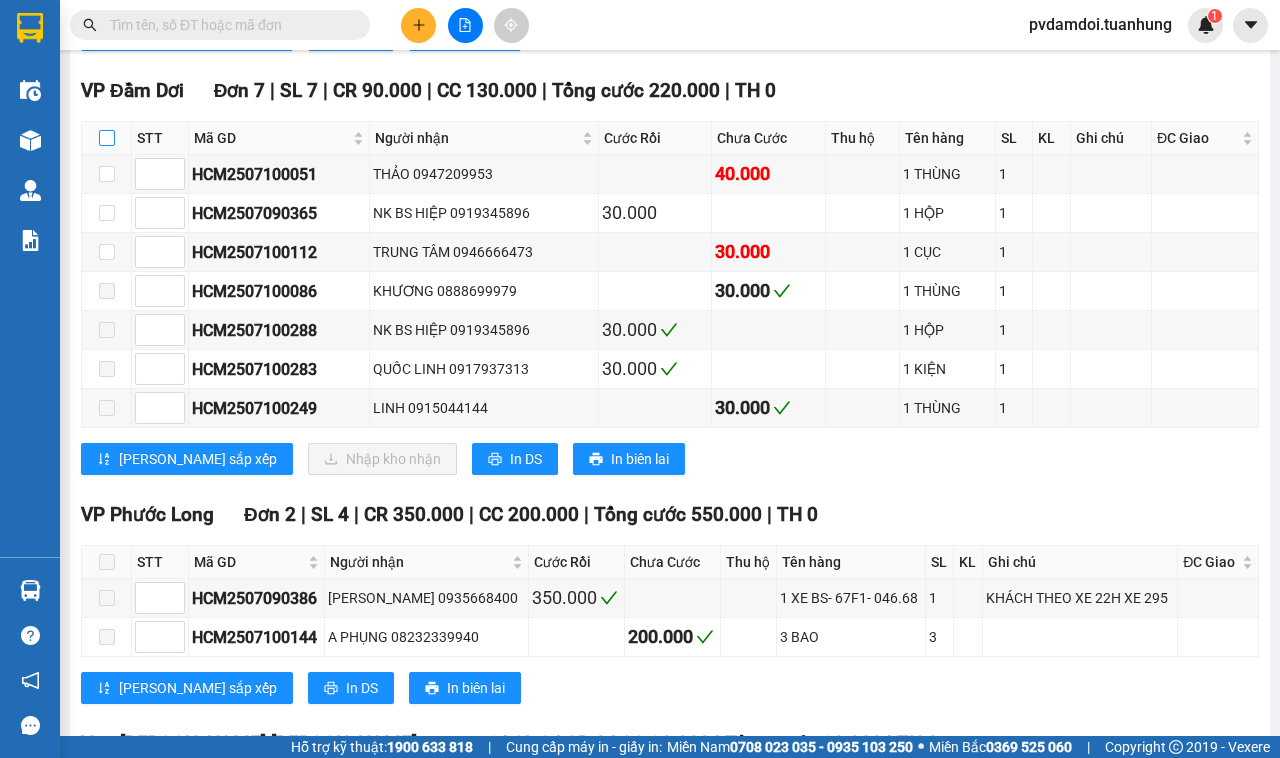 click at bounding box center [107, 138] 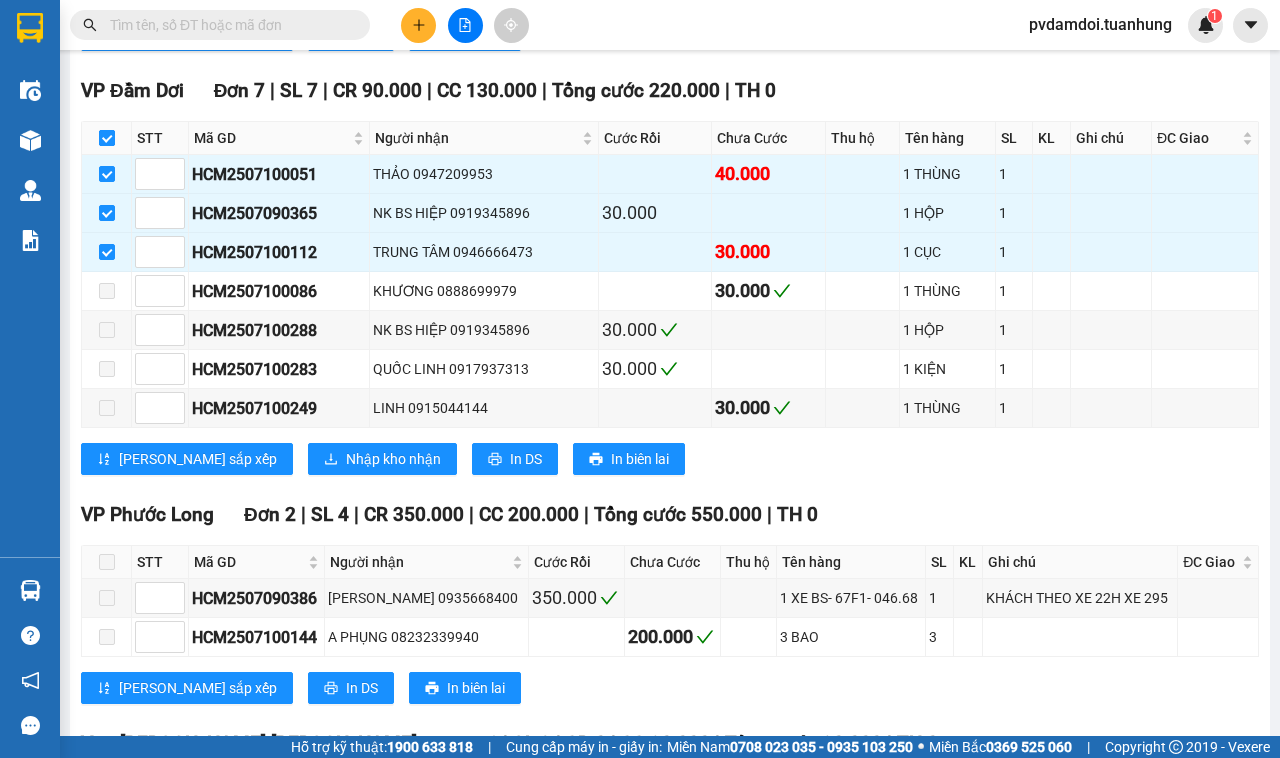 checkbox on "true" 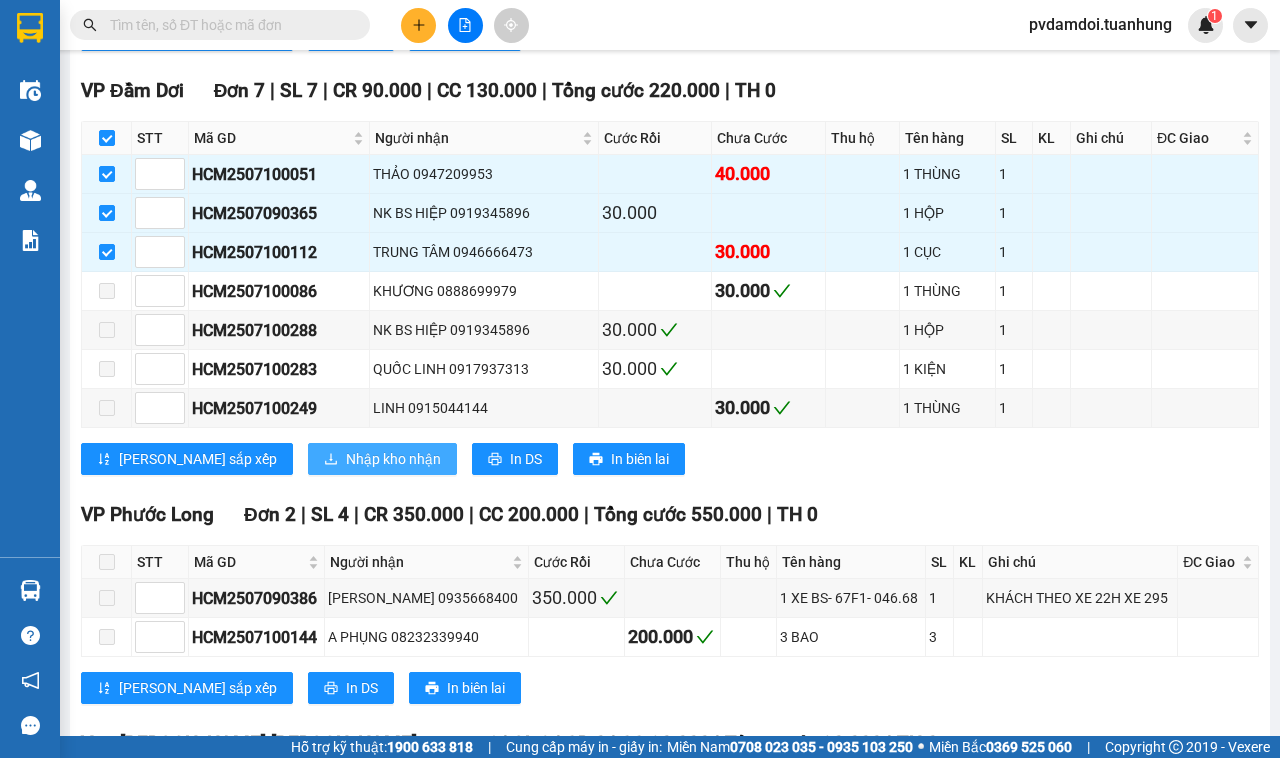 click on "Nhập kho nhận" at bounding box center (393, 459) 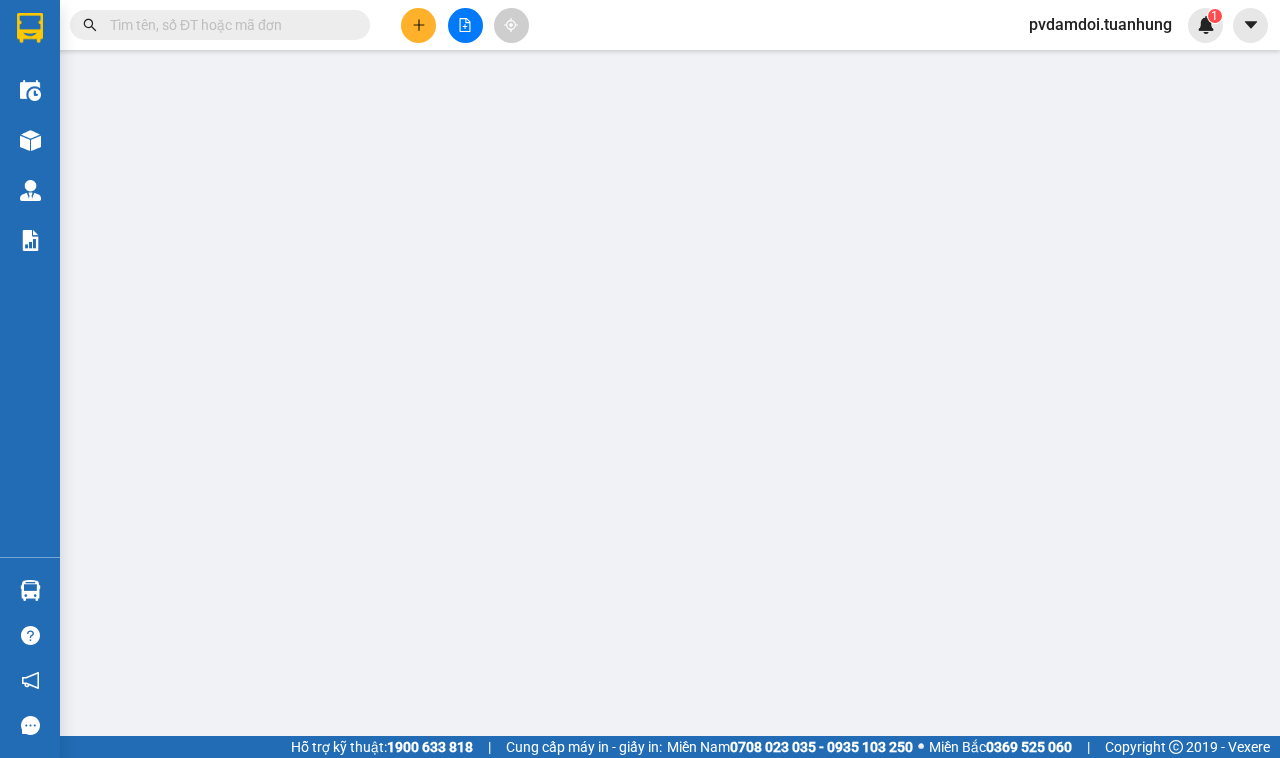 scroll, scrollTop: 0, scrollLeft: 0, axis: both 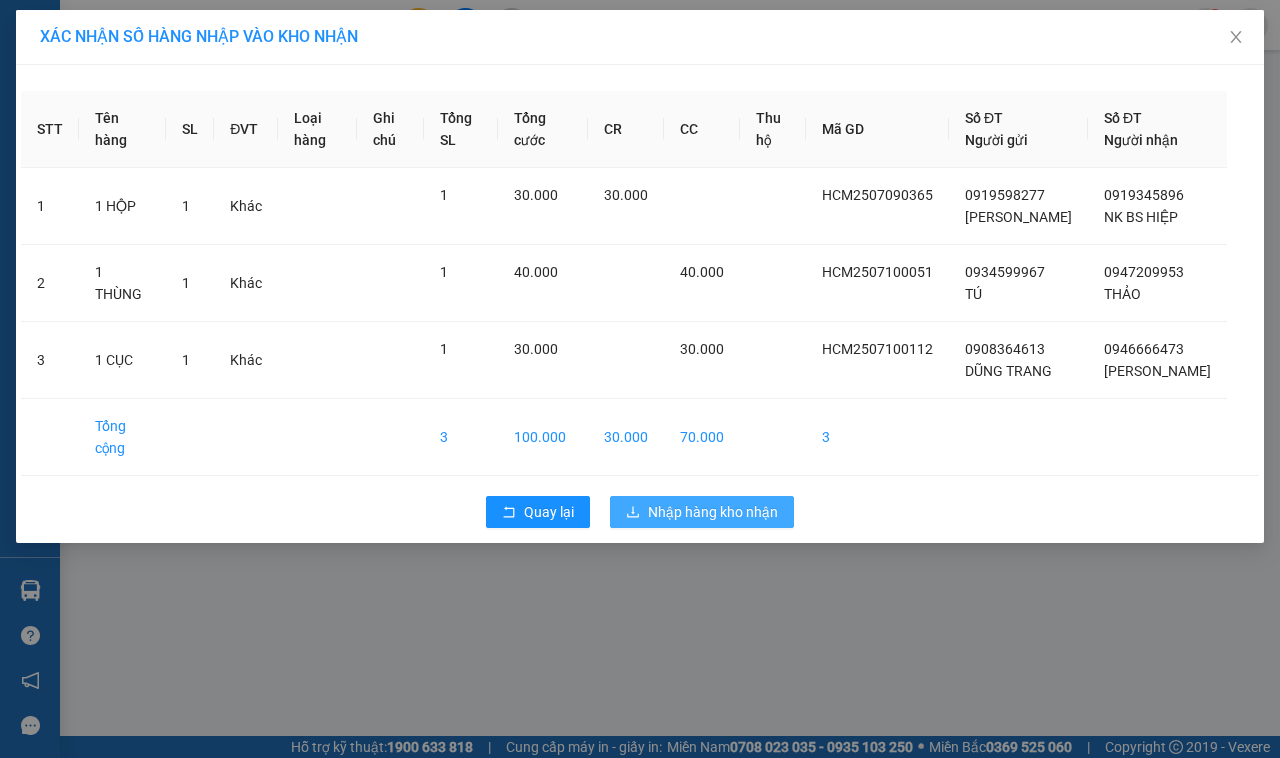 click on "Nhập hàng kho nhận" at bounding box center [713, 512] 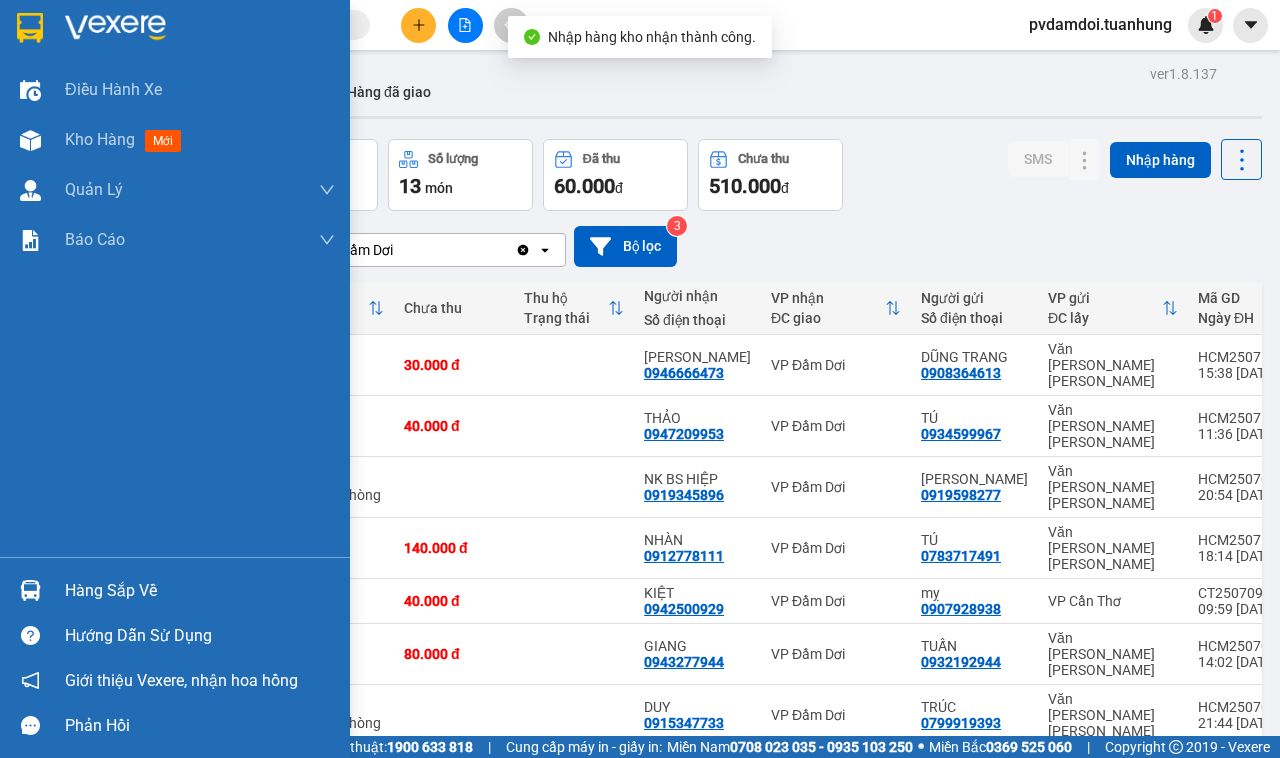 click at bounding box center [30, 590] 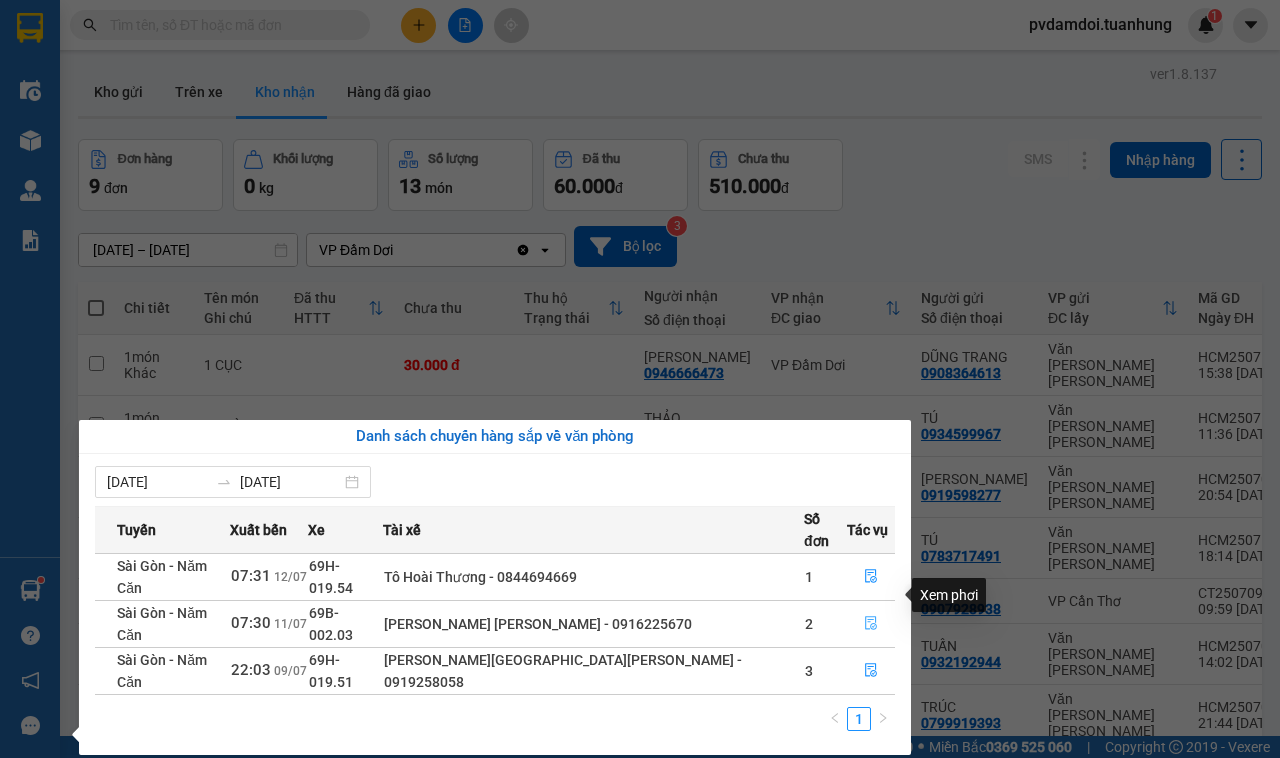 click 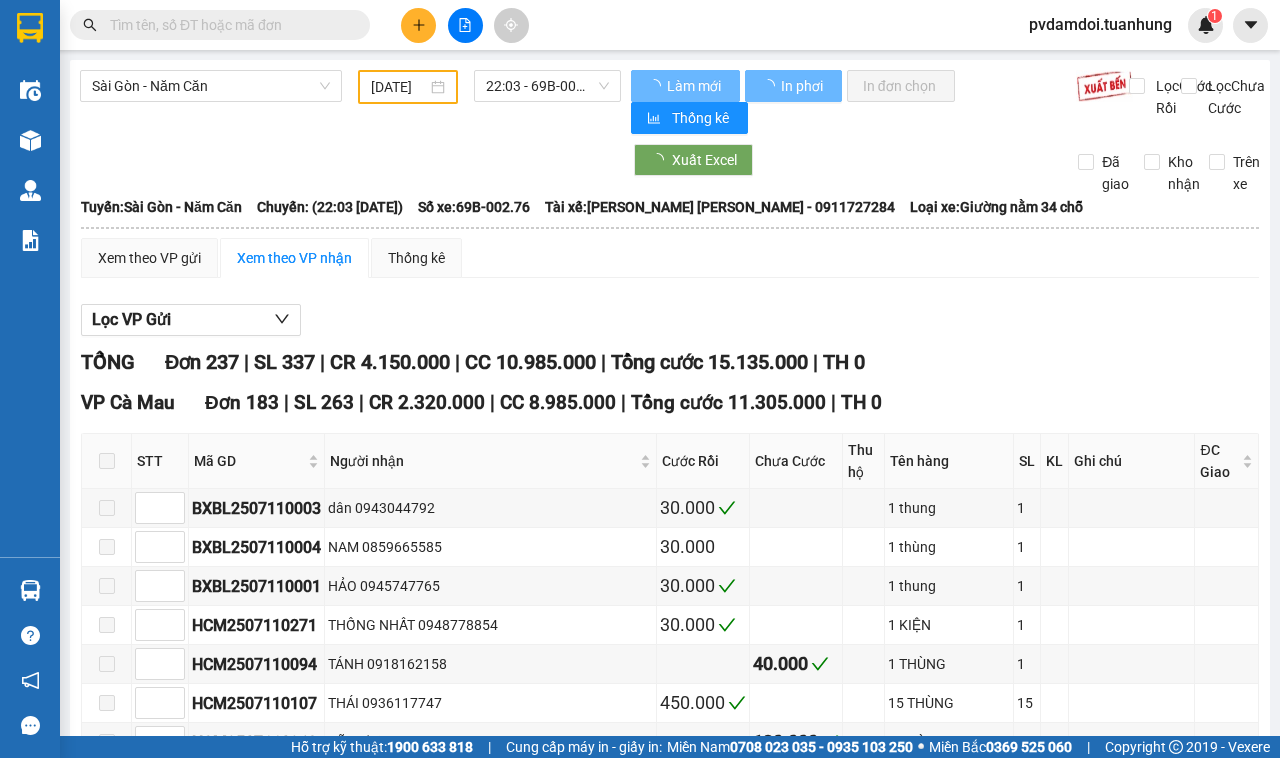 scroll, scrollTop: 750, scrollLeft: 0, axis: vertical 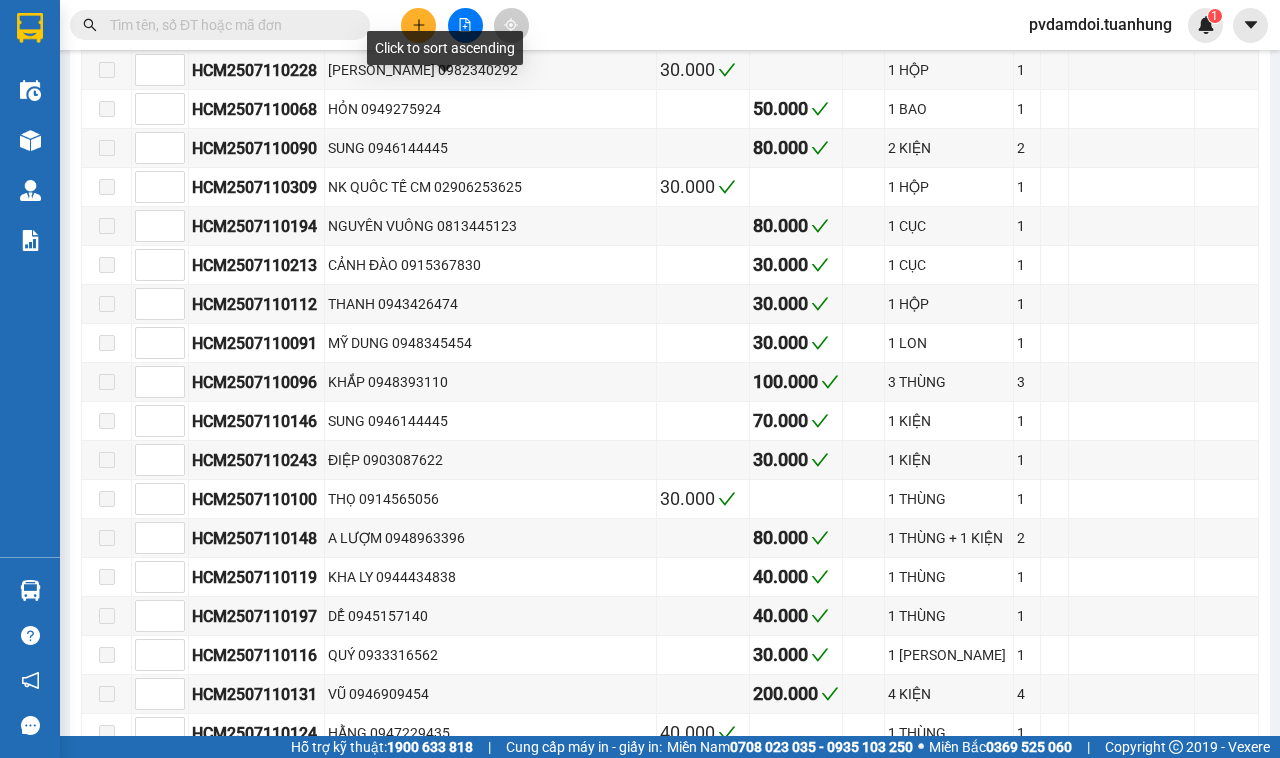type on "[DATE]" 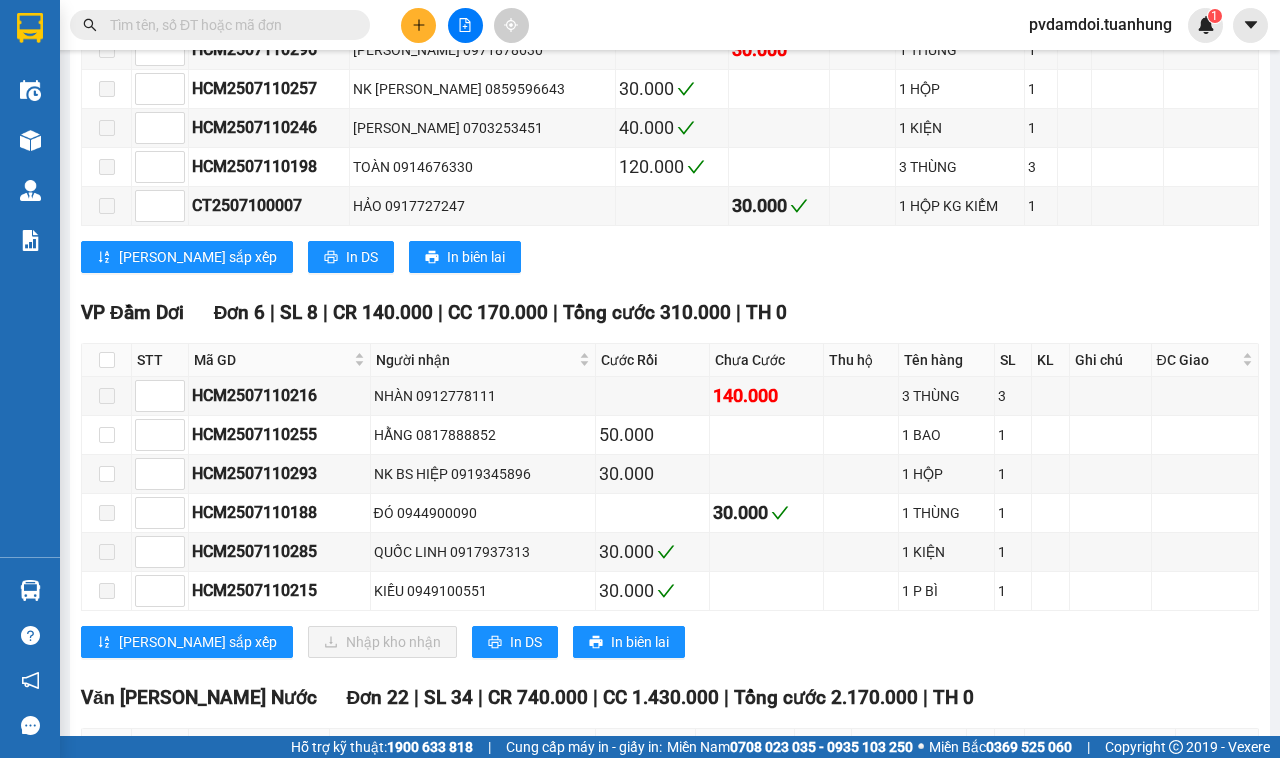 scroll, scrollTop: 8500, scrollLeft: 0, axis: vertical 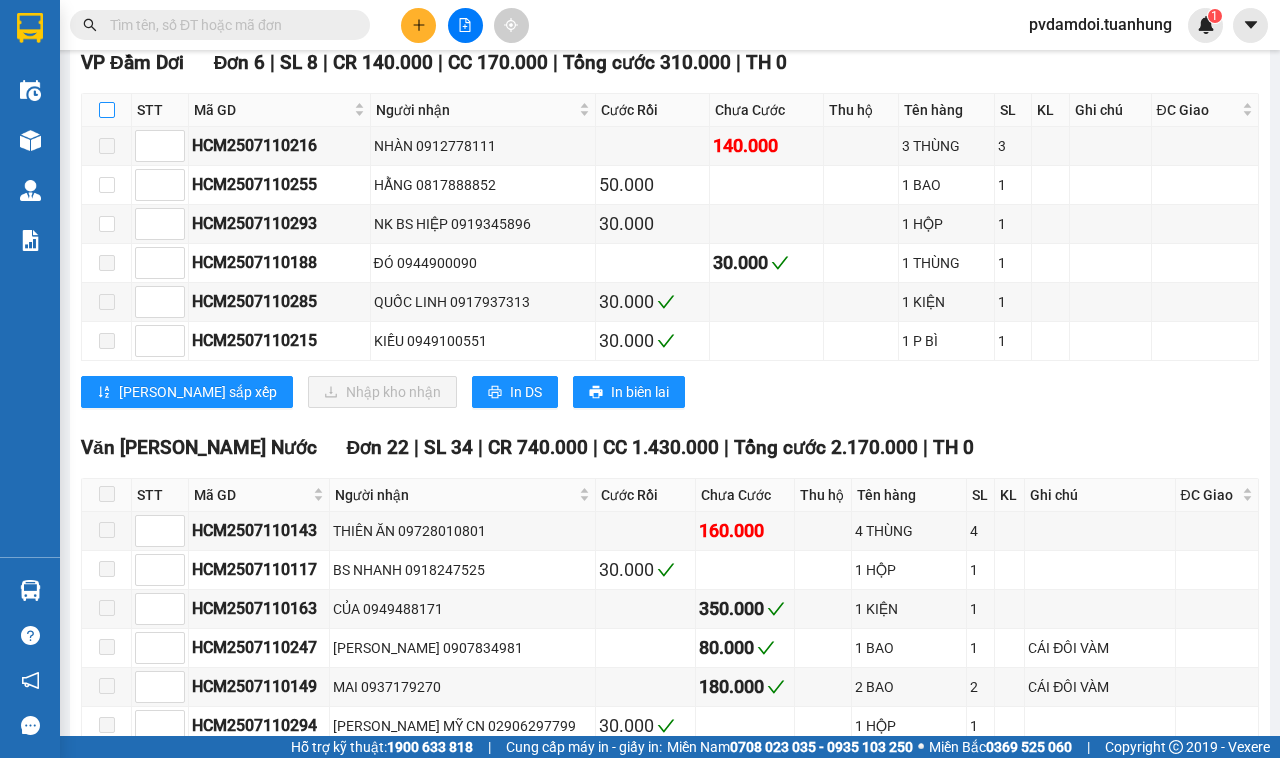 click at bounding box center [107, 110] 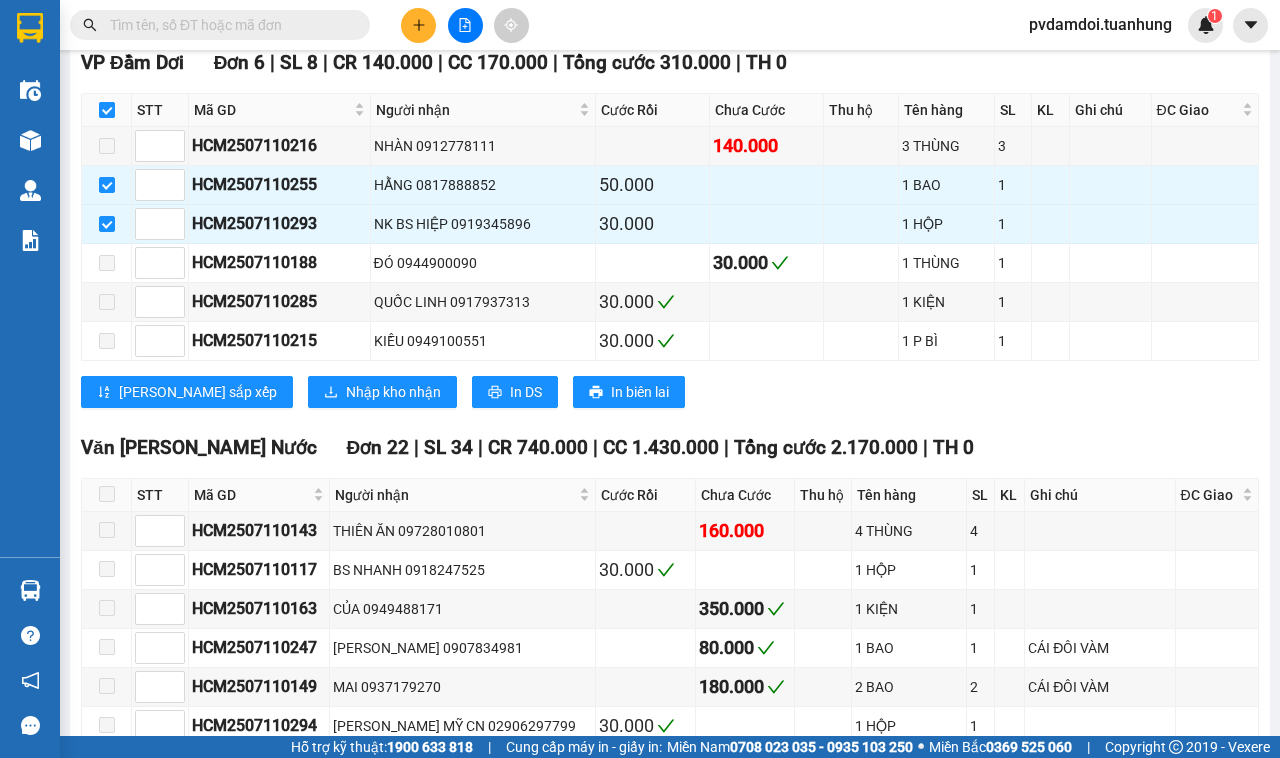 checkbox on "true" 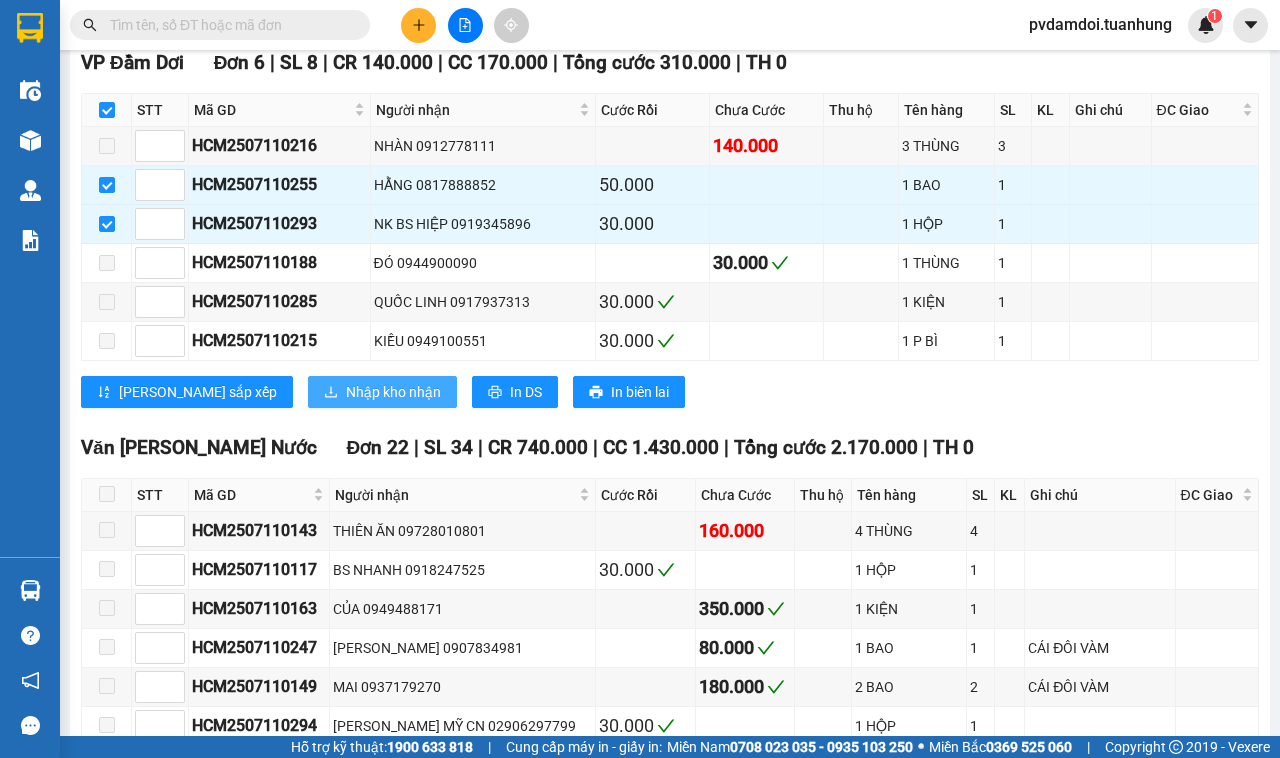 click on "Nhập kho nhận" at bounding box center (393, 392) 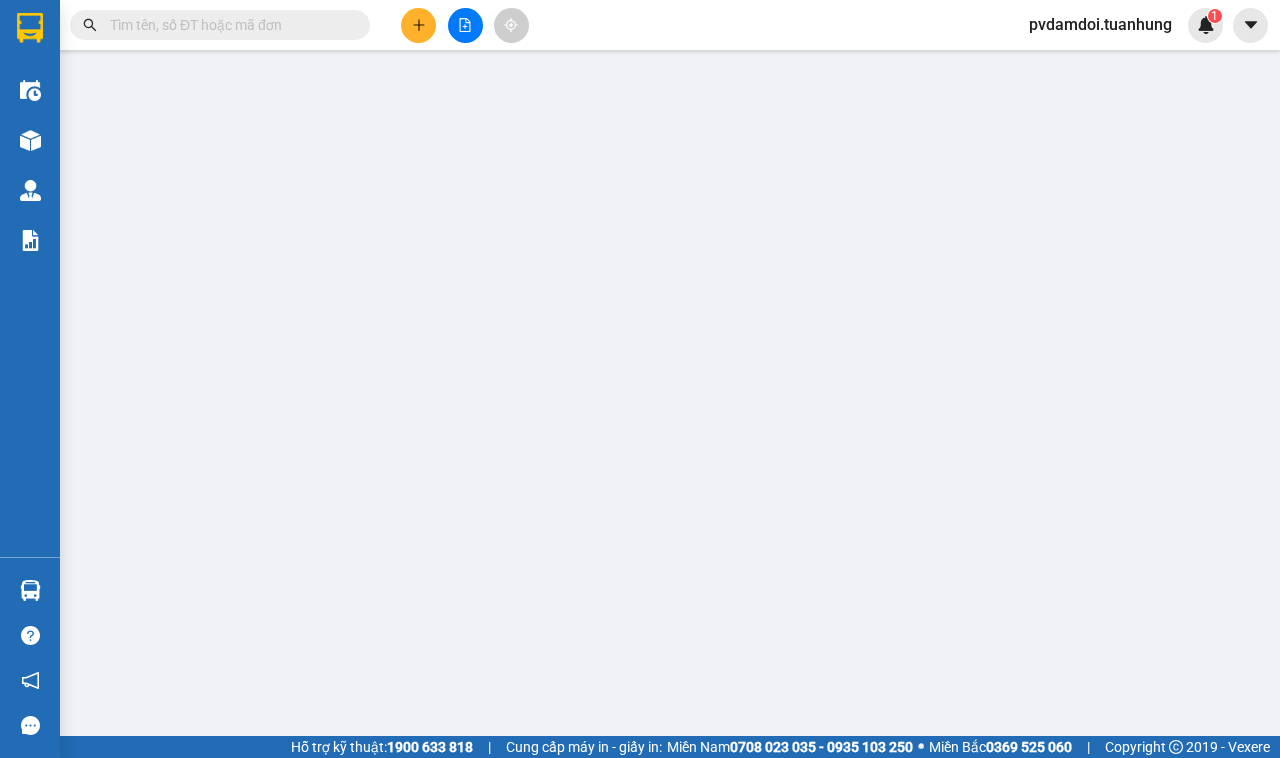 scroll, scrollTop: 0, scrollLeft: 0, axis: both 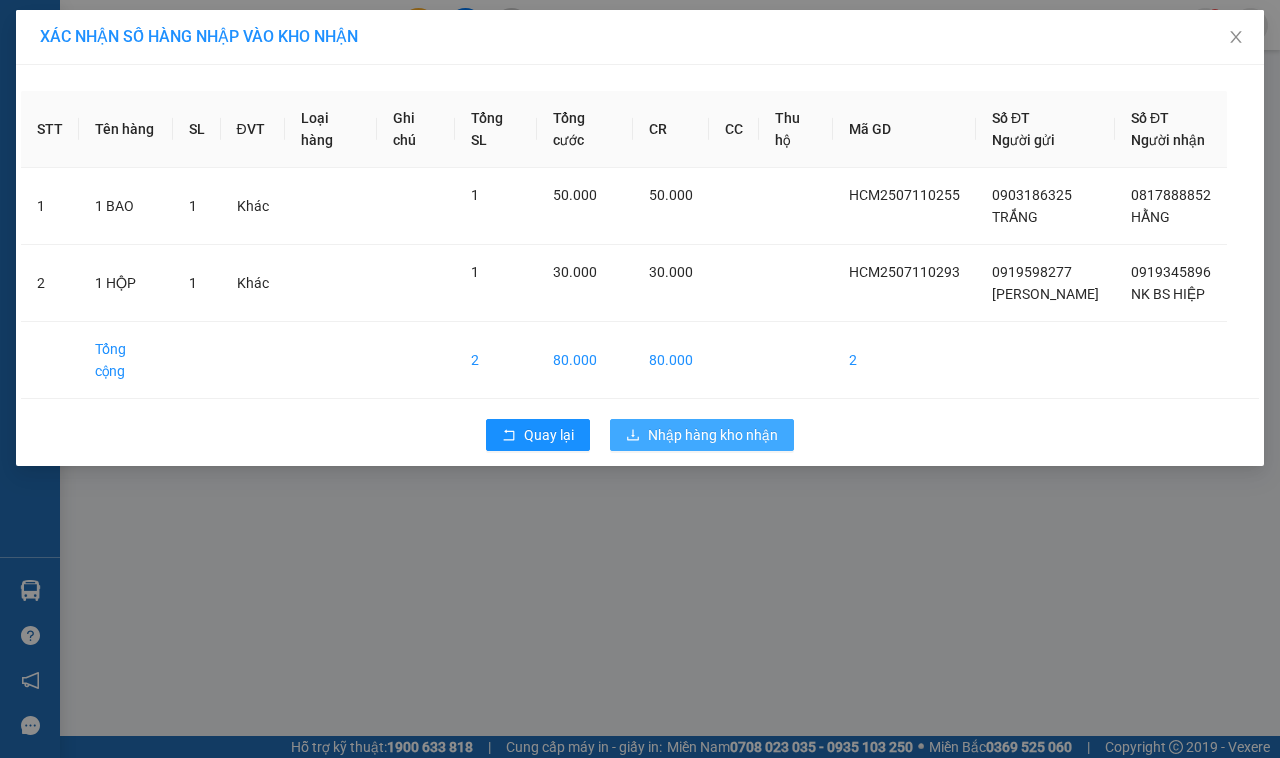 click on "Nhập hàng kho nhận" at bounding box center (713, 435) 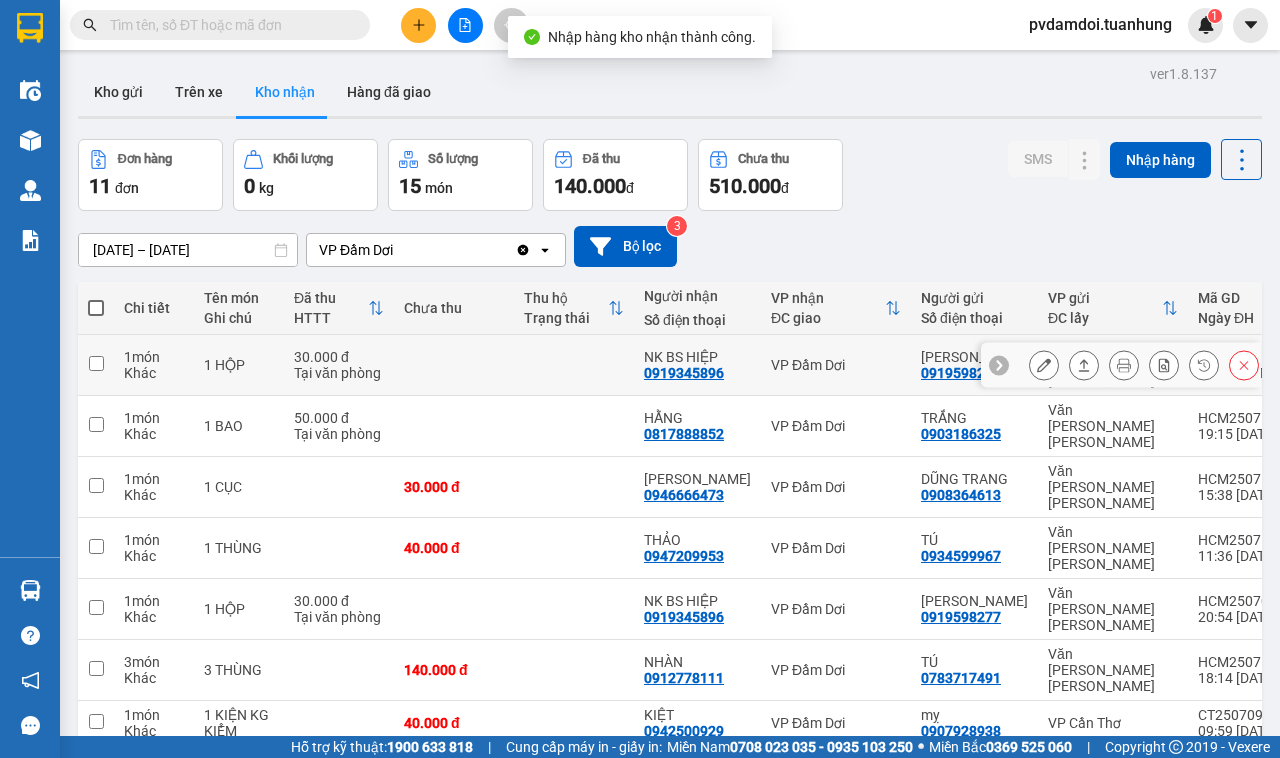 click at bounding box center [1121, 365] 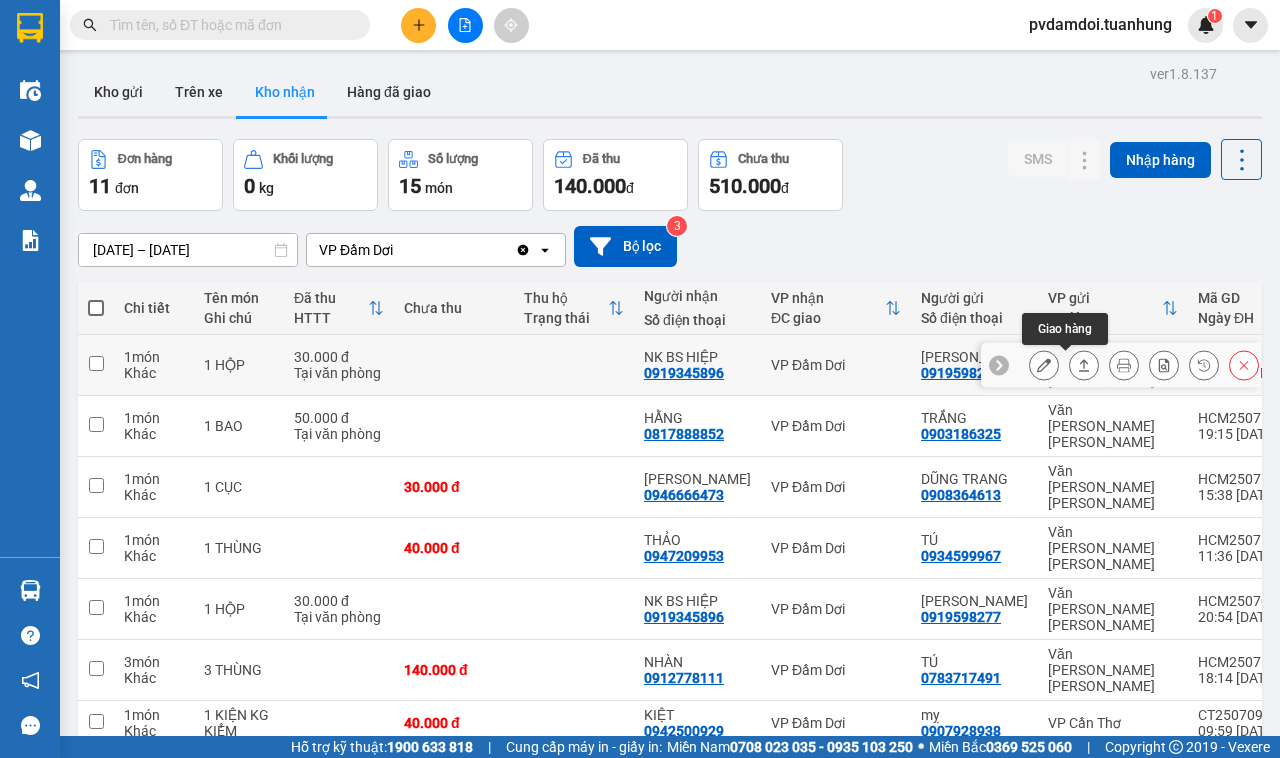 click 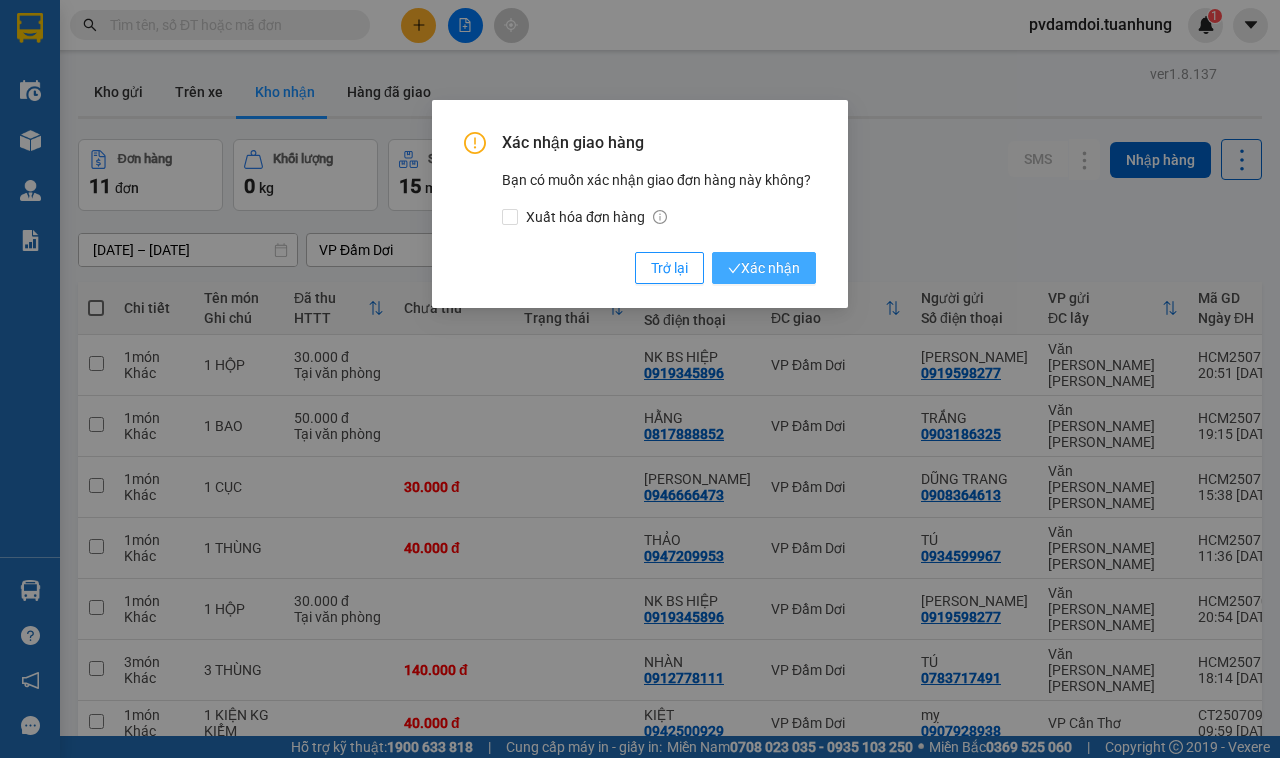 click on "Xác nhận" at bounding box center [764, 268] 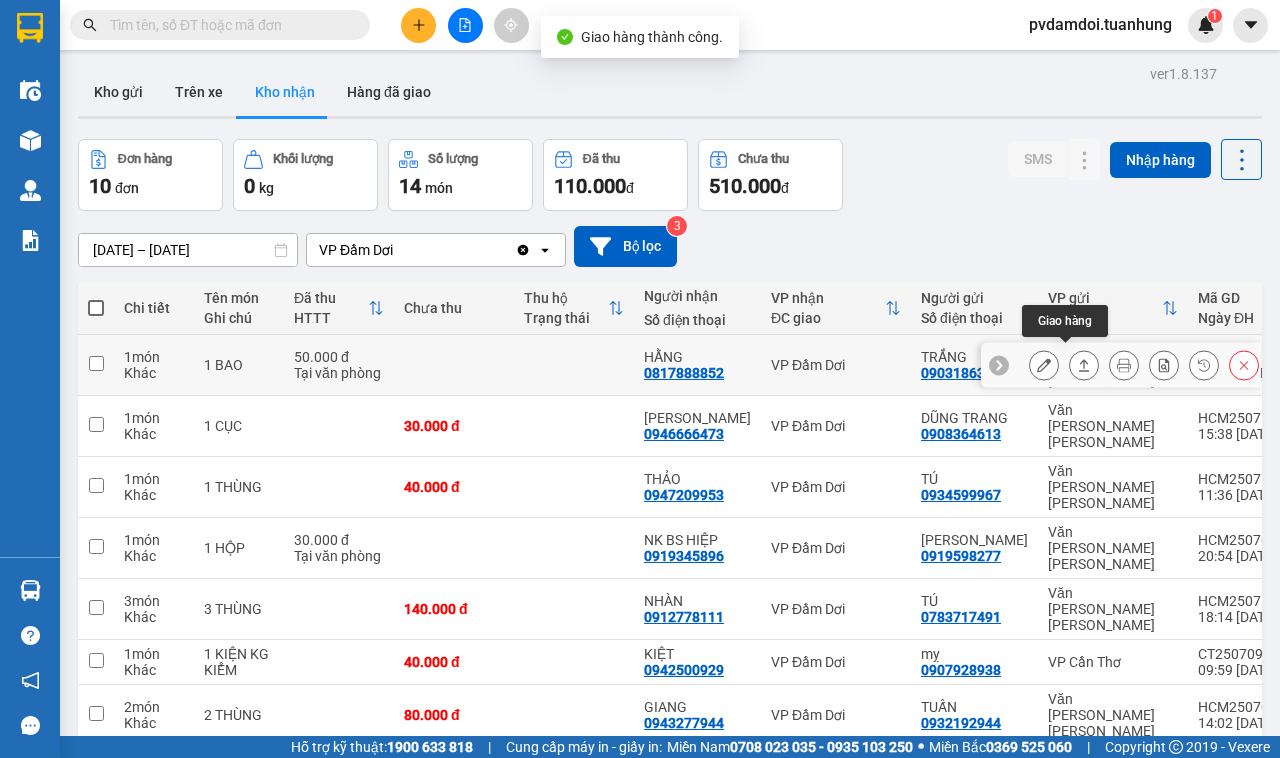 click at bounding box center (1084, 365) 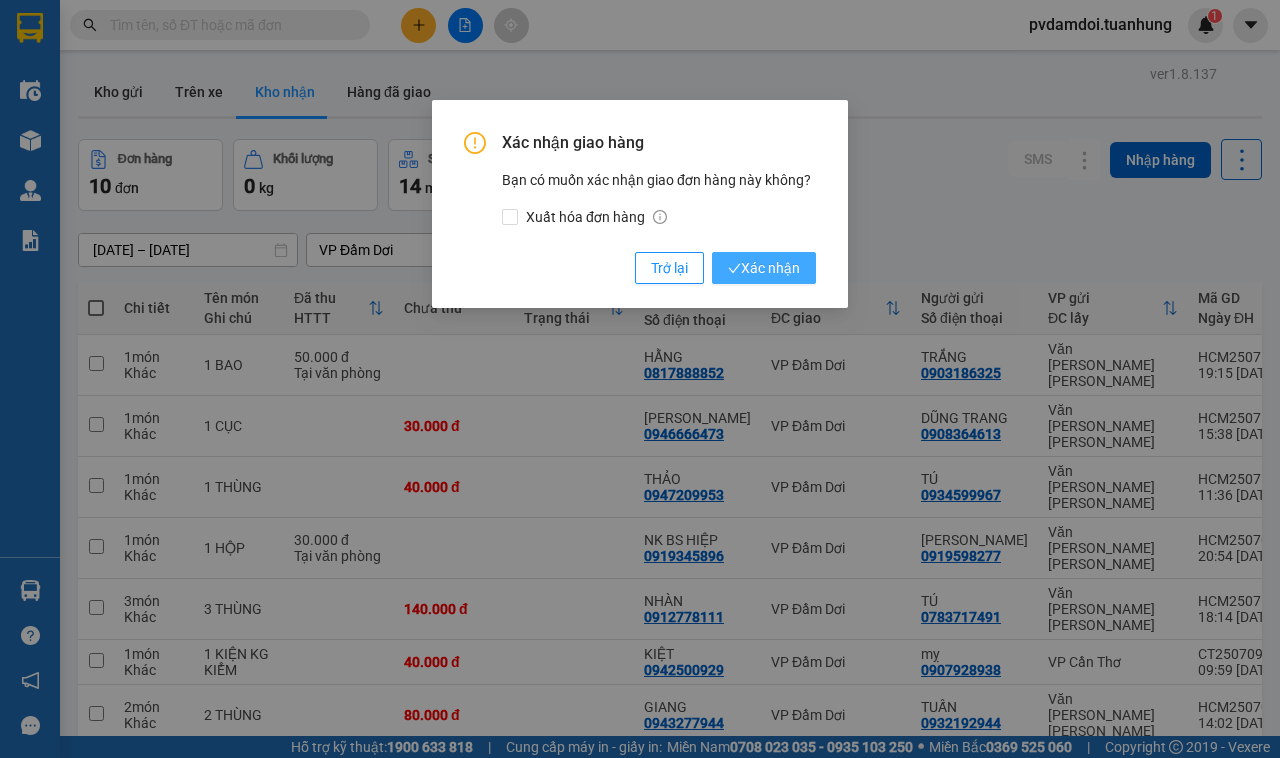 click on "Xác nhận" at bounding box center [764, 268] 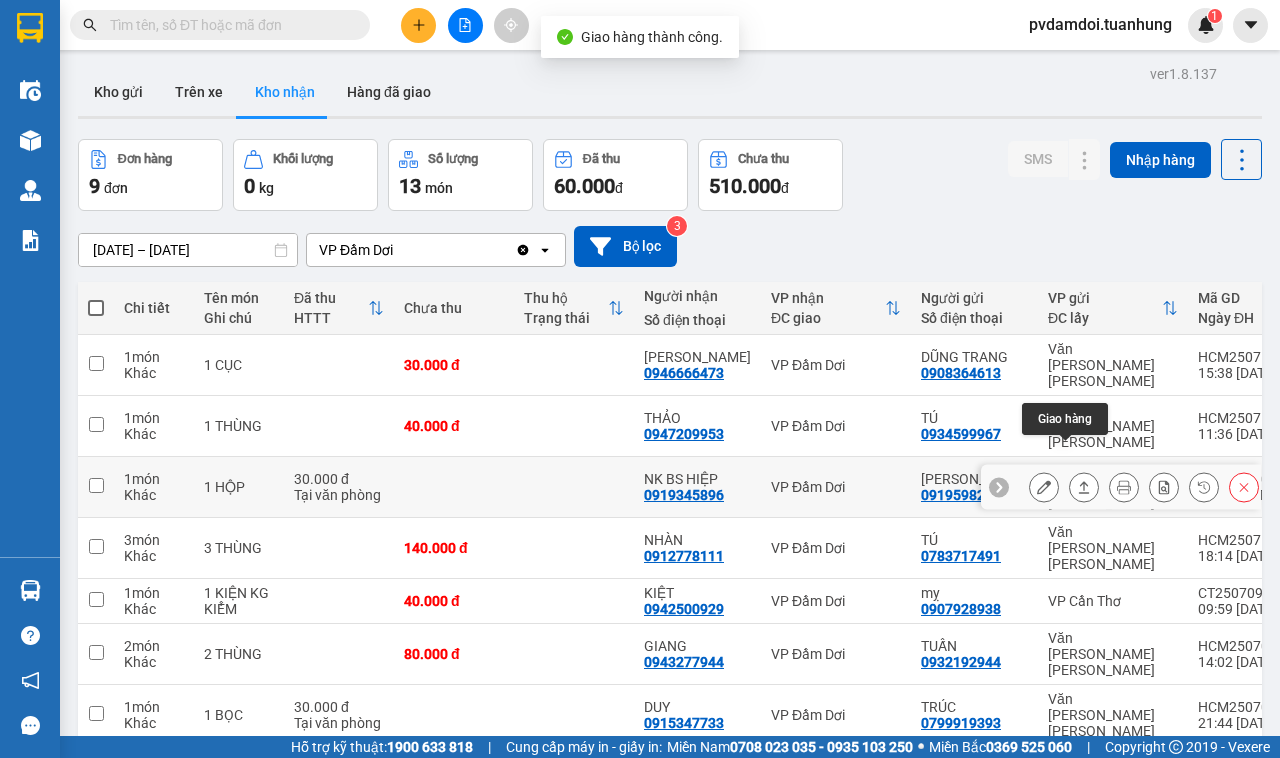 click 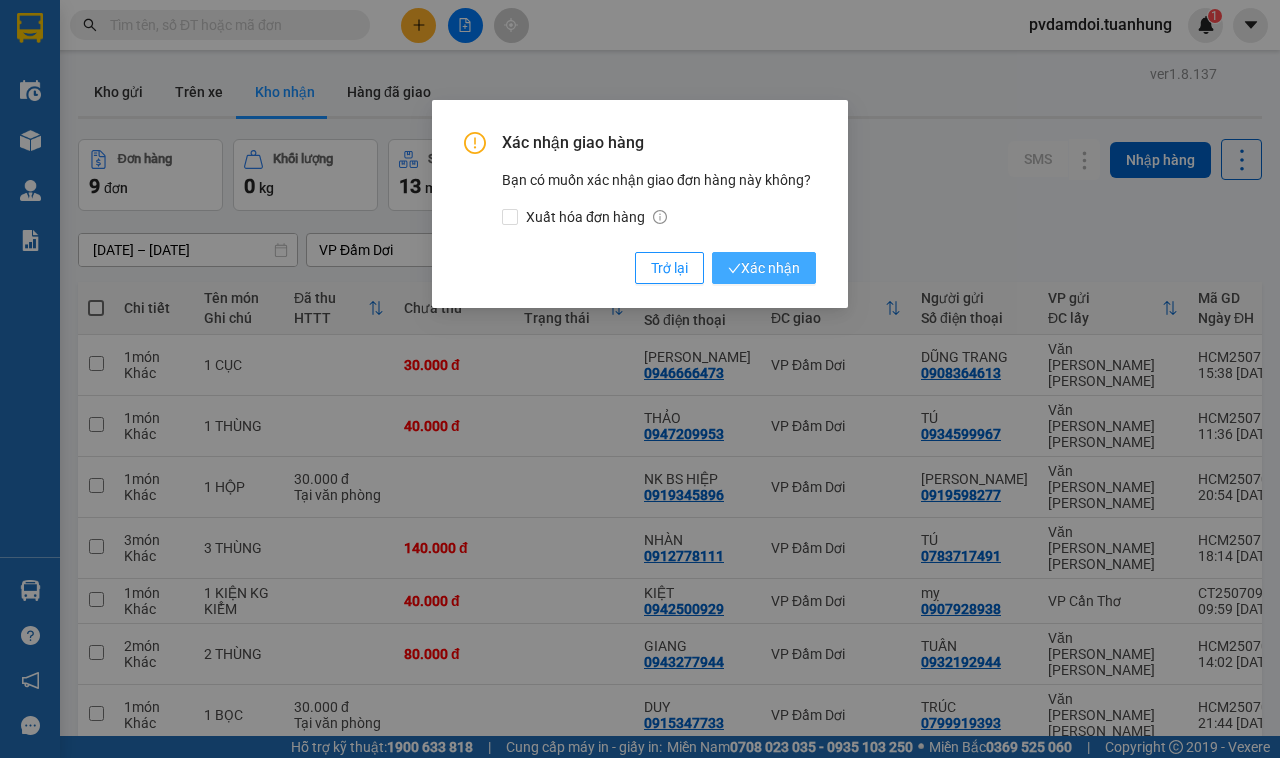 click on "Xác nhận" at bounding box center (764, 268) 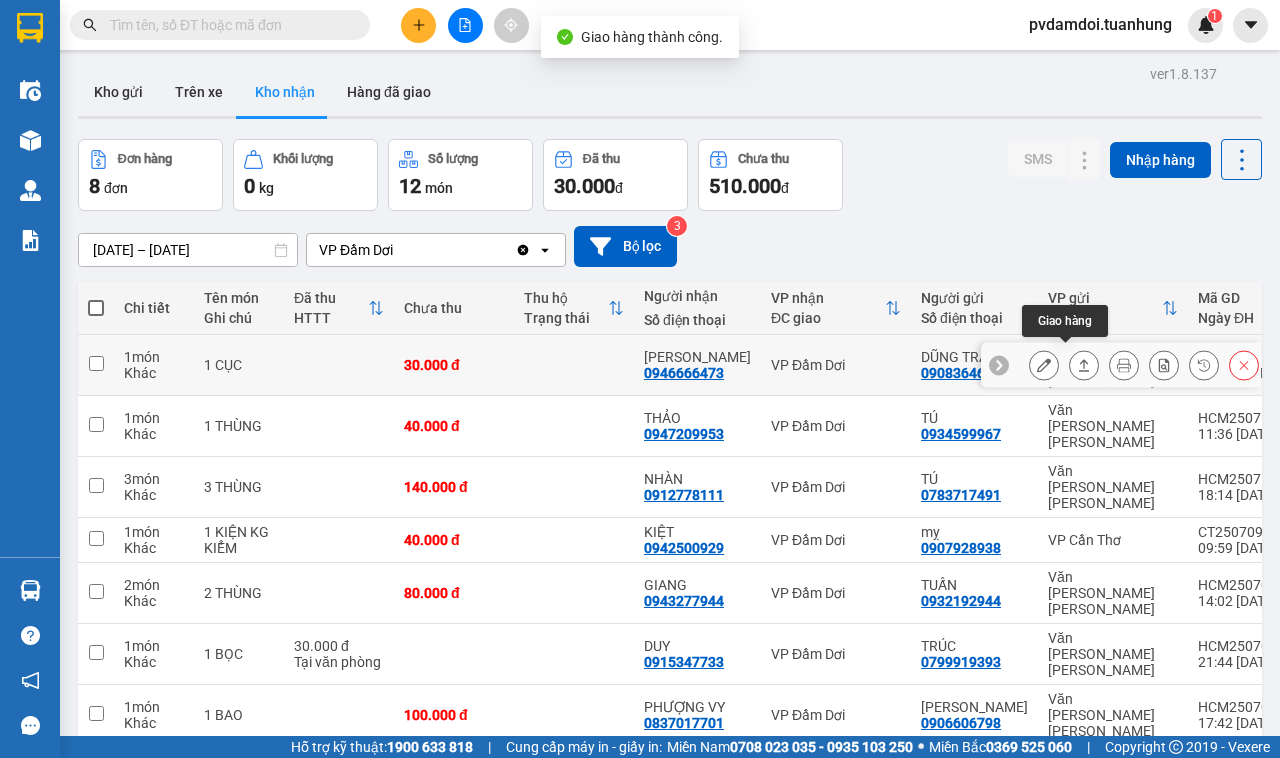 click 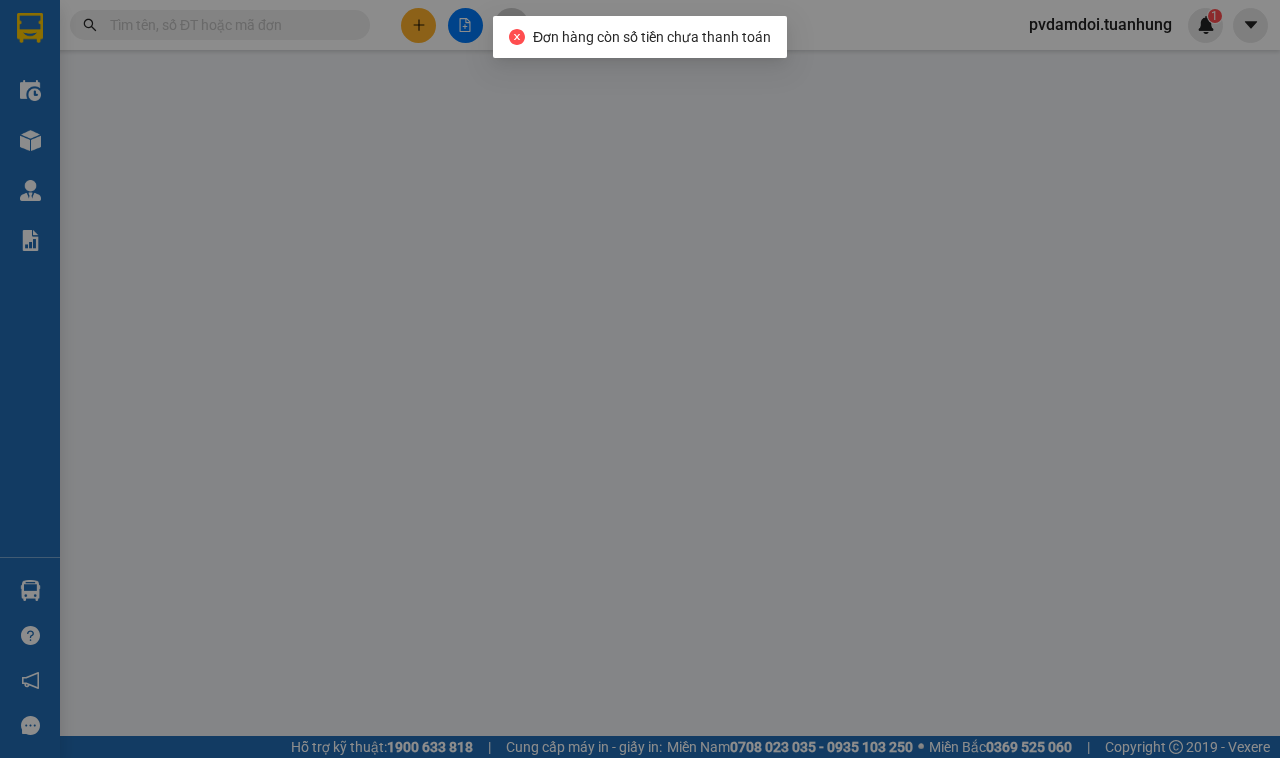 type on "0908364613" 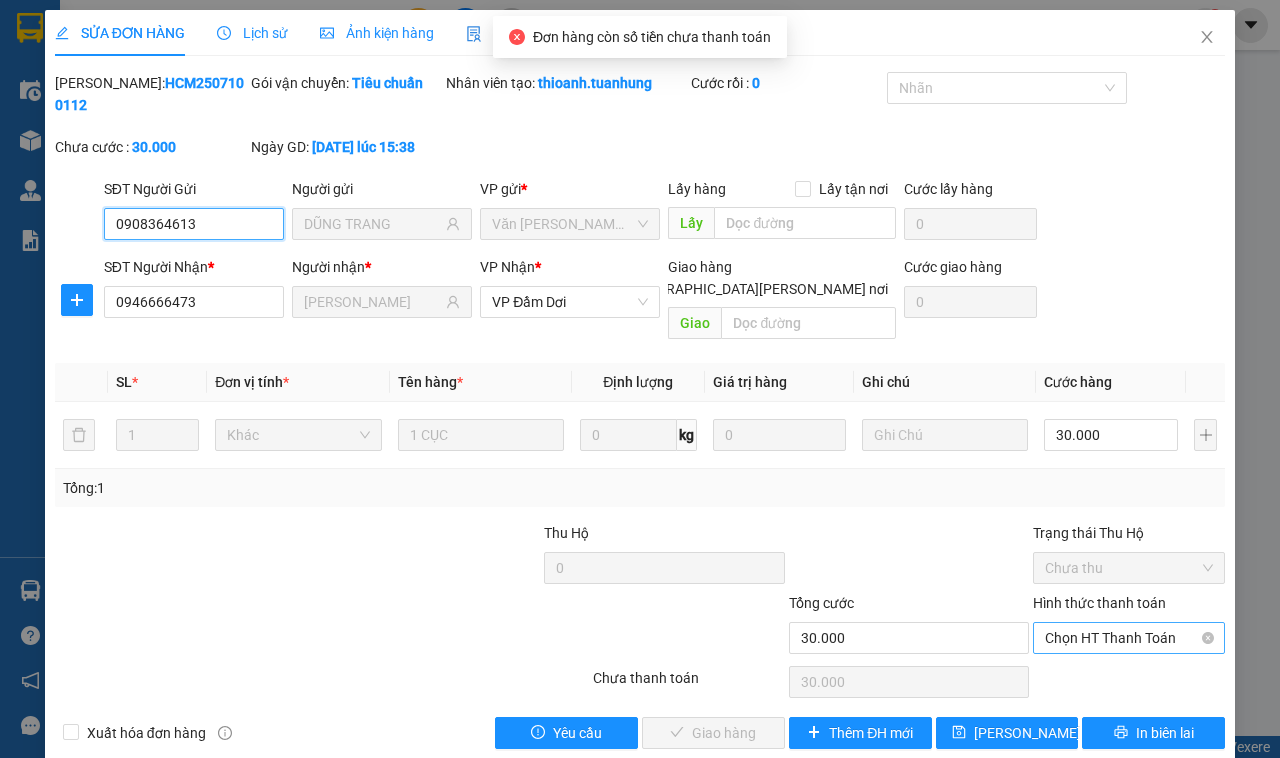 click on "Chọn HT Thanh Toán" at bounding box center [1129, 638] 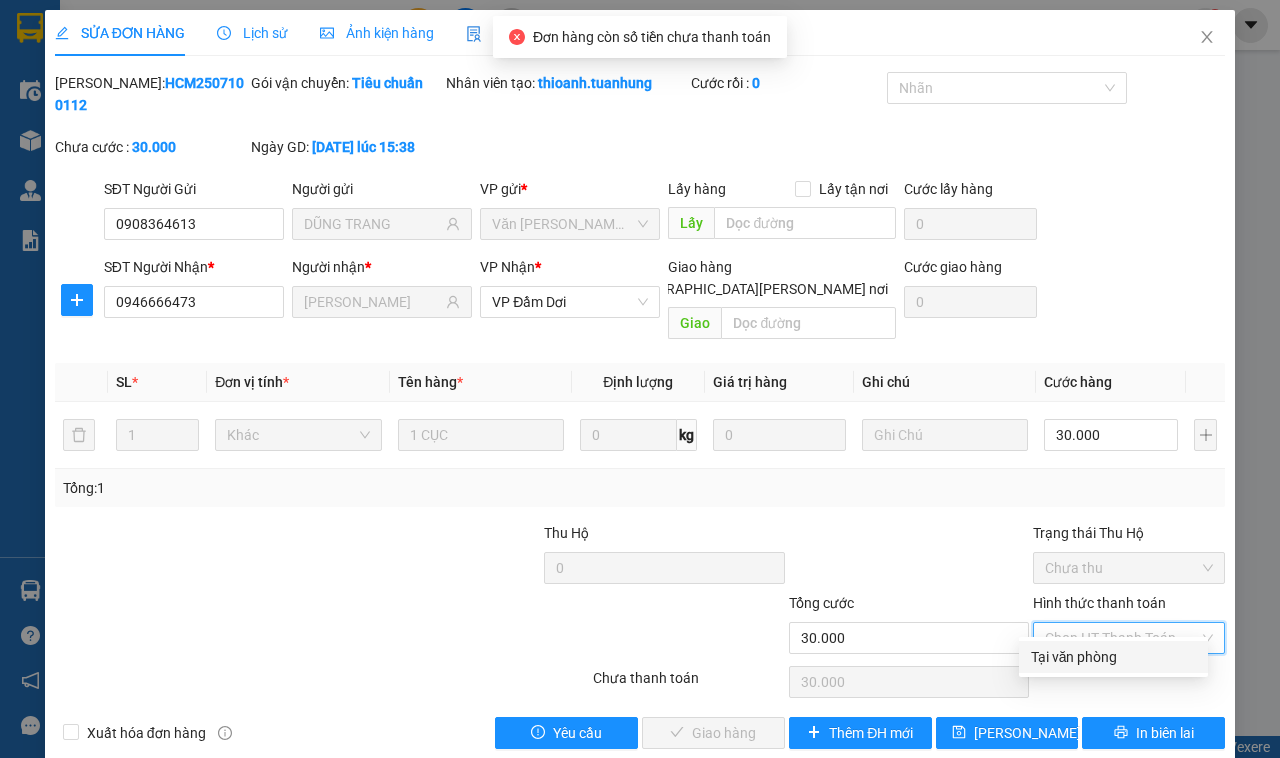 click on "Tại văn phòng" at bounding box center (1113, 657) 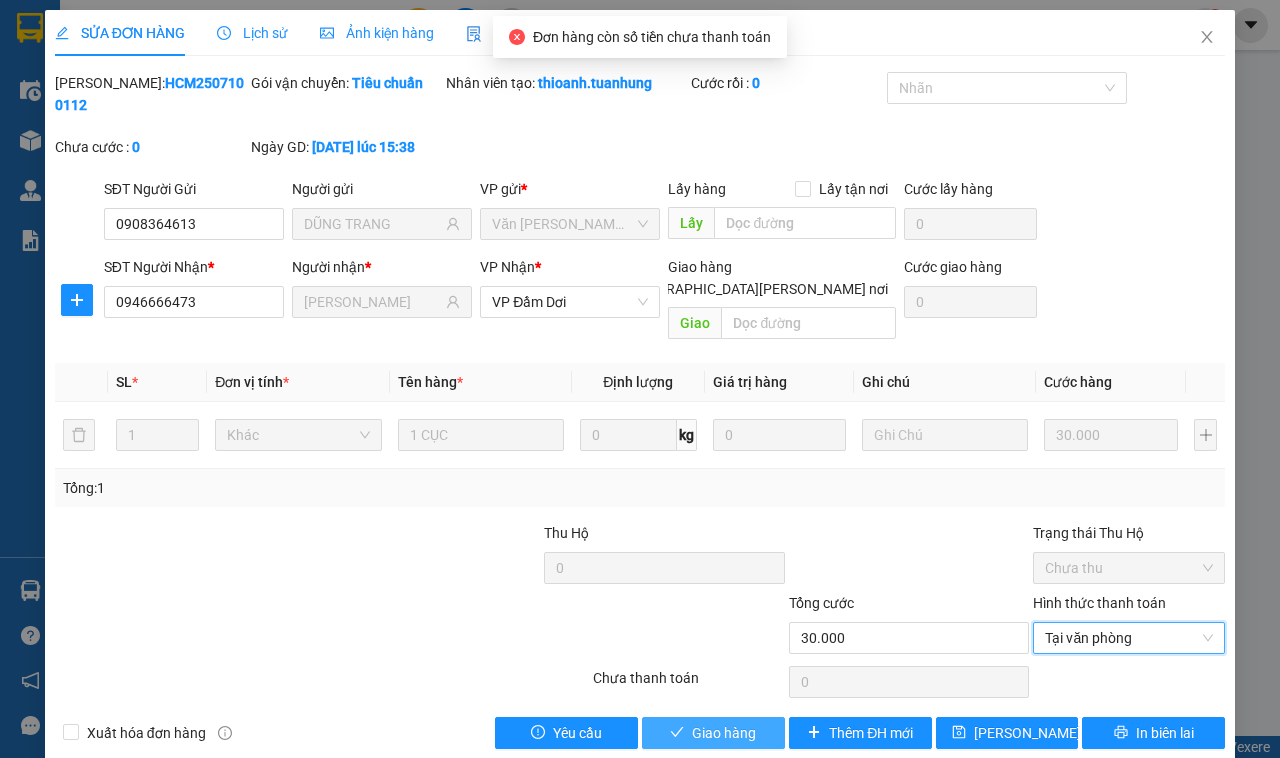 click on "Giao hàng" at bounding box center (713, 733) 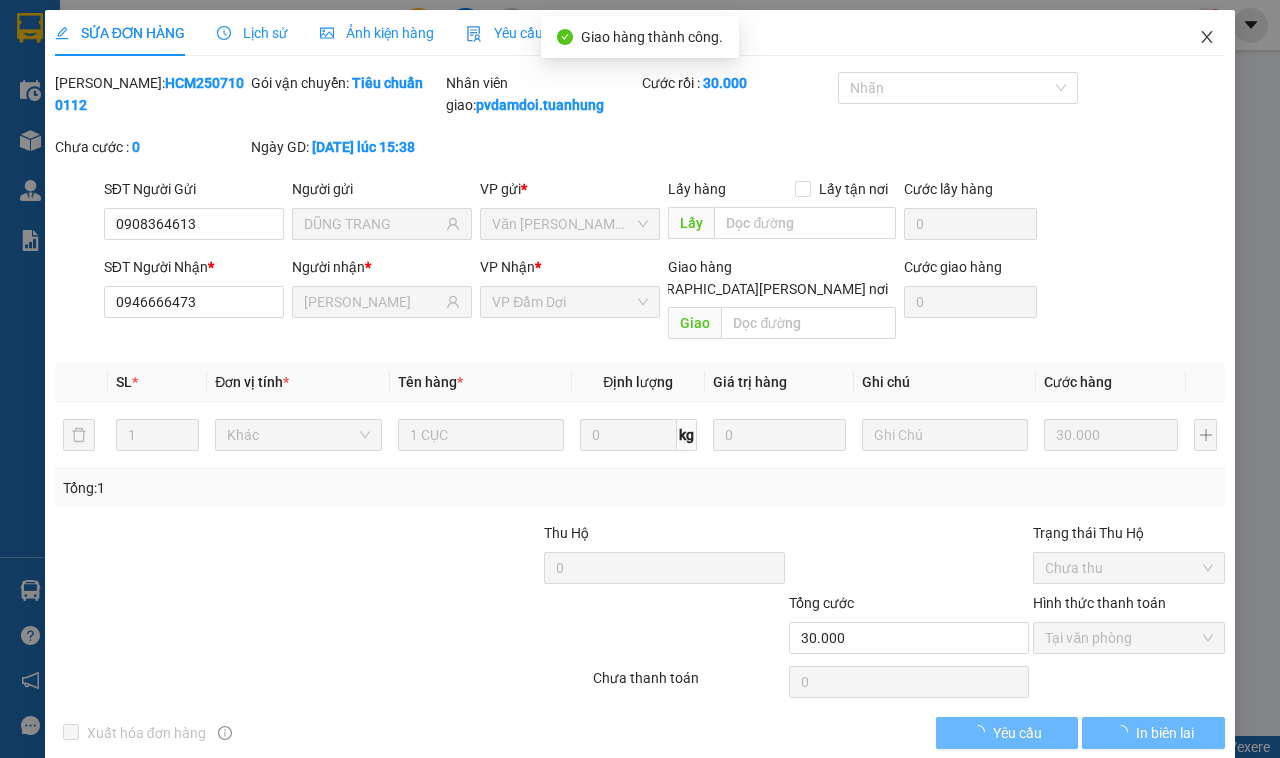click 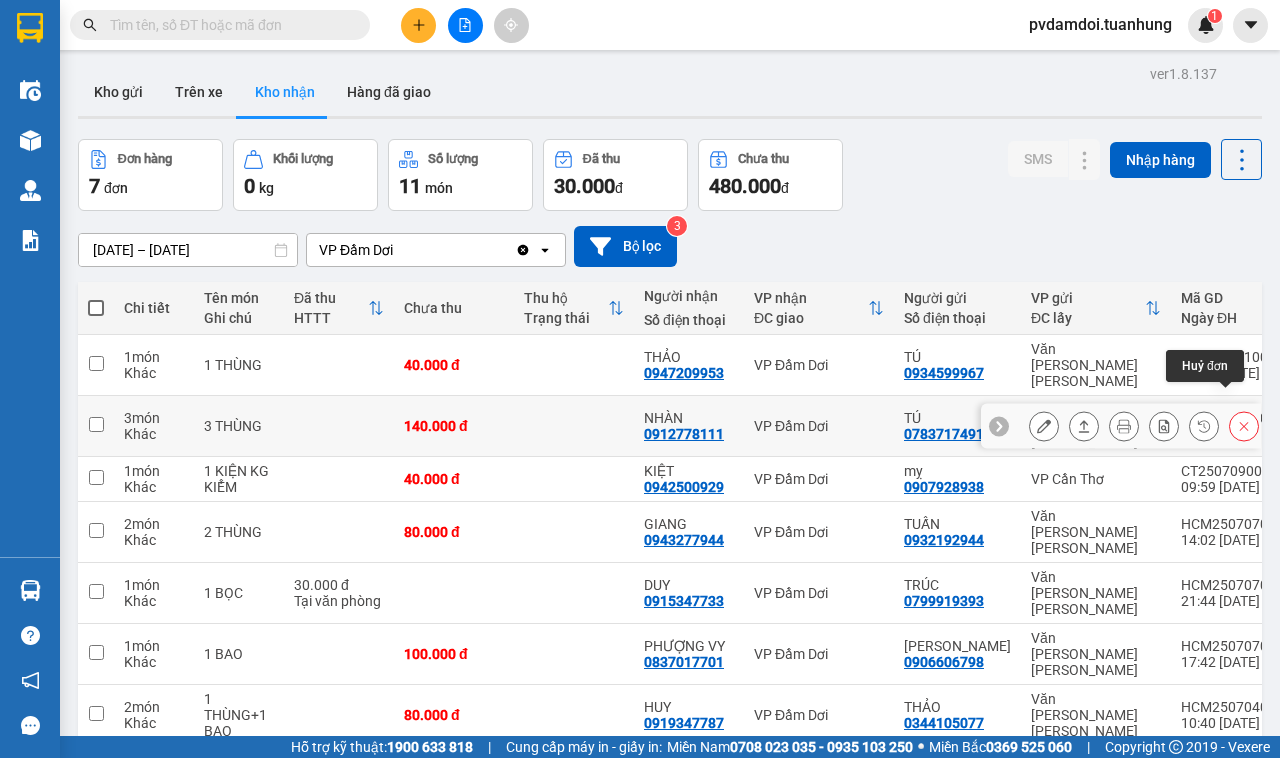 click 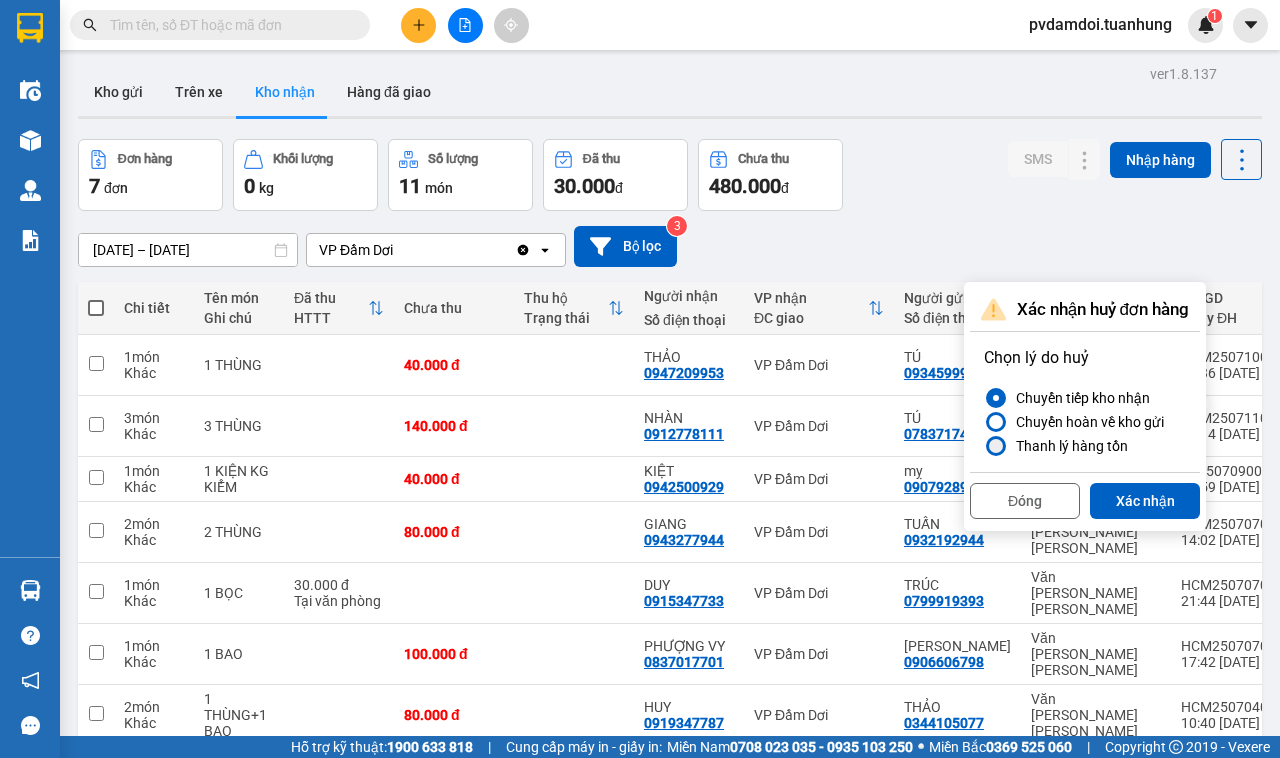 click on "Thanh lý hàng tồn" at bounding box center (1068, 446) 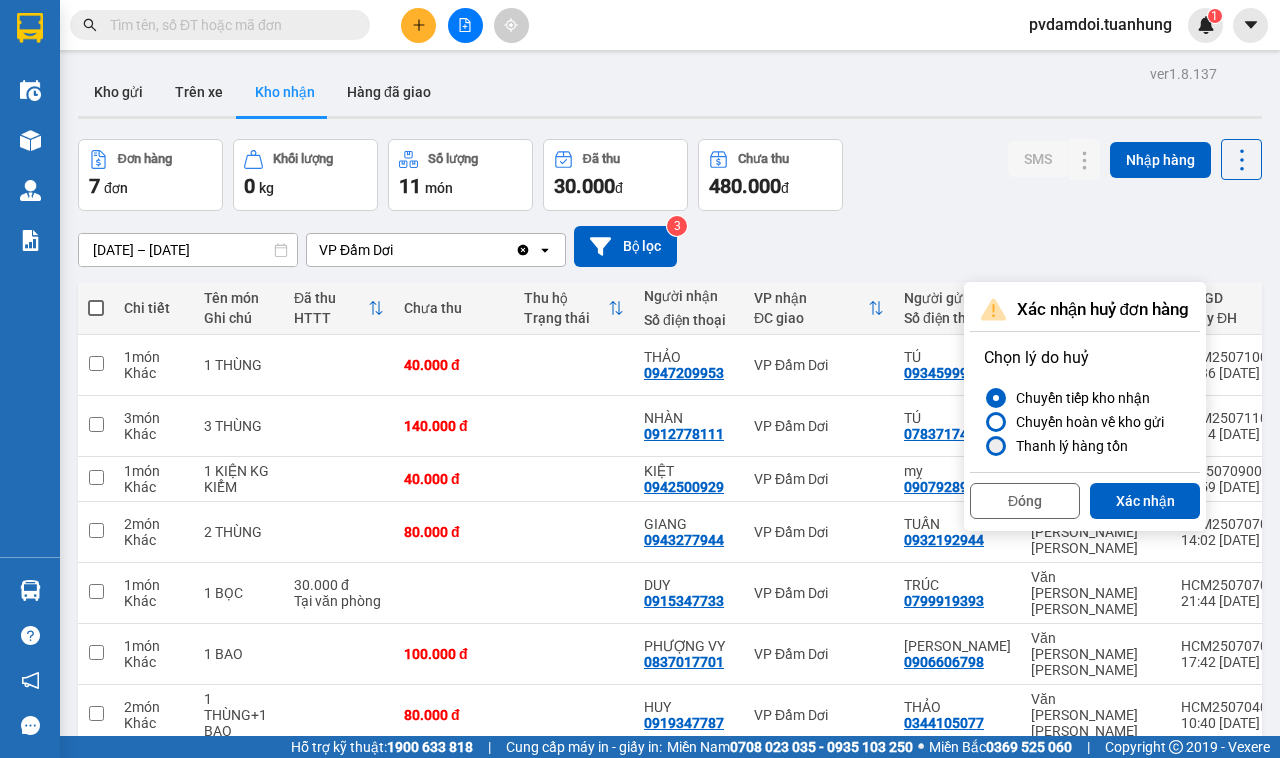 click on "Thanh lý hàng tồn" at bounding box center (984, 446) 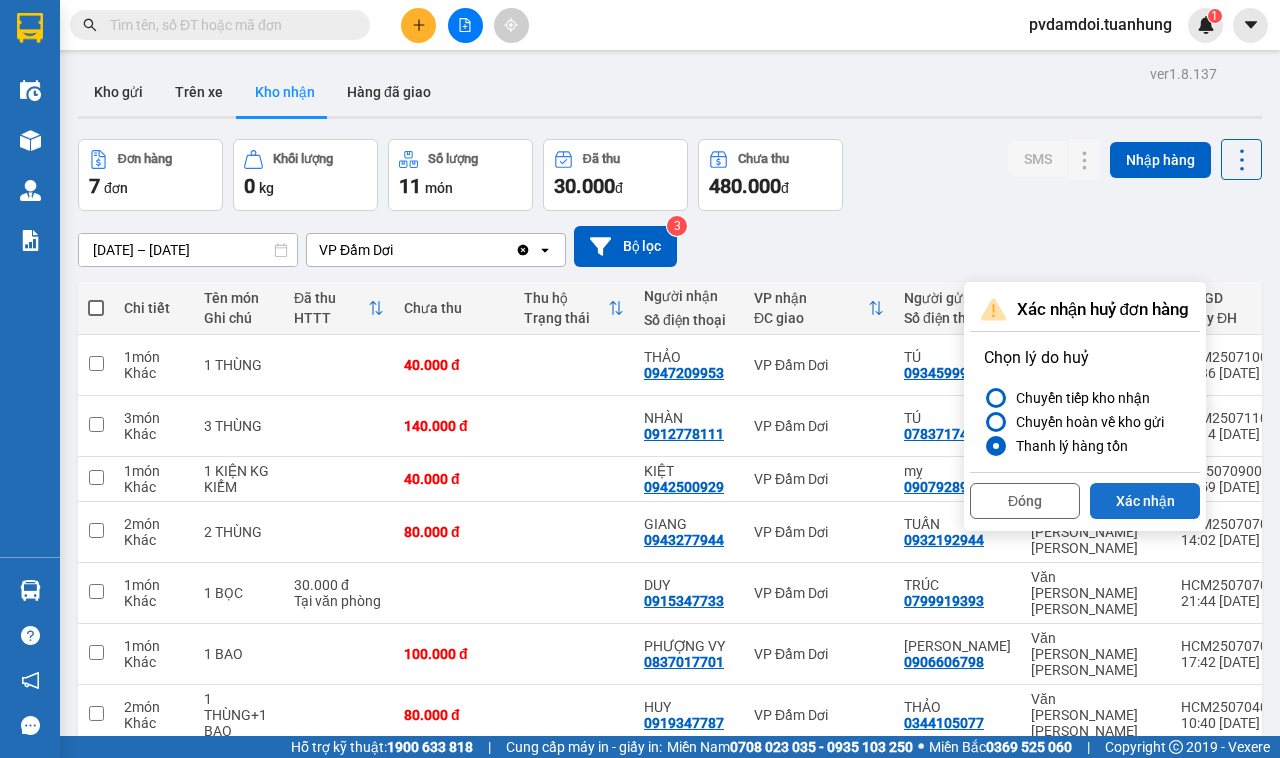 click on "Xác nhận" at bounding box center (1145, 501) 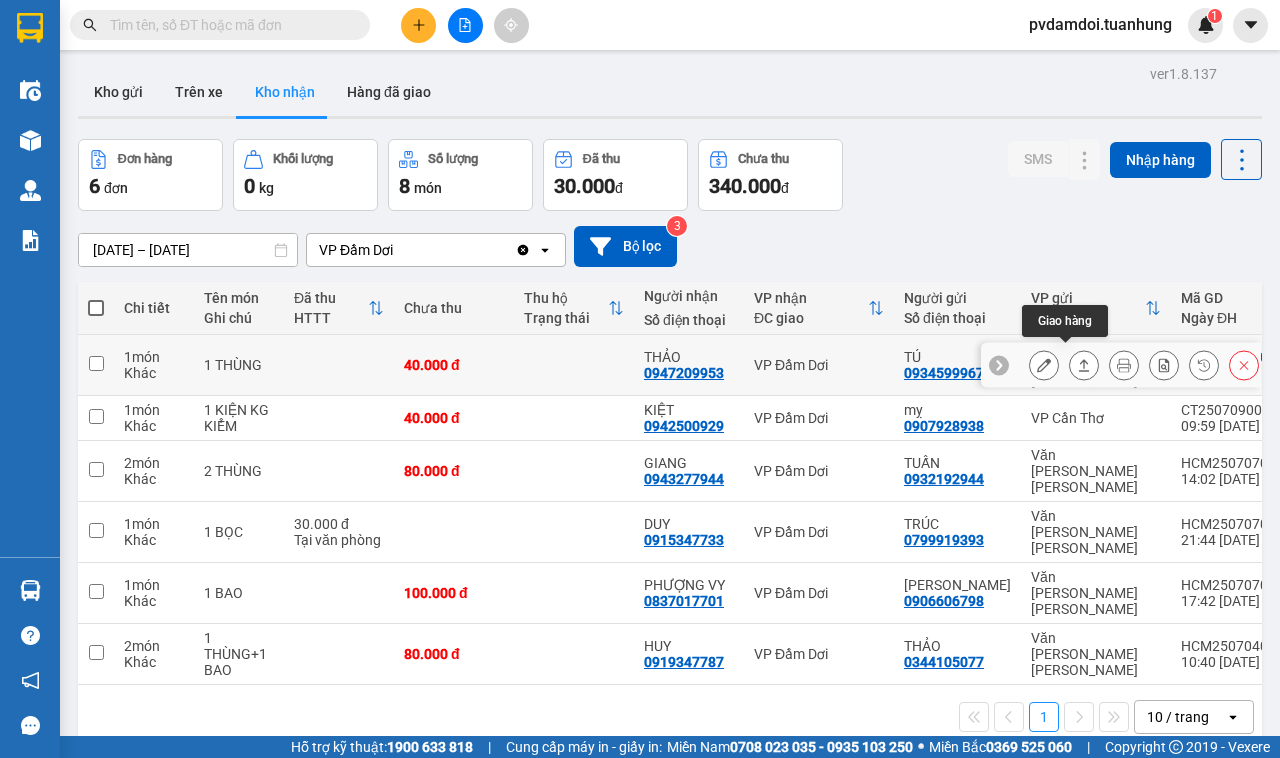 click at bounding box center [1084, 365] 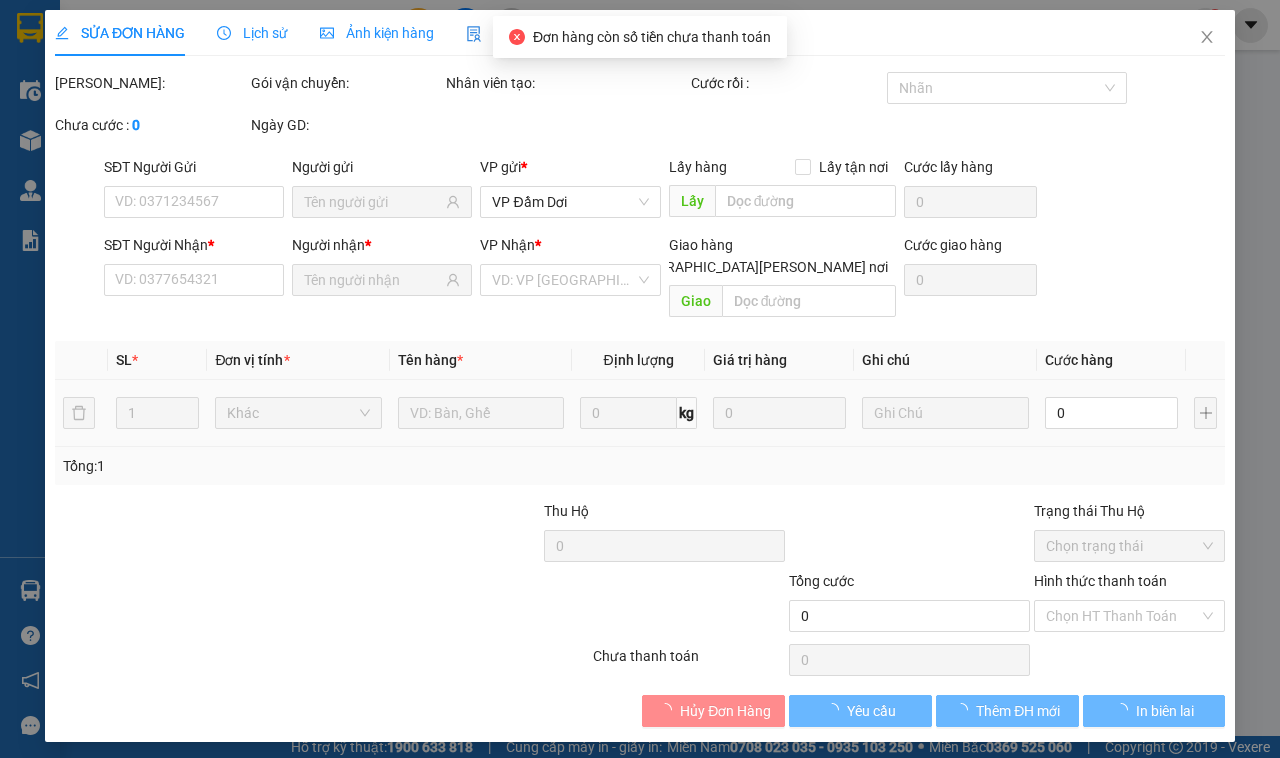 type on "0934599967" 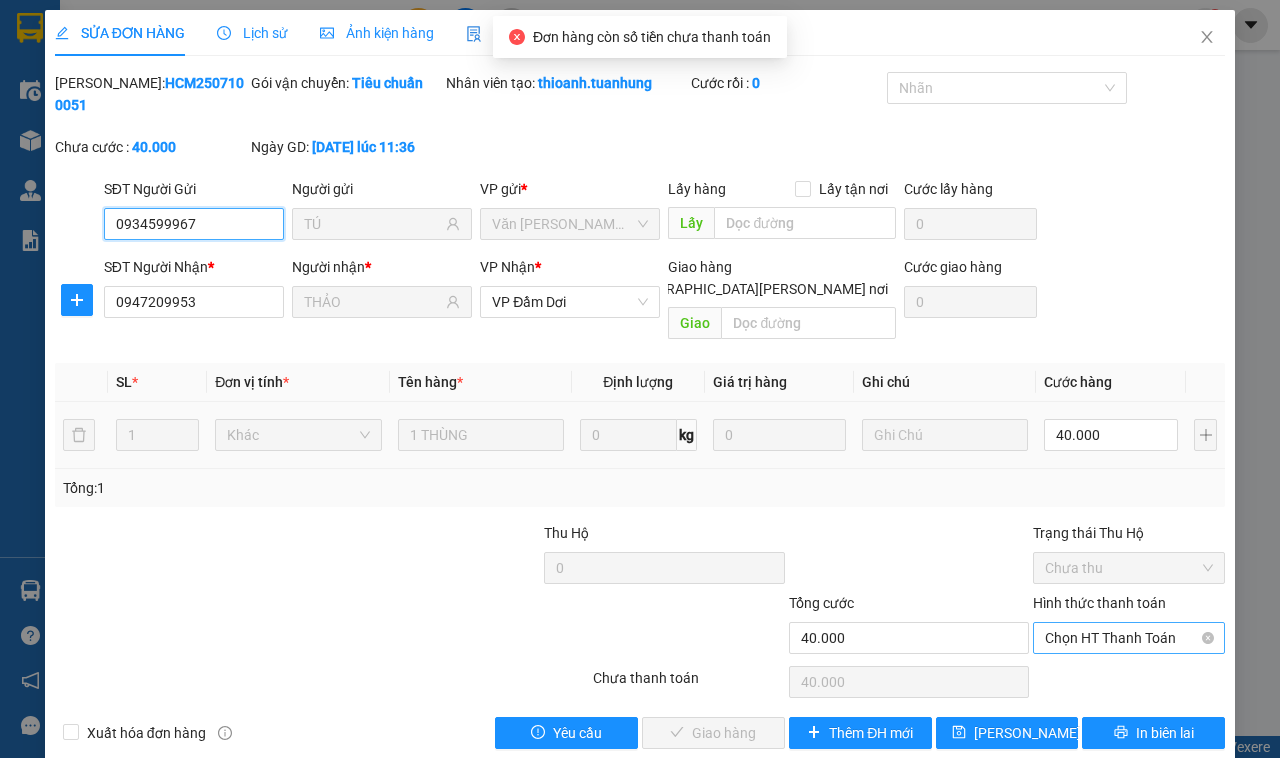 click on "Chọn HT Thanh Toán" at bounding box center [1129, 638] 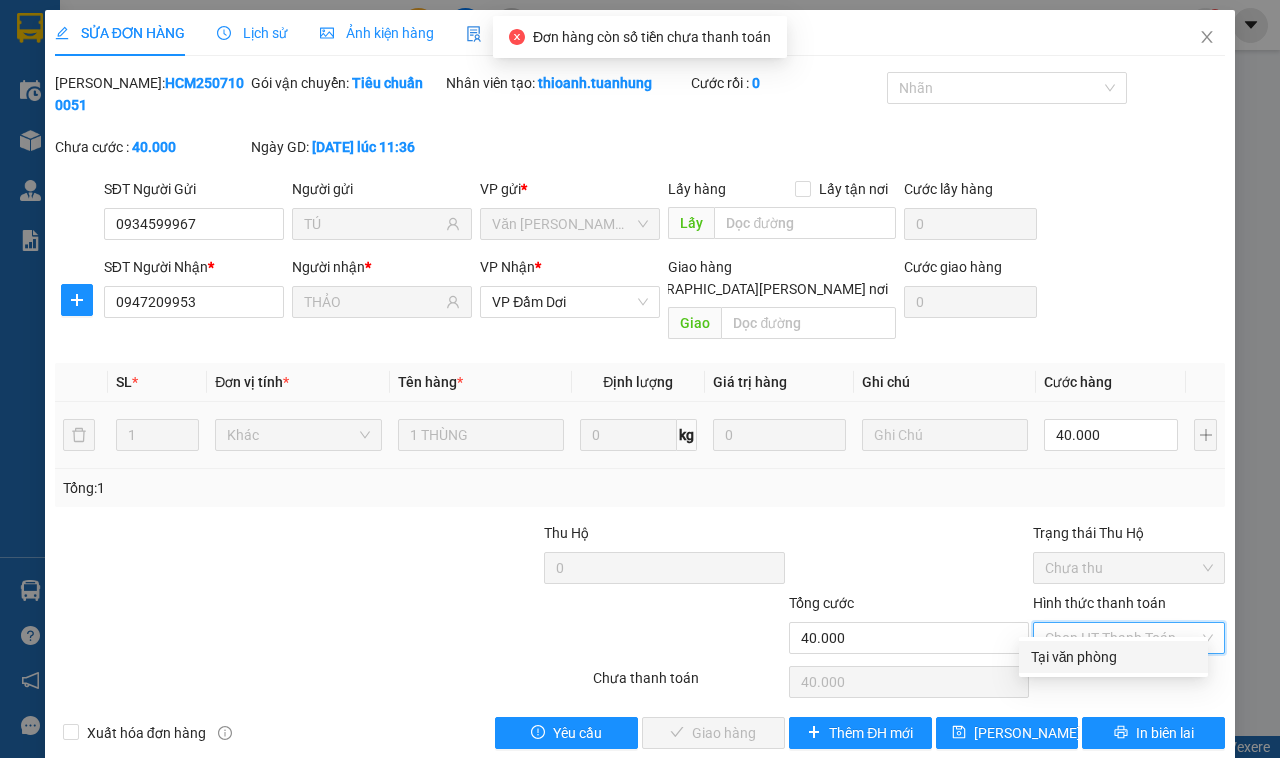 click on "Tại văn phòng" at bounding box center [1113, 657] 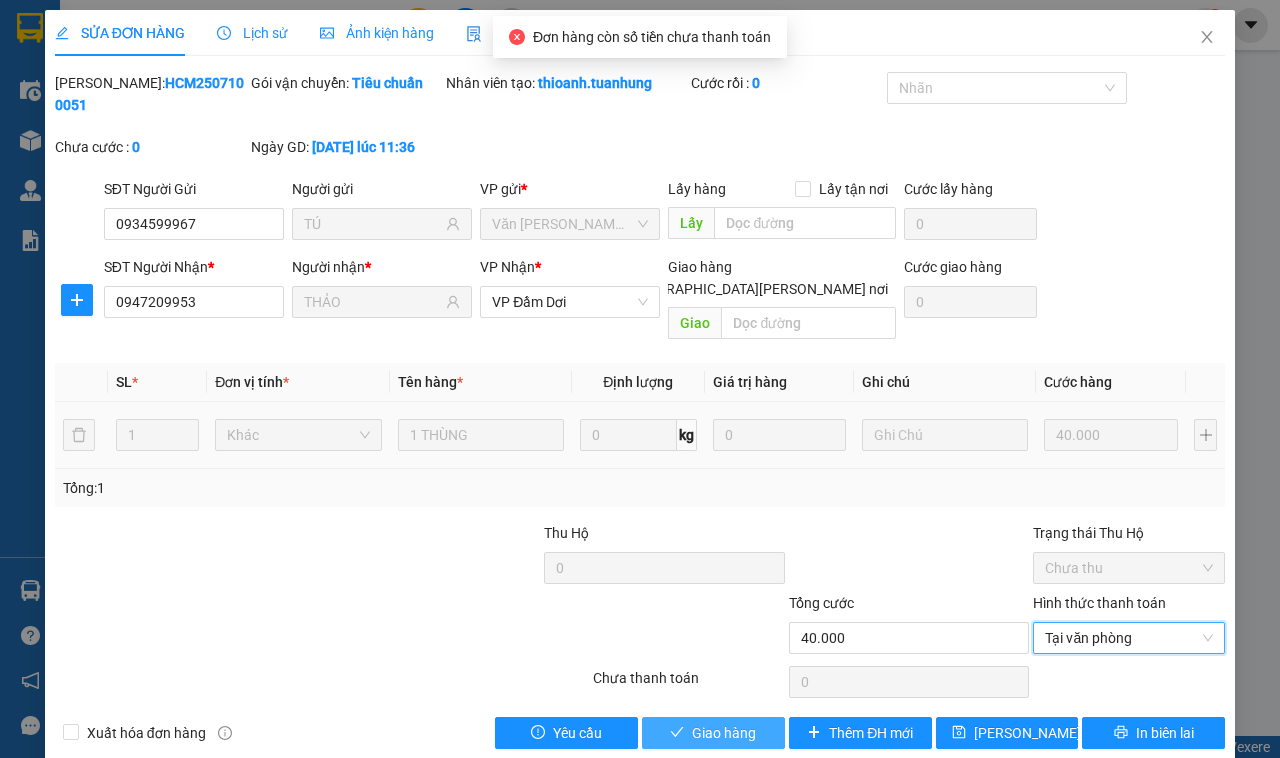 drag, startPoint x: 698, startPoint y: 707, endPoint x: 731, endPoint y: 687, distance: 38.587563 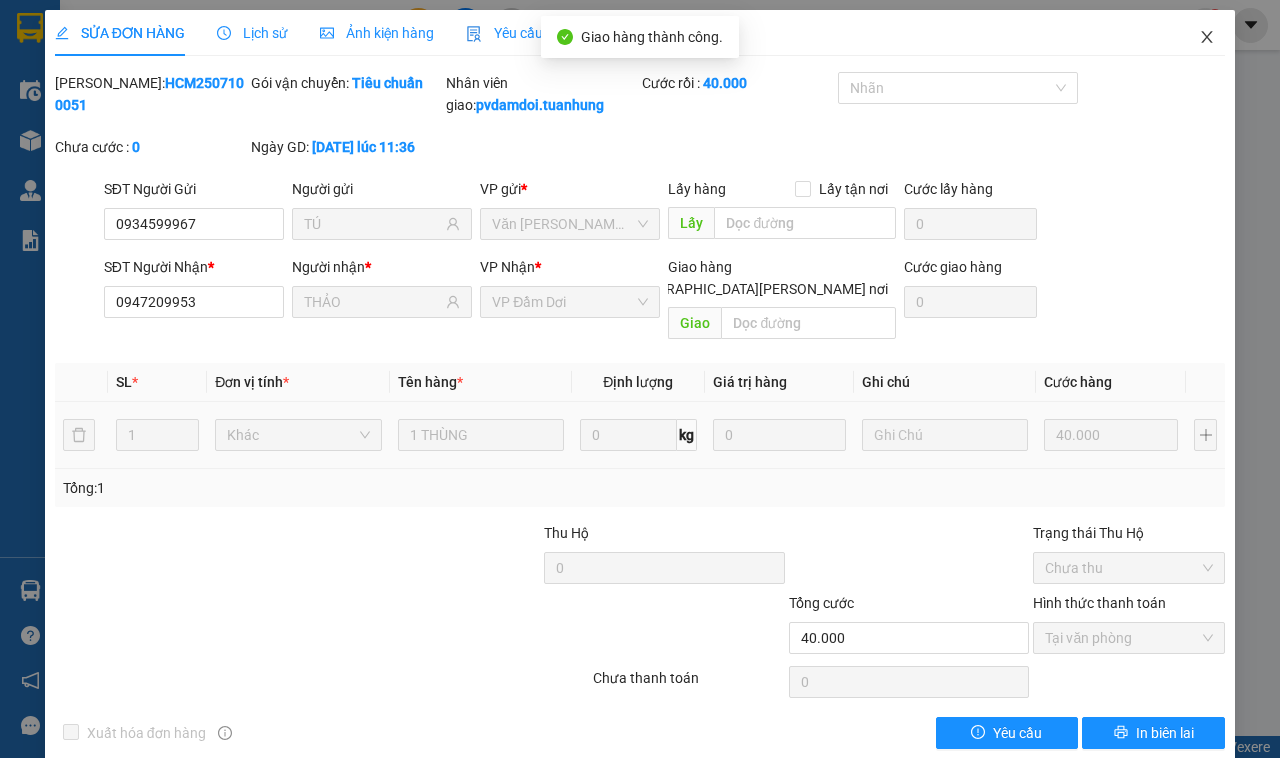 click 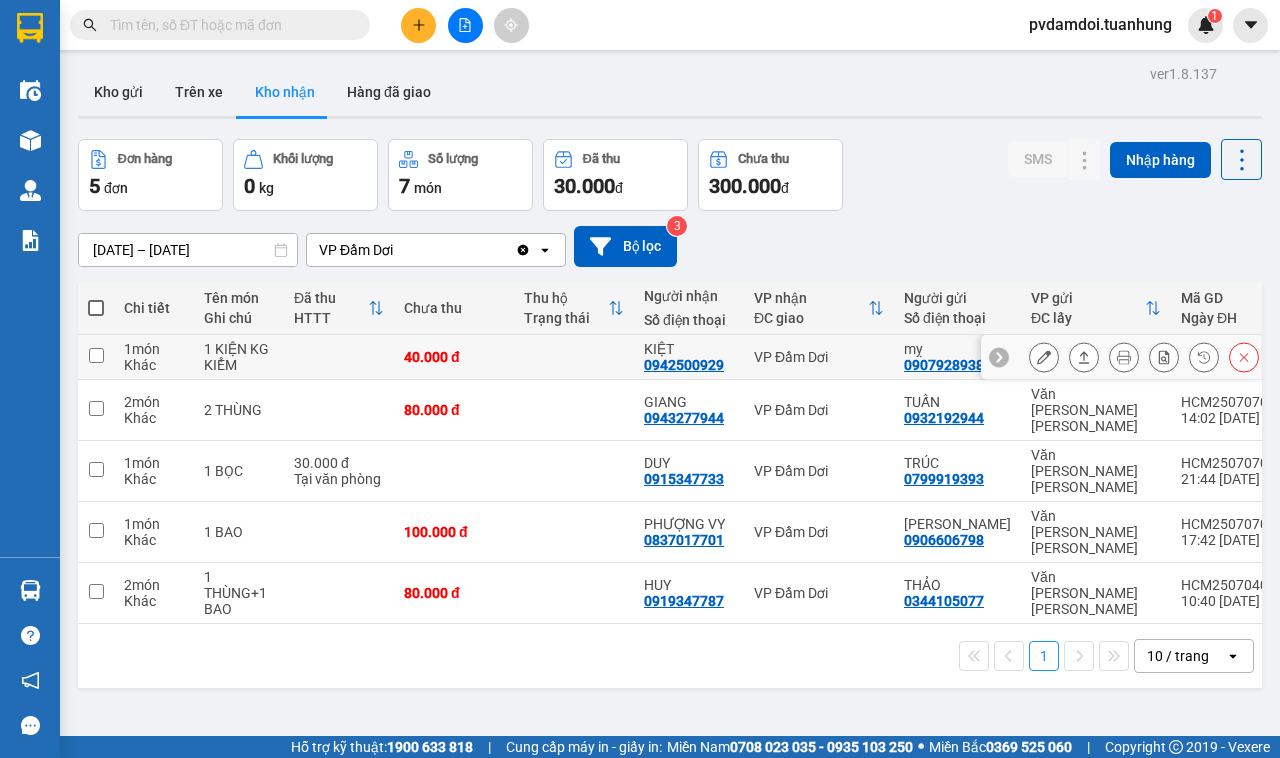 click at bounding box center [1084, 357] 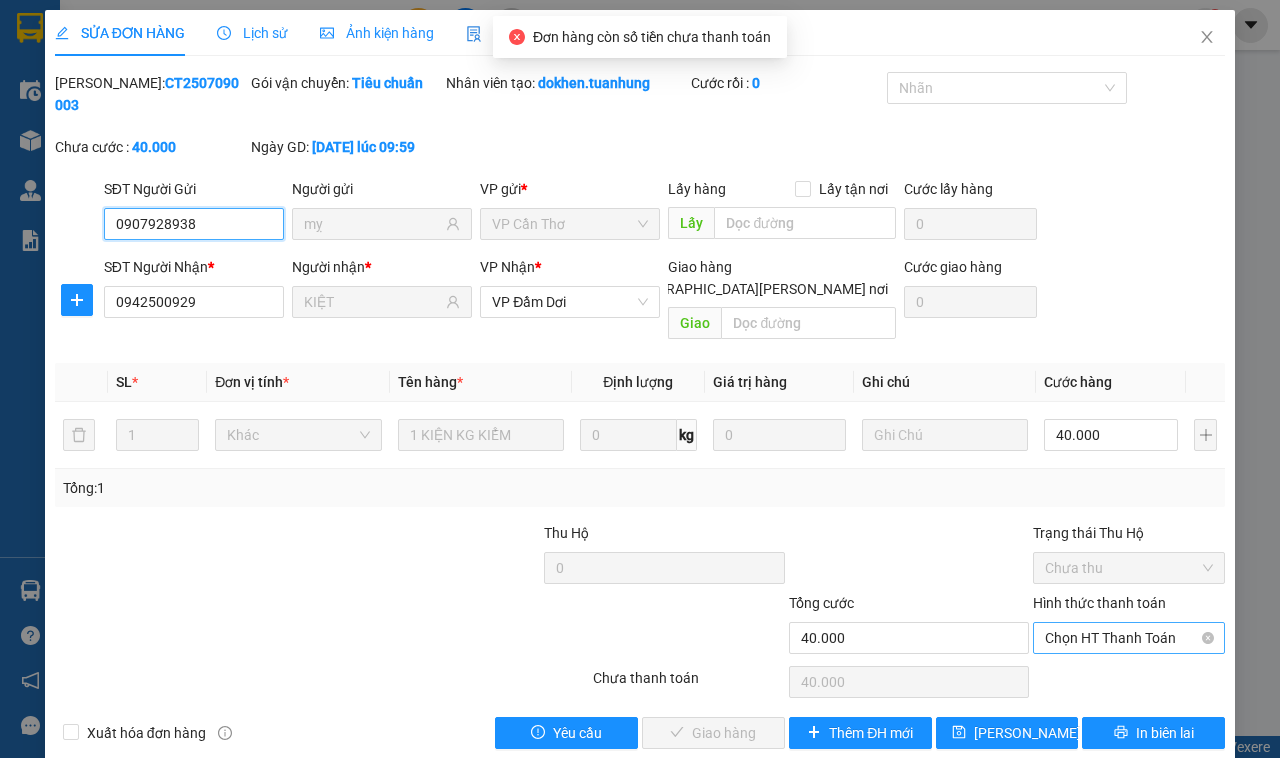 click on "Chọn HT Thanh Toán" at bounding box center (1129, 638) 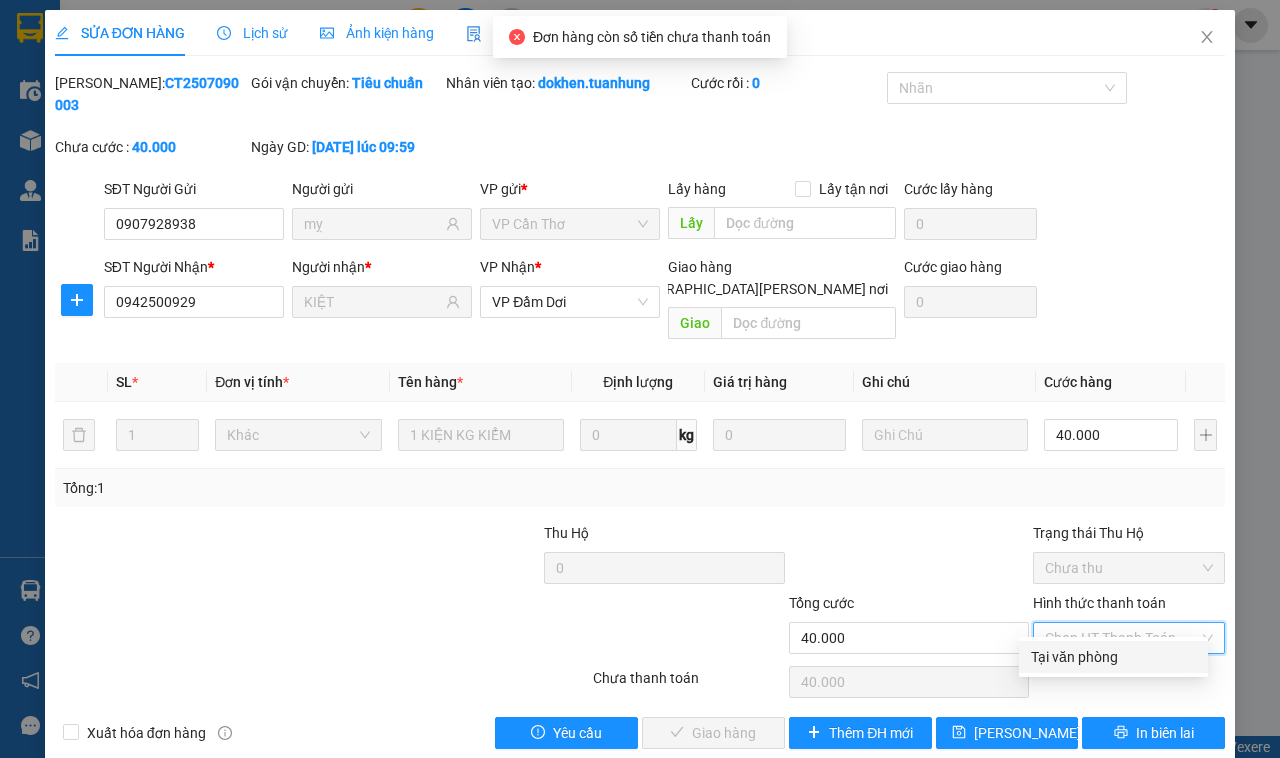 click on "Tại văn phòng" at bounding box center [1113, 657] 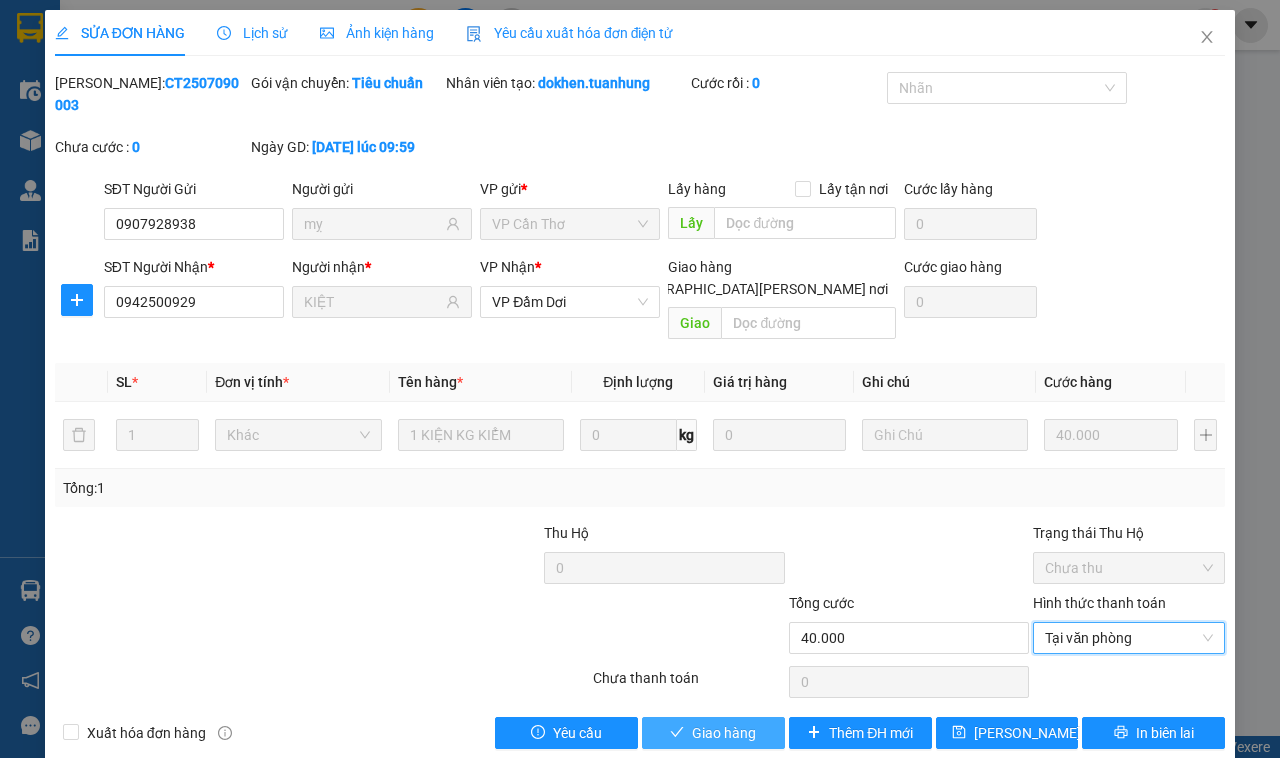 click on "Giao hàng" at bounding box center [724, 733] 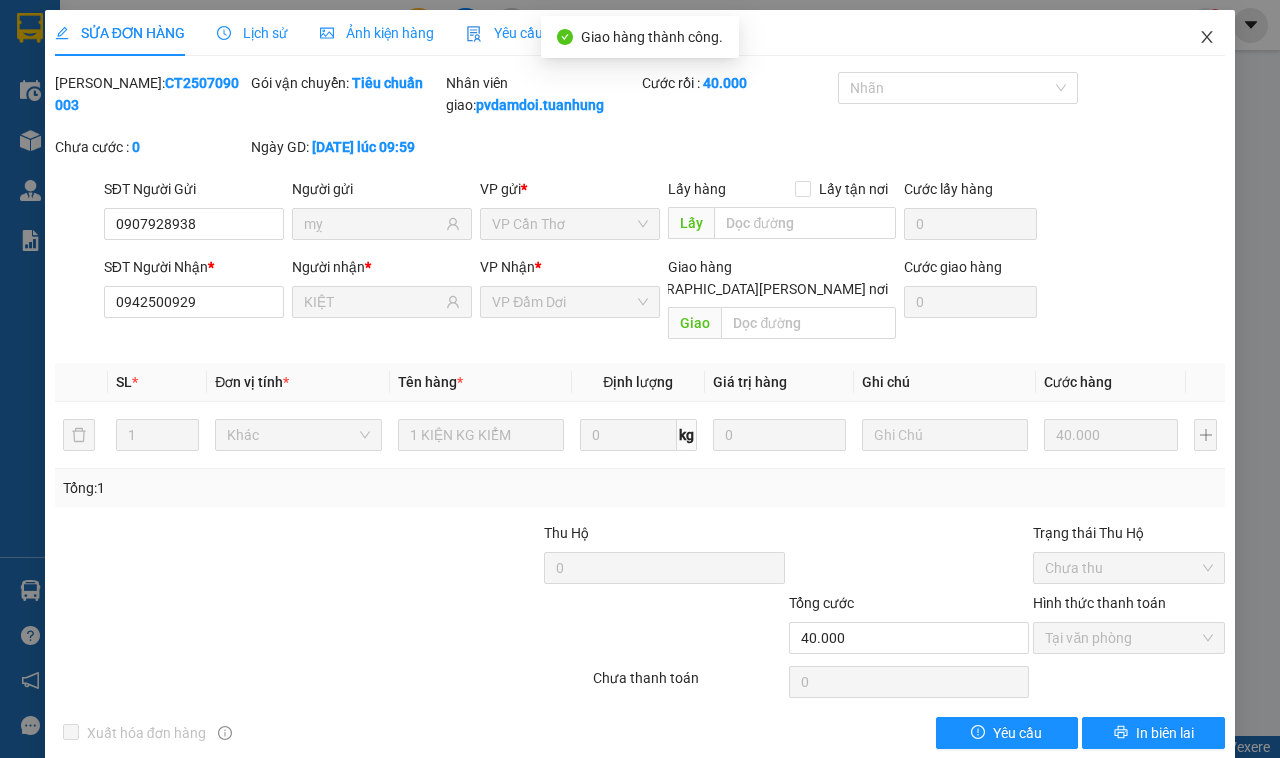 click at bounding box center [1207, 38] 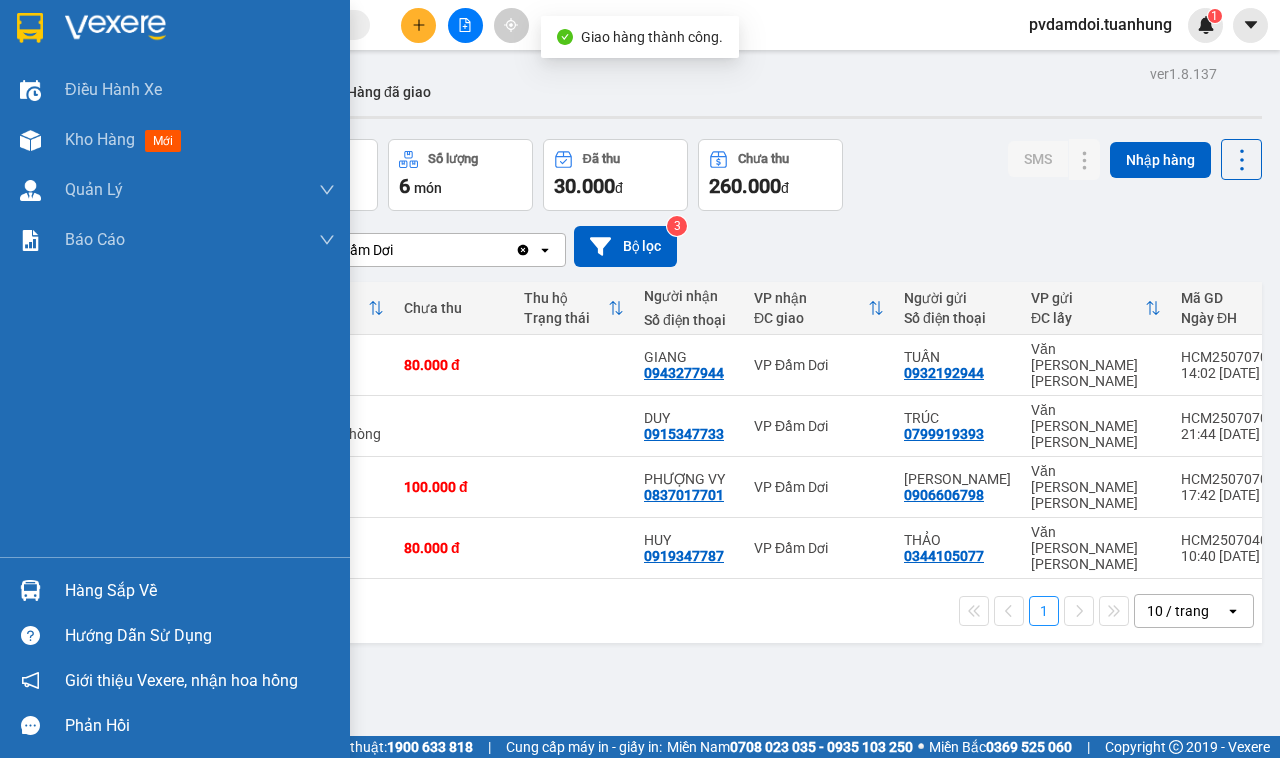 click at bounding box center (30, 590) 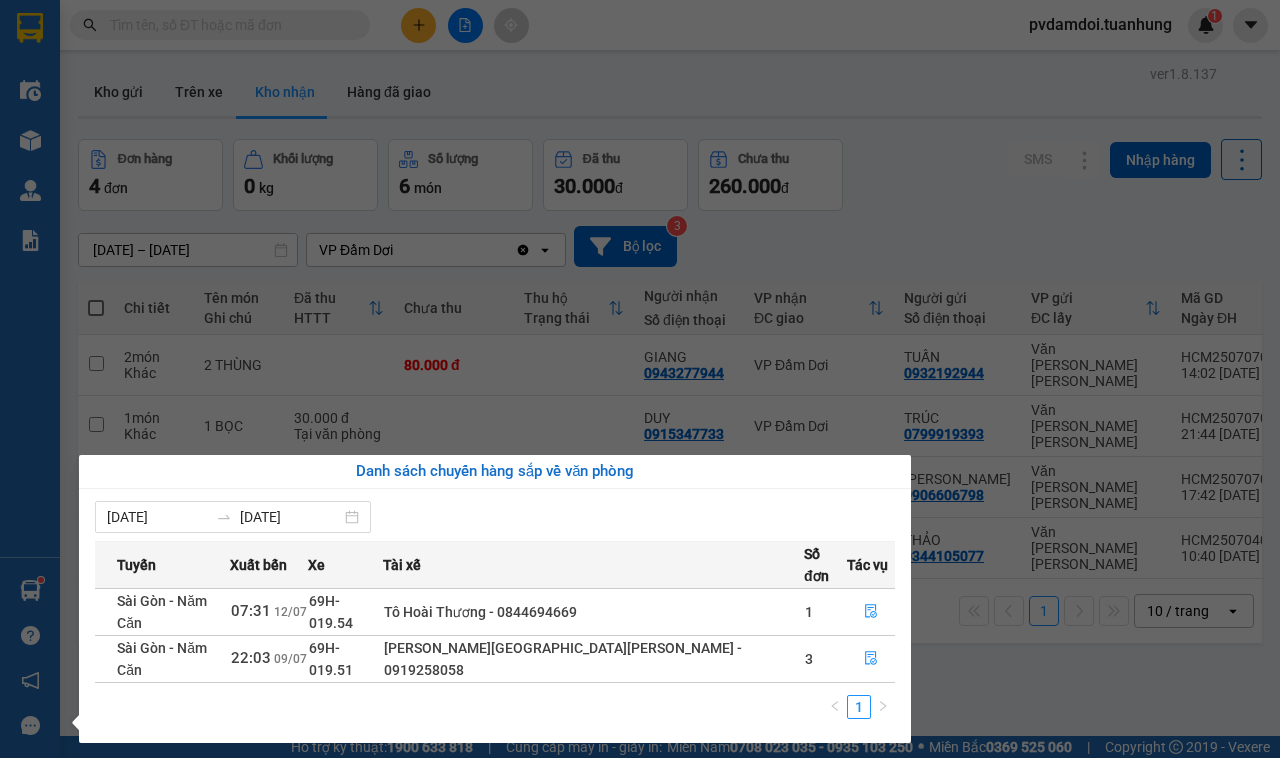 click on "Kết quả [PERSON_NAME] ( 0 )  Bộ lọc  No Data pvdamdoi.tuanhung 1     Điều [PERSON_NAME] xe     Kho hàng mới     [PERSON_NAME] [PERSON_NAME] [PERSON_NAME] lý khách hàng [PERSON_NAME] khách hàng mới [PERSON_NAME] [PERSON_NAME] mới [PERSON_NAME] [PERSON_NAME]     [PERSON_NAME] [PERSON_NAME] [PERSON_NAME] ([PERSON_NAME]) [PERSON_NAME] [PERSON_NAME] (trạm) Hàng sắp về [PERSON_NAME] [PERSON_NAME] [PERSON_NAME] Vexere, [PERSON_NAME] hồng [PERSON_NAME] [PERSON_NAME] mềm hỗ trợ bạn tốt chứ? ver  1.8.137 Kho gửi Trên xe [PERSON_NAME] Hàng đã [PERSON_NAME] hàng 4 đơn [PERSON_NAME] 0 kg Số [PERSON_NAME] 6 món Đã thu 30.000  [PERSON_NAME] thu 260.000  đ SMS Nhập hàng [DATE] – [DATE] Press the down arrow key to interact with the calendar and select a date. Press the escape button to close the calendar. Selected date range is from [DATE] to [DATE]. VP Đầm Dơi Clear value open Bộ lọc 3 [PERSON_NAME] Tên món Ghi chú Đã thu HTTT Chưa thu Thu [PERSON_NAME] thái Người [PERSON_NAME] Số điện thoại ĐC giao" at bounding box center [640, 379] 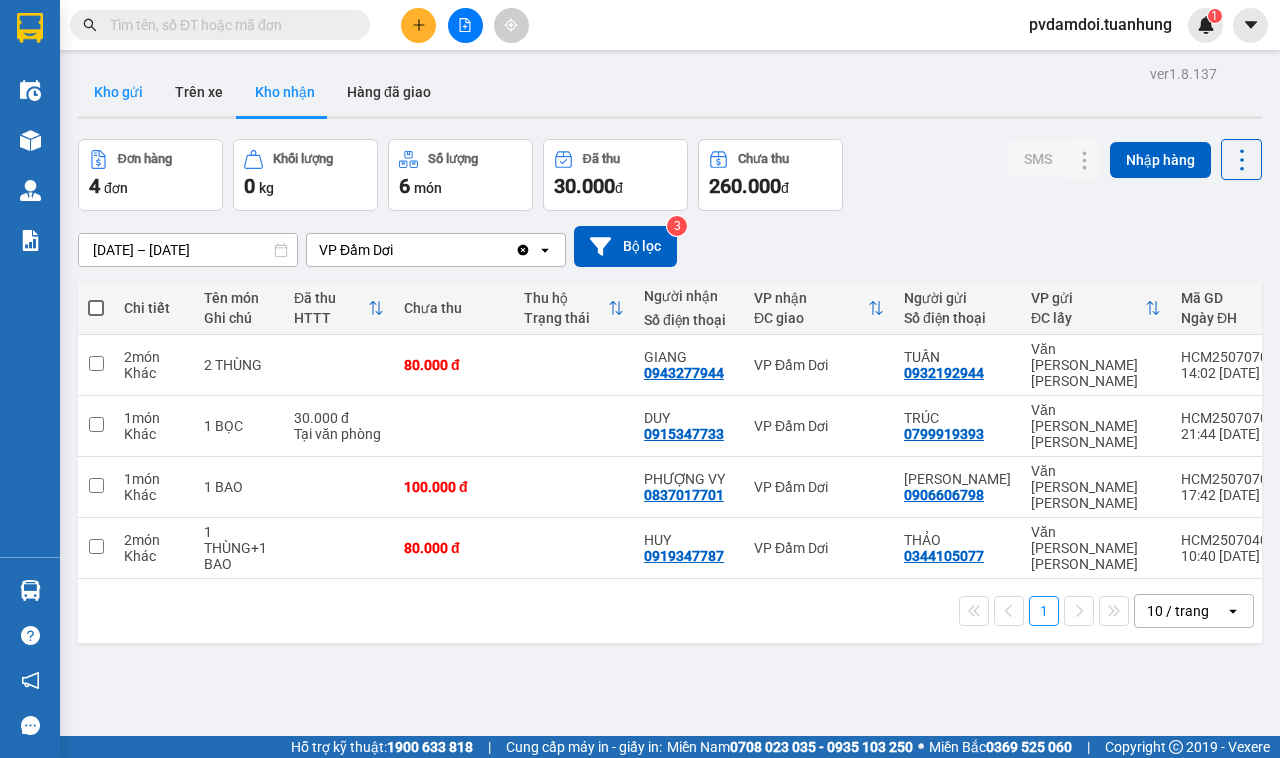 click on "Kho gửi" at bounding box center [118, 92] 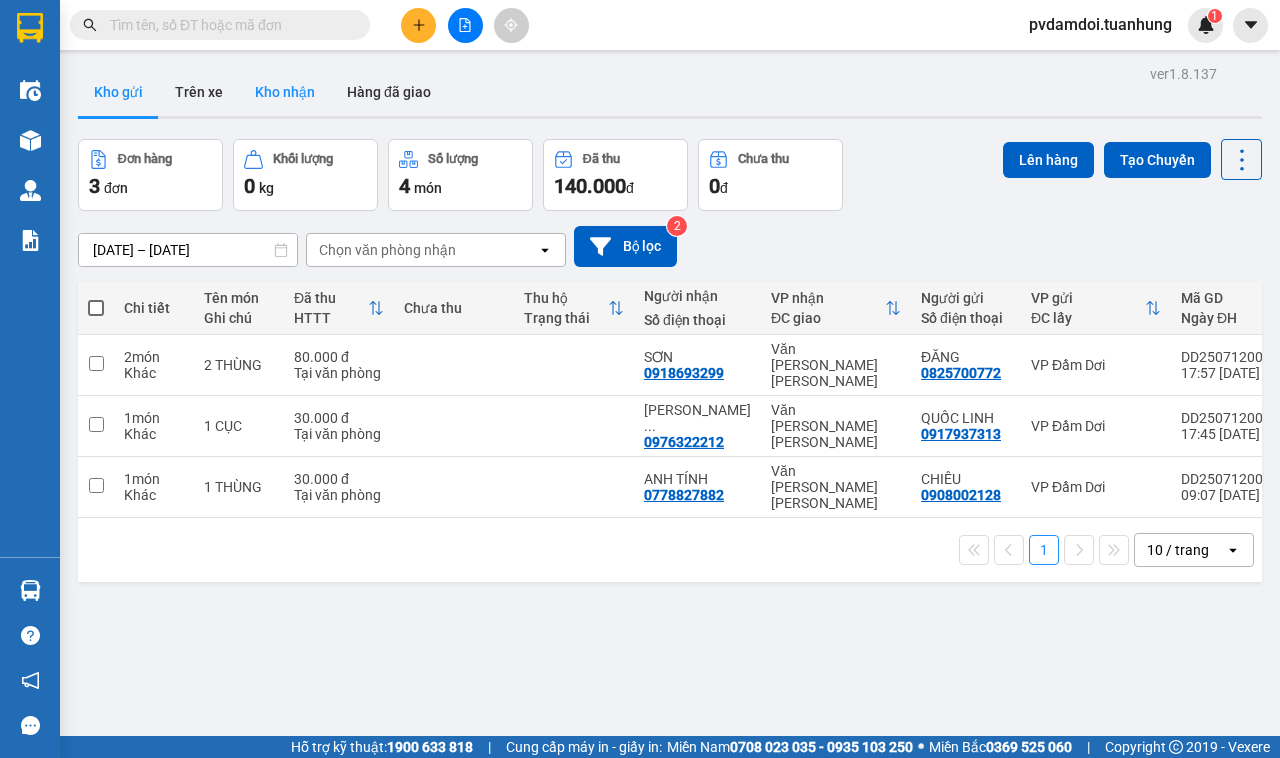 click on "Kho nhận" at bounding box center (285, 92) 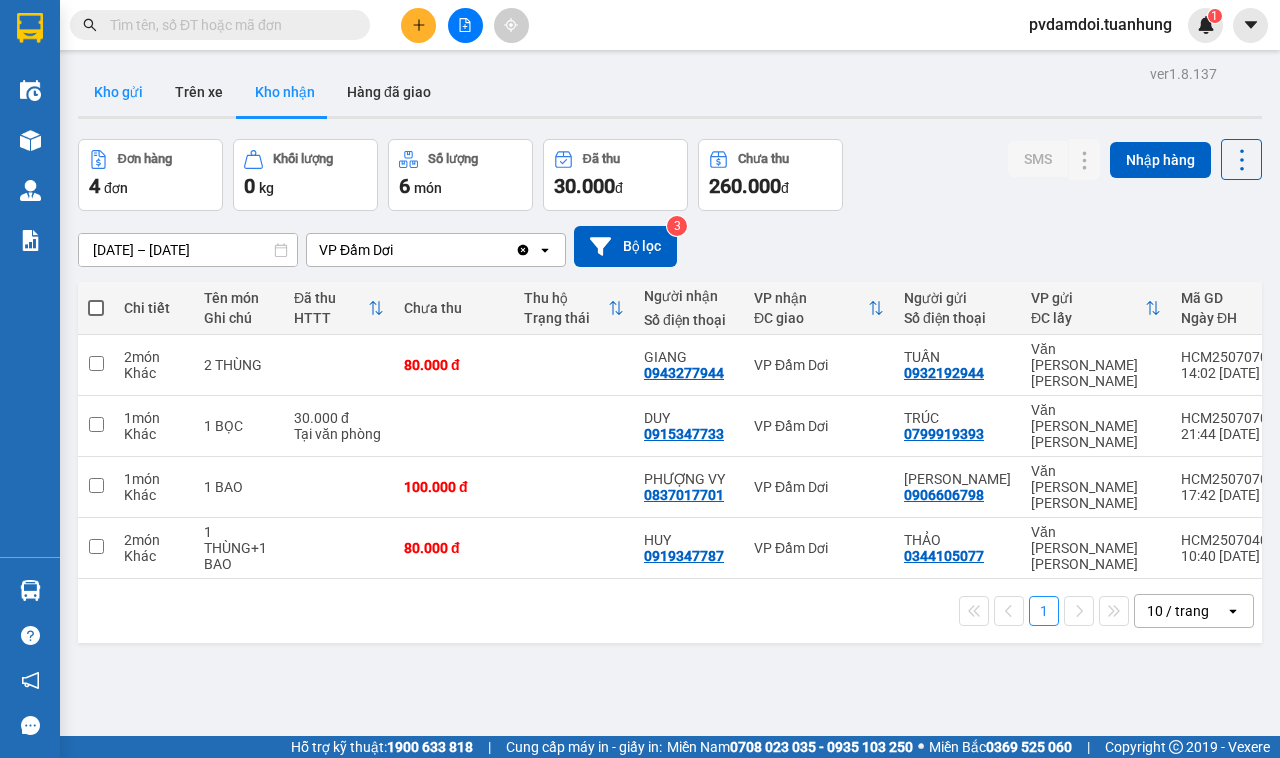 click on "Kho gửi" at bounding box center [118, 92] 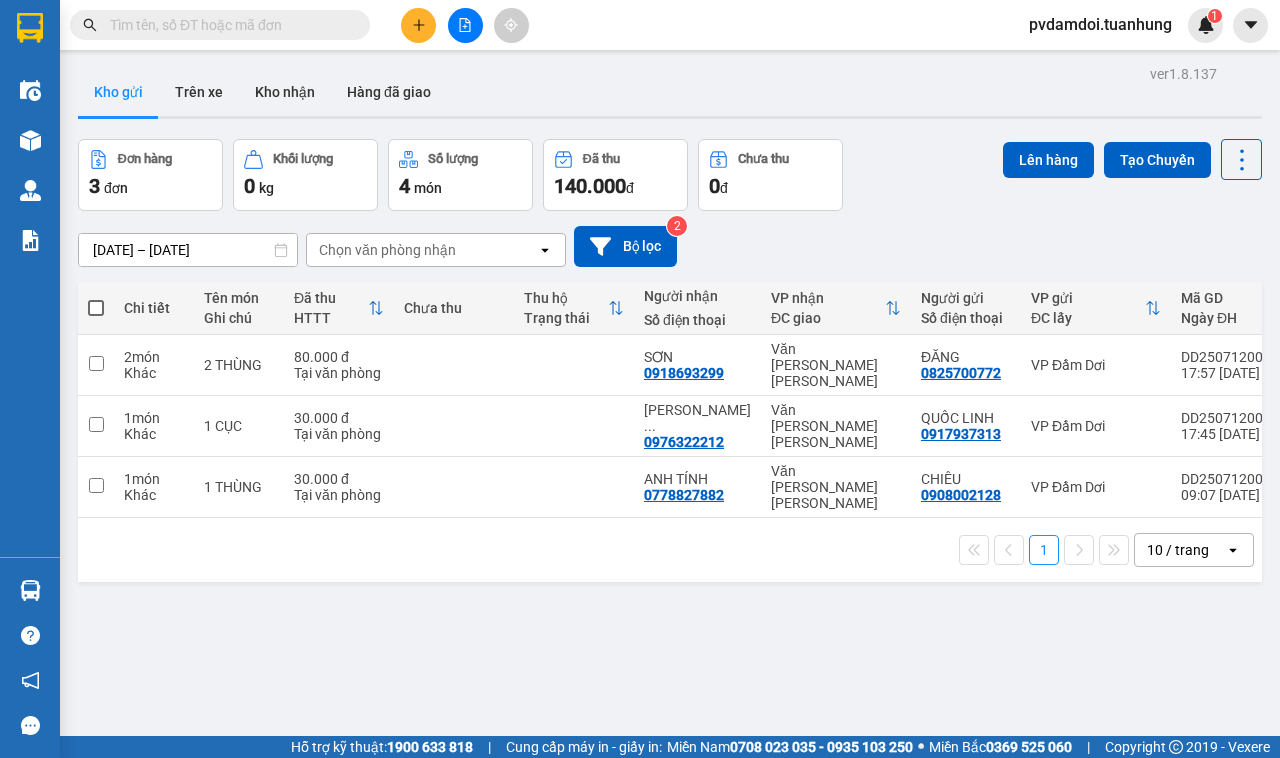 click at bounding box center [96, 308] 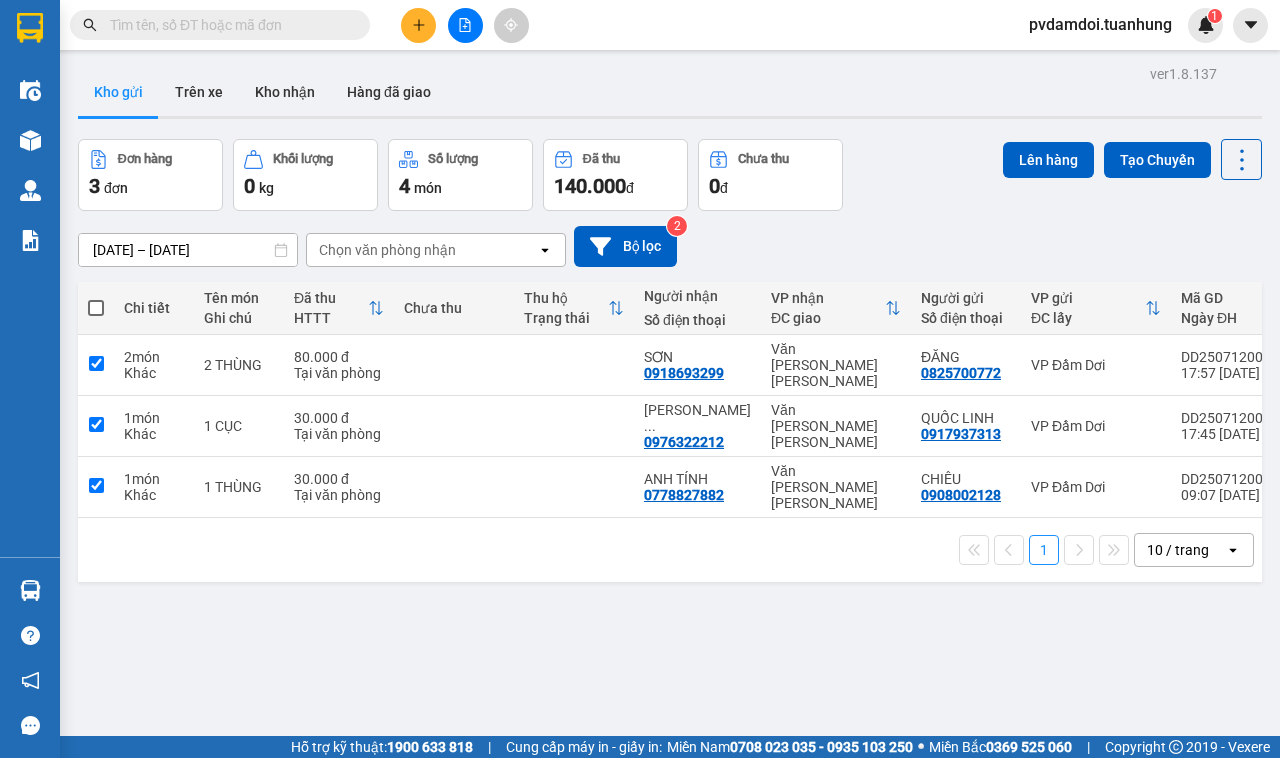 checkbox on "true" 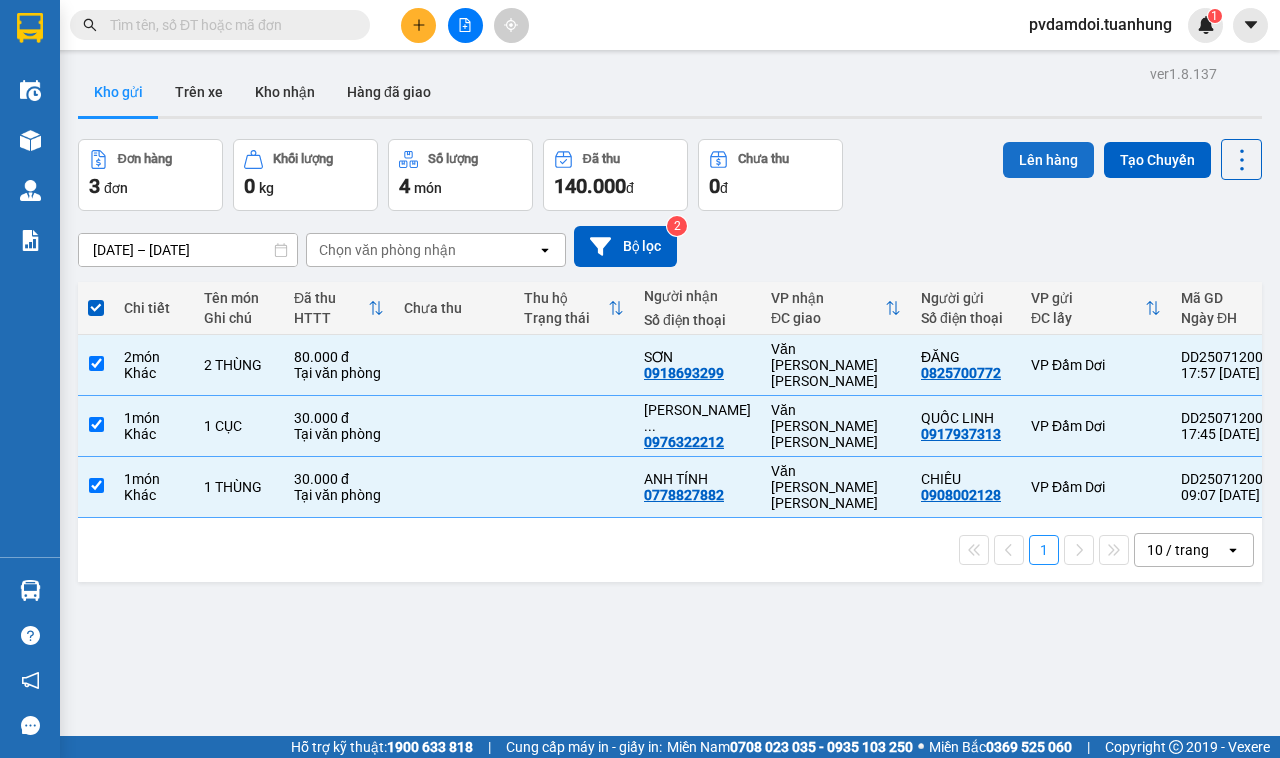 click on "Lên hàng" at bounding box center [1048, 160] 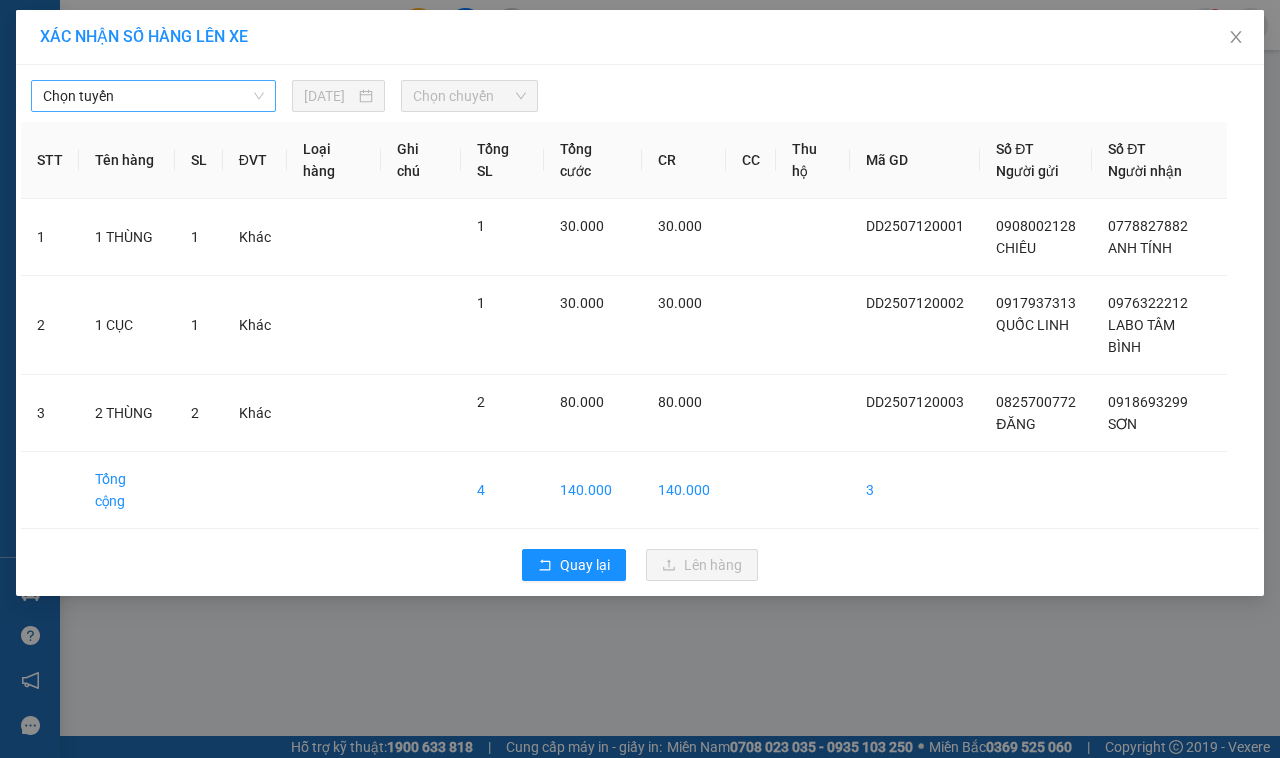 click on "Chọn tuyến" at bounding box center (153, 96) 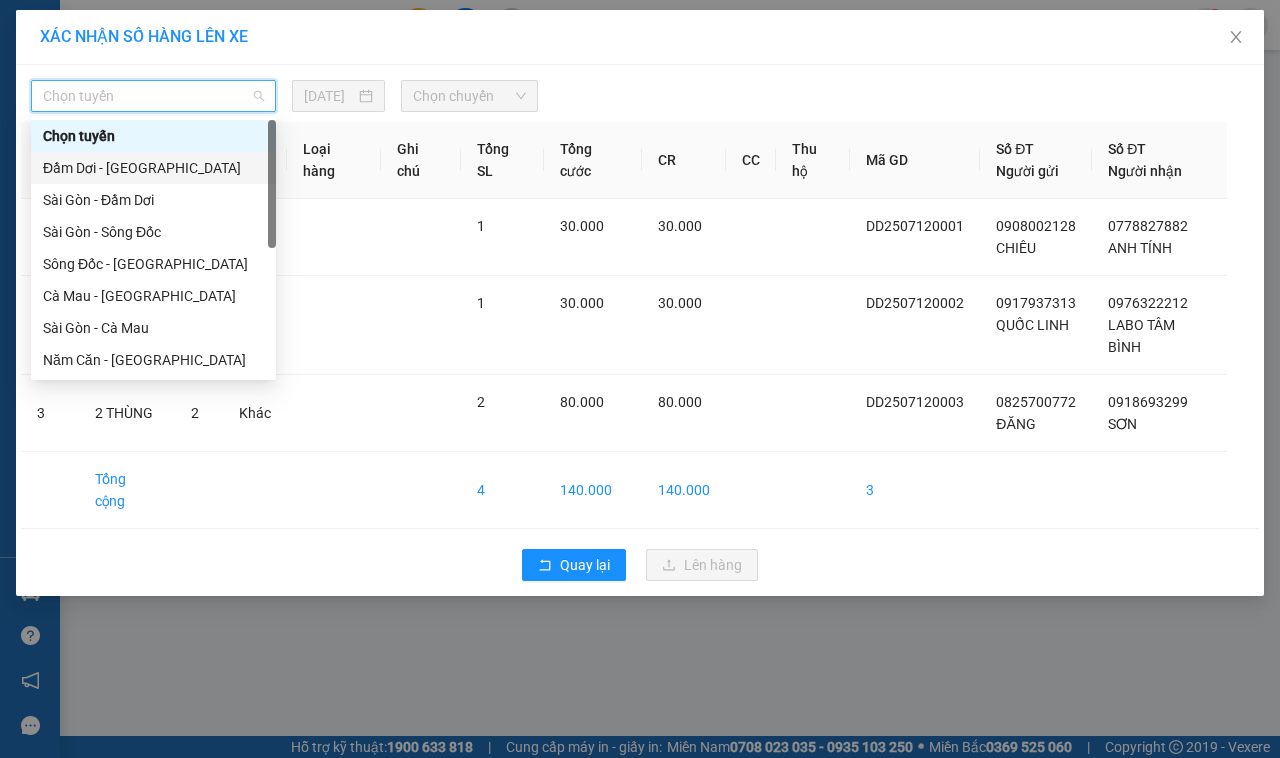 click on "Đầm Dơi - [GEOGRAPHIC_DATA]" at bounding box center (153, 168) 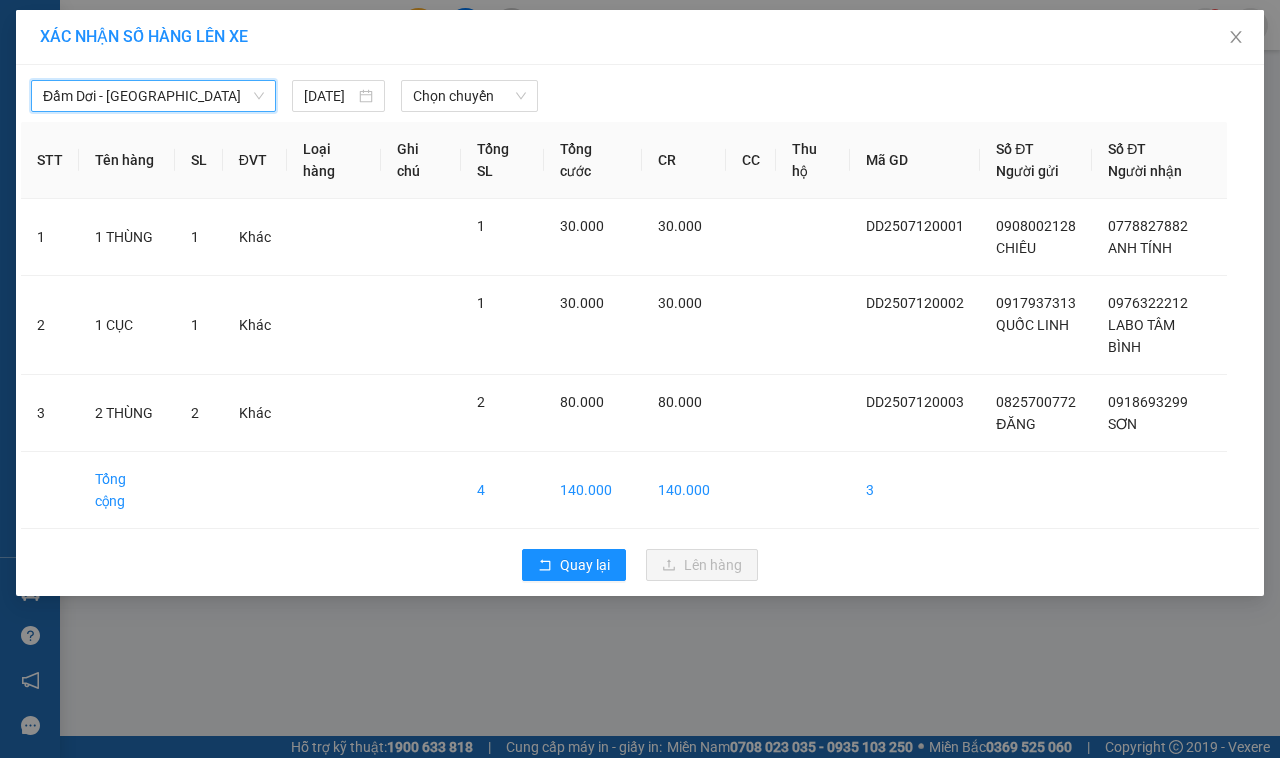 click on "Đầm Dơi - [GEOGRAPHIC_DATA] Đầm Dơi - [GEOGRAPHIC_DATA] [DATE] [PERSON_NAME]" at bounding box center [640, 91] 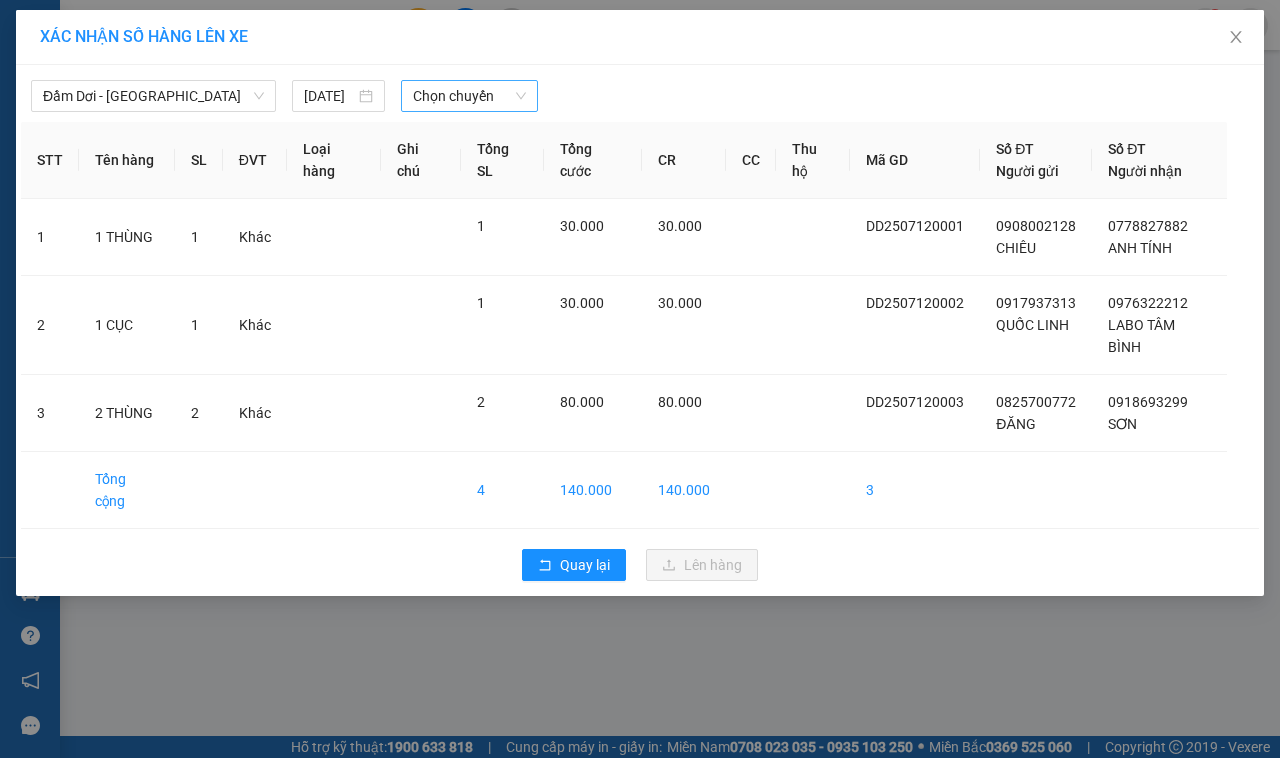 click on "Chọn chuyến" at bounding box center (469, 96) 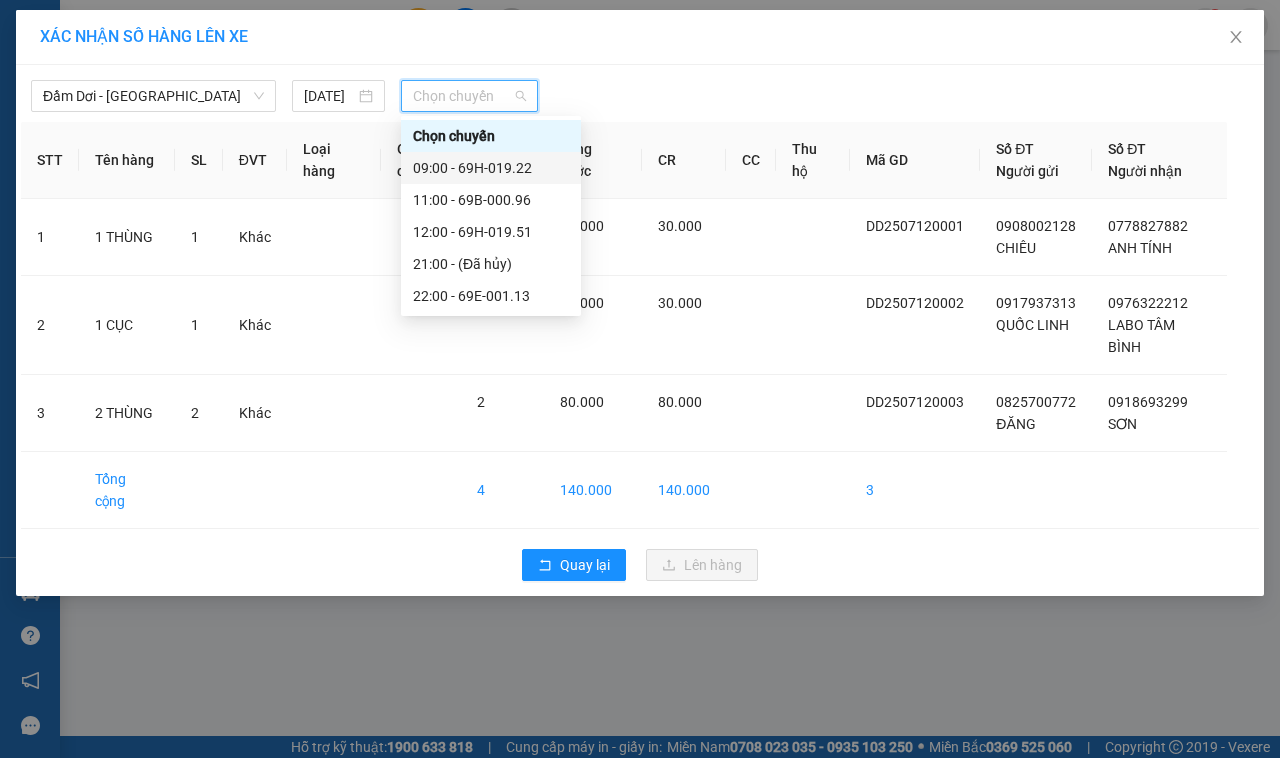 click on "09:00     - 69H-019.22" at bounding box center (491, 168) 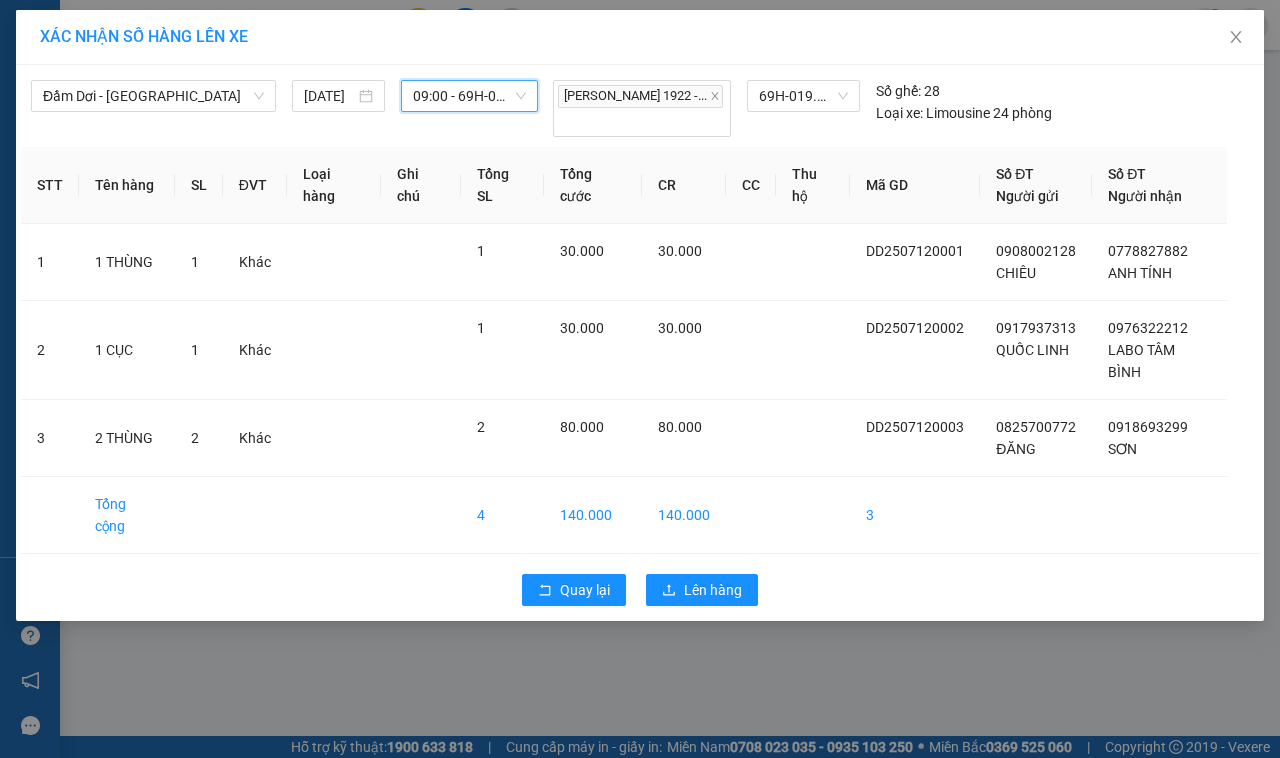 click on "09:00     - 69H-019.22" at bounding box center (469, 96) 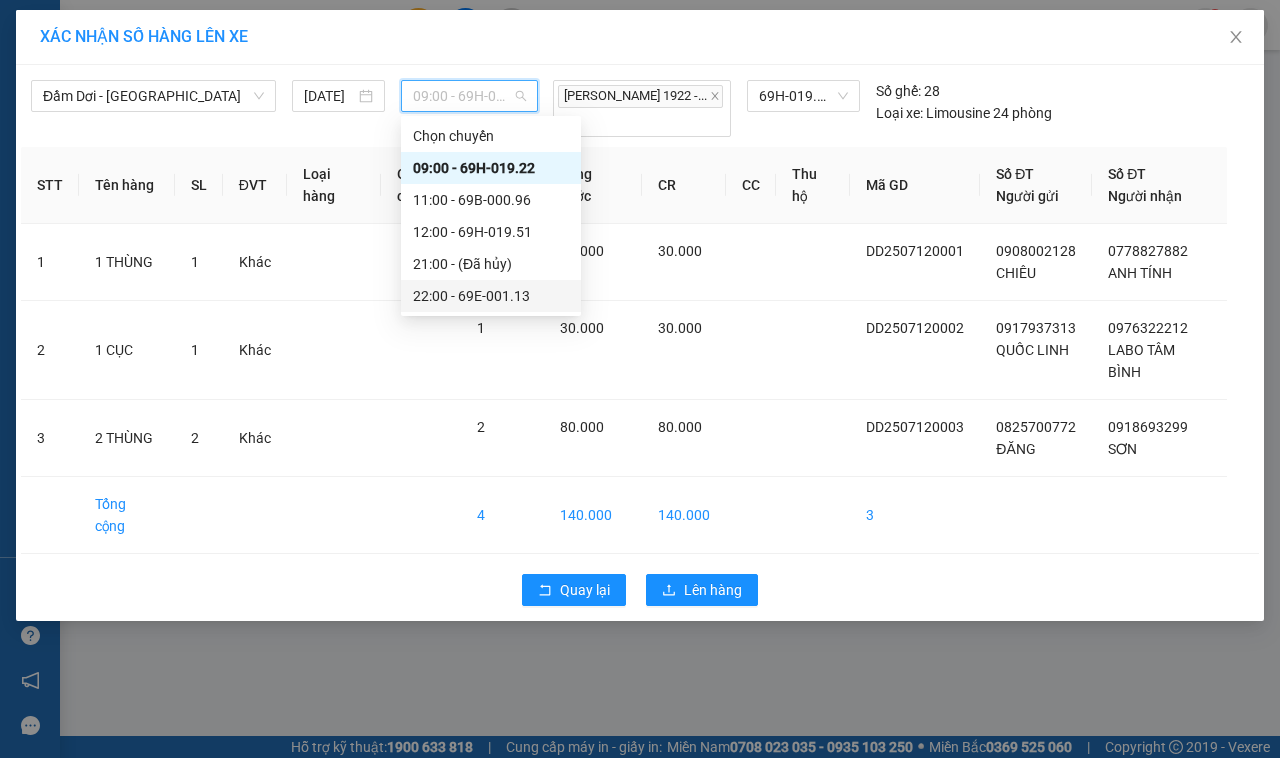 click on "22:00     - 69E-001.13" at bounding box center [491, 296] 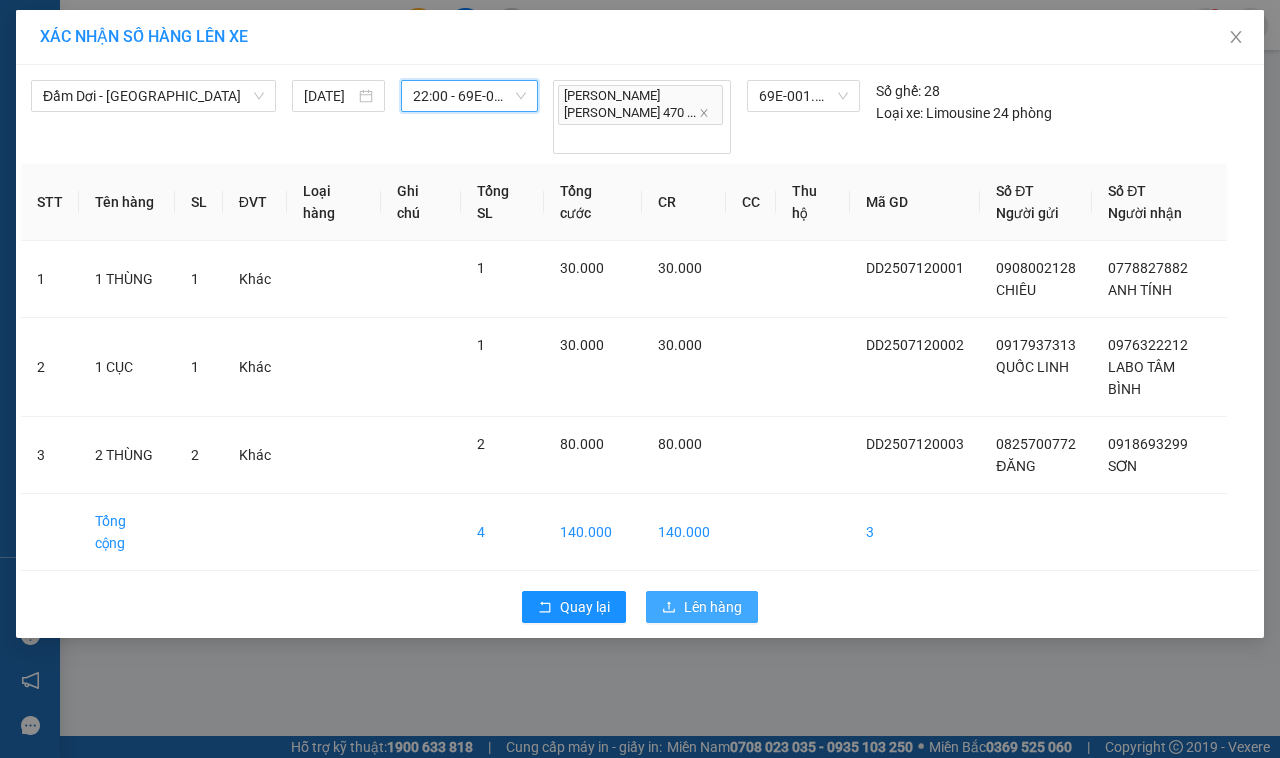 click on "Lên hàng" at bounding box center [713, 607] 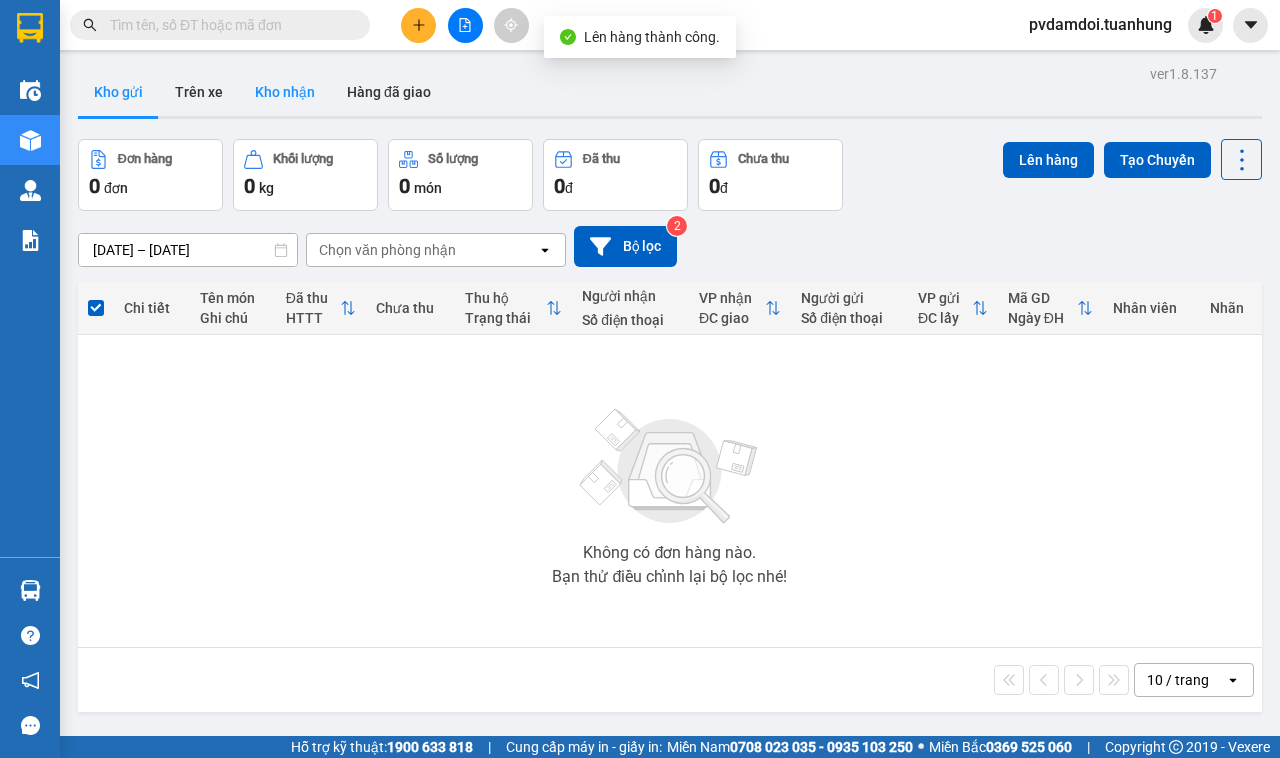 drag, startPoint x: 293, startPoint y: 105, endPoint x: 270, endPoint y: 93, distance: 25.942244 